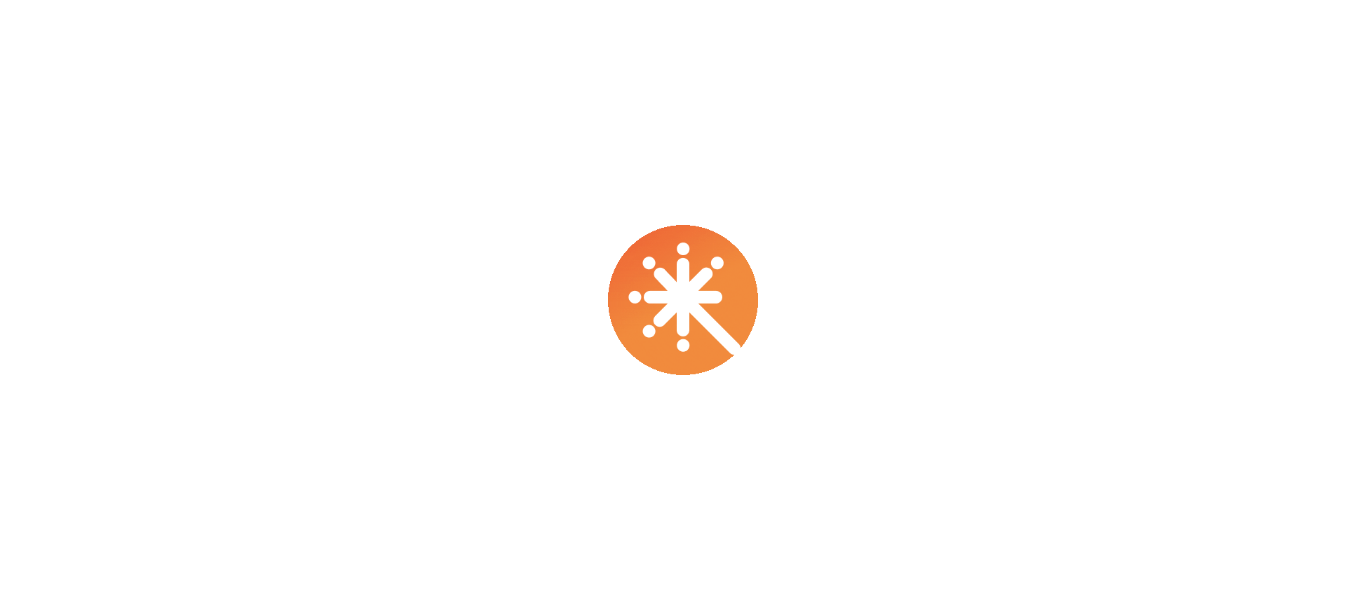 scroll, scrollTop: 0, scrollLeft: 0, axis: both 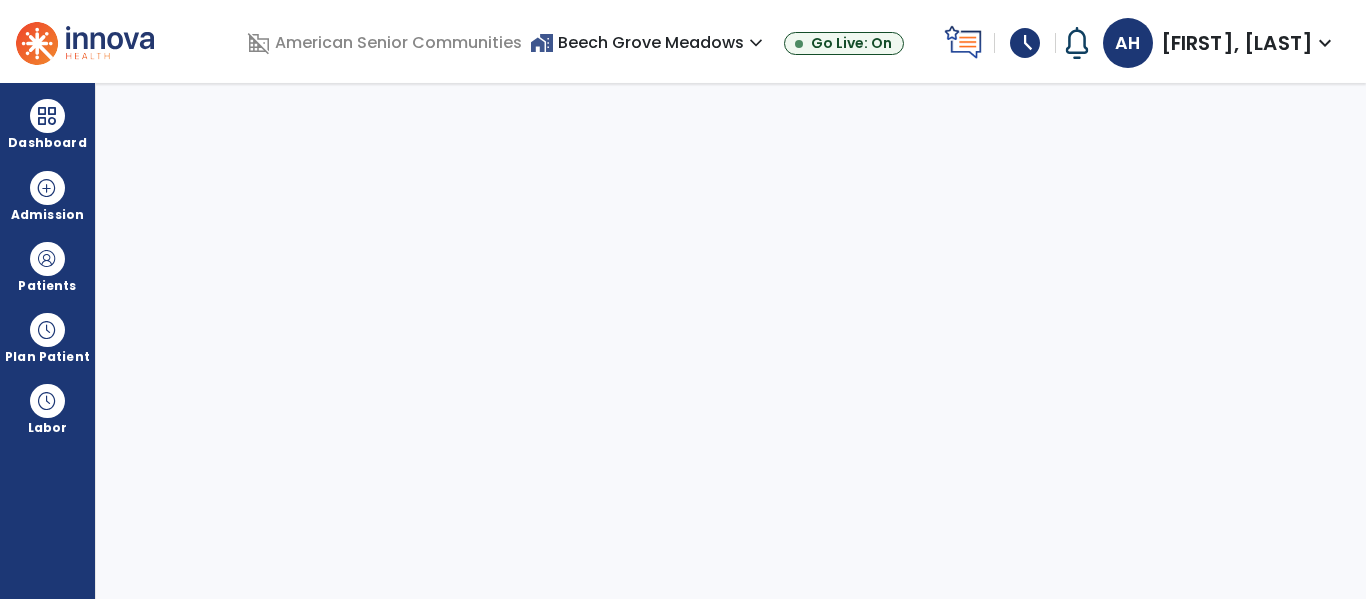 select on "****" 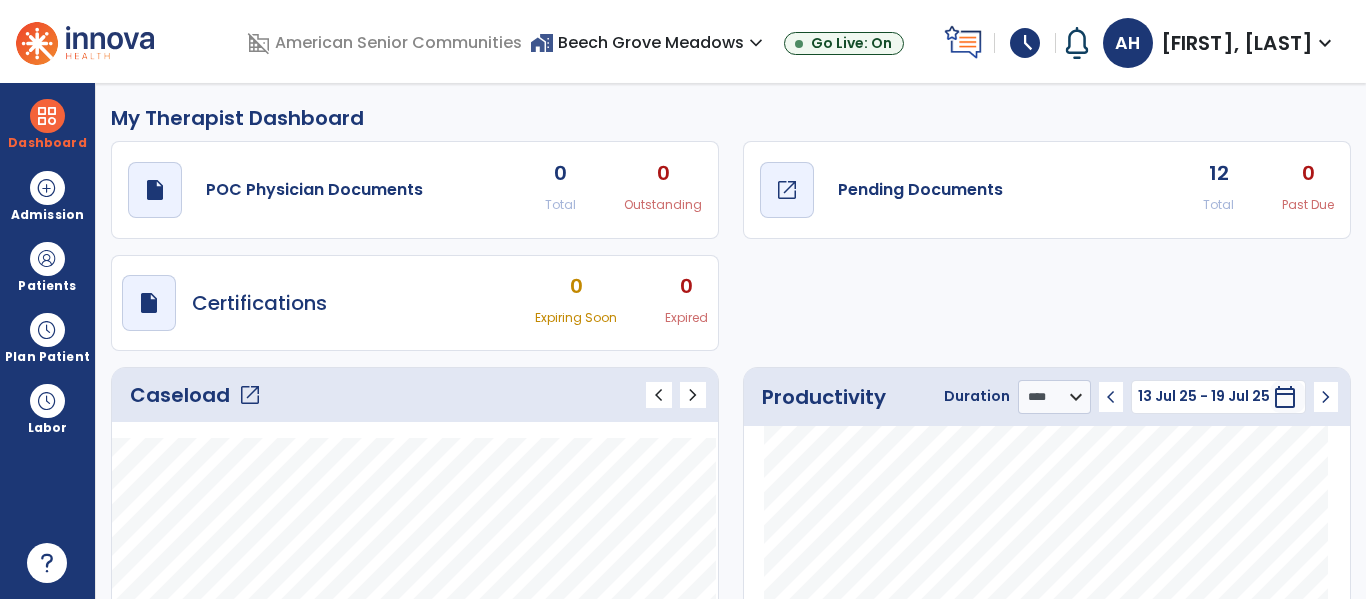 click on "Pending Documents" 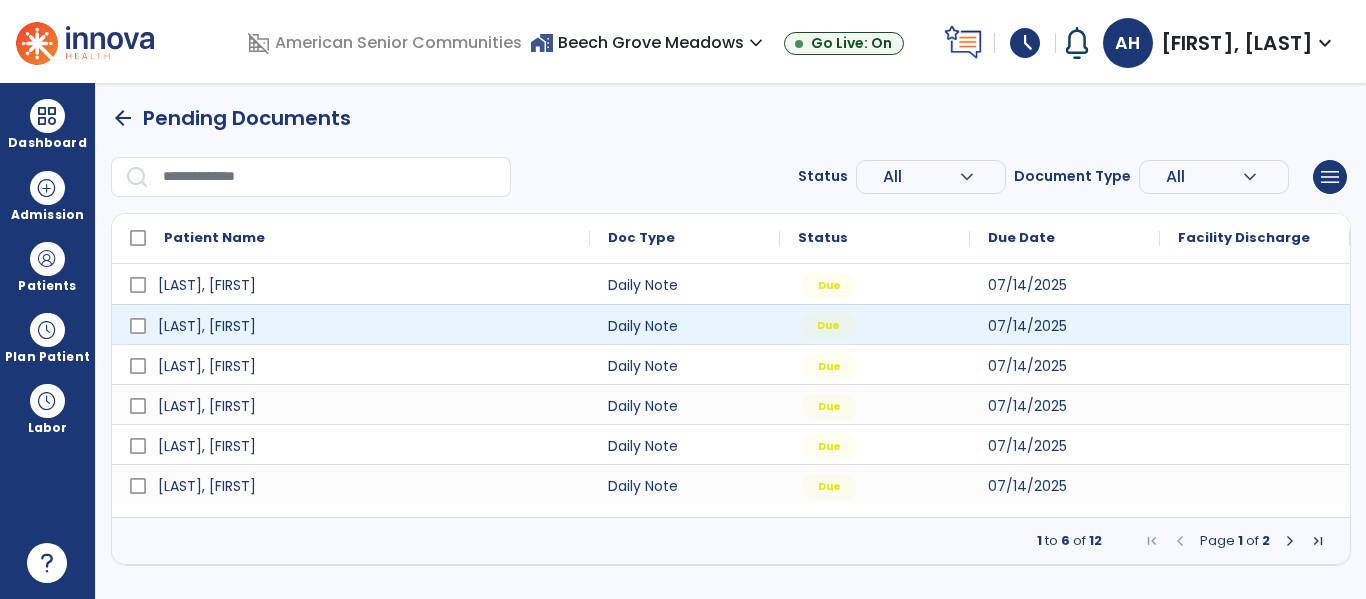 click on "Due" at bounding box center [875, 324] 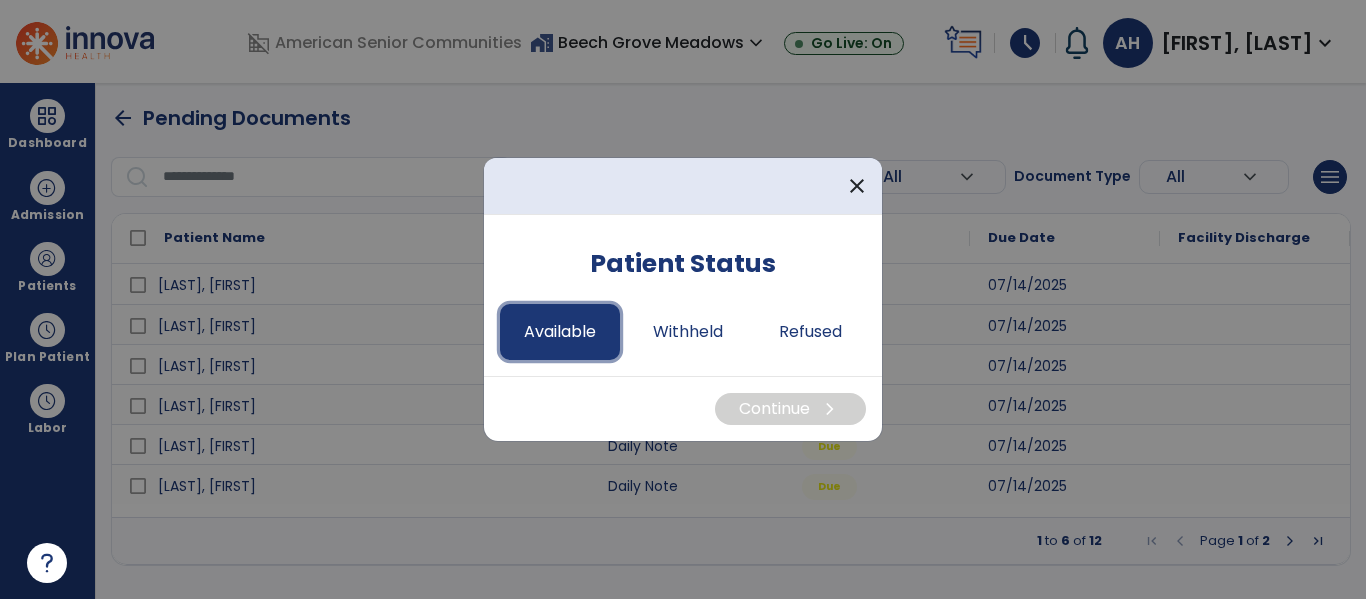 click on "Available" at bounding box center (560, 332) 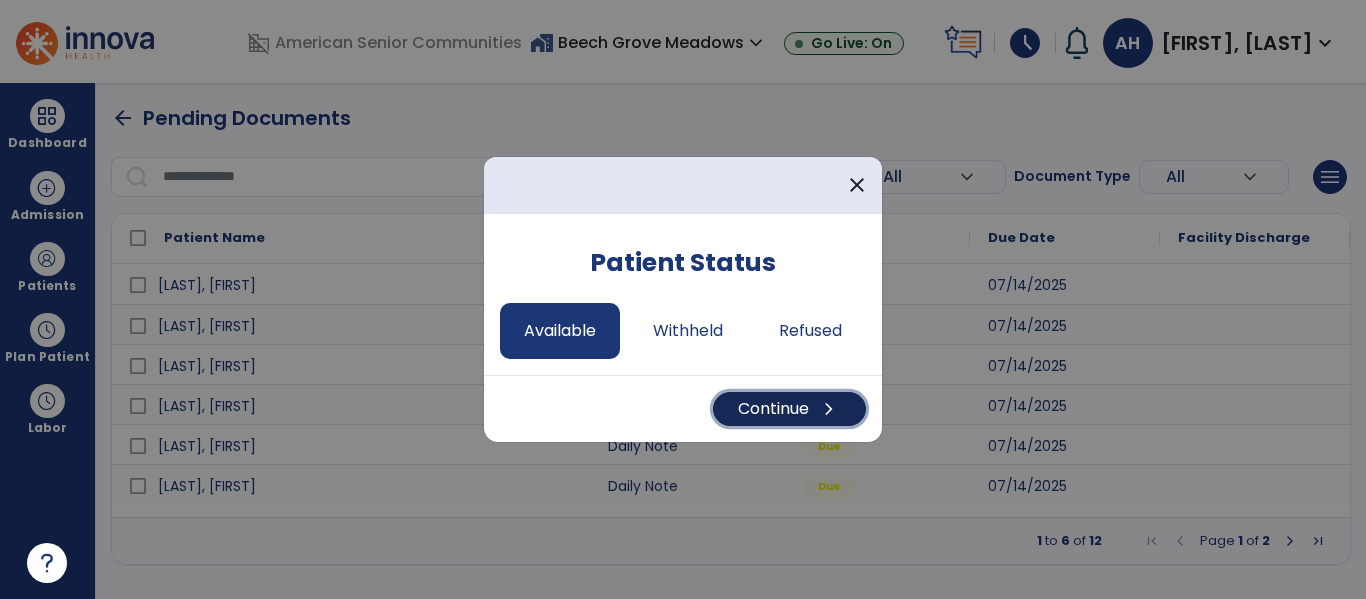 click on "Continue   chevron_right" at bounding box center (789, 409) 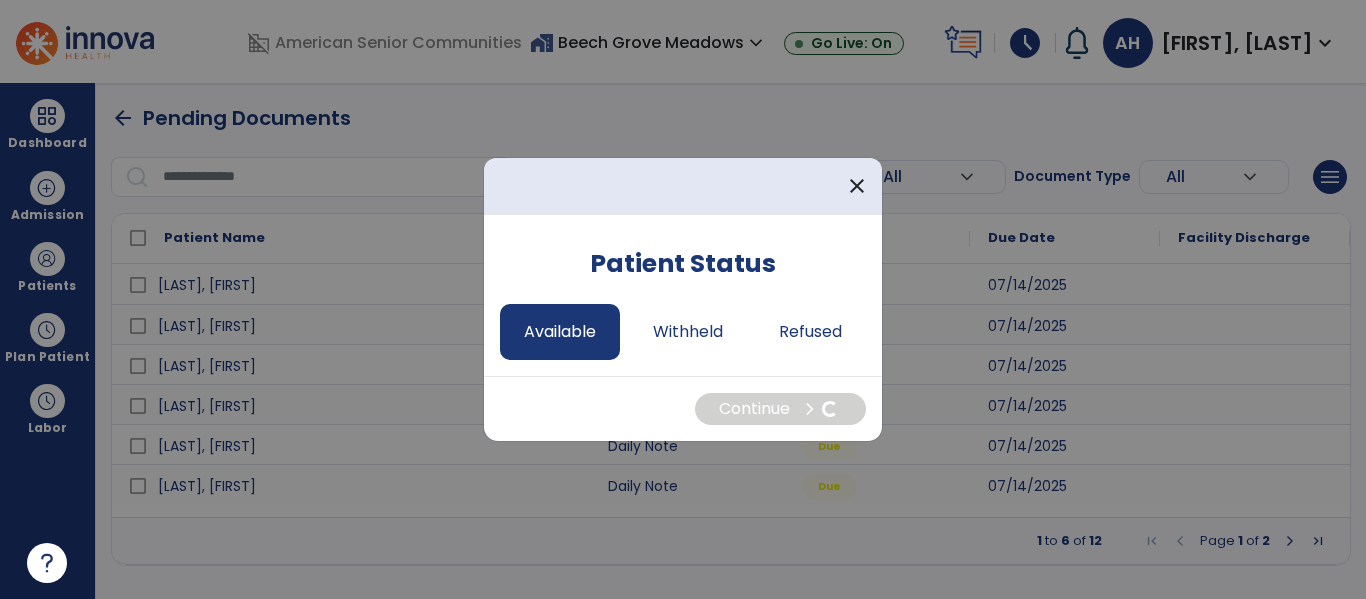 select on "*" 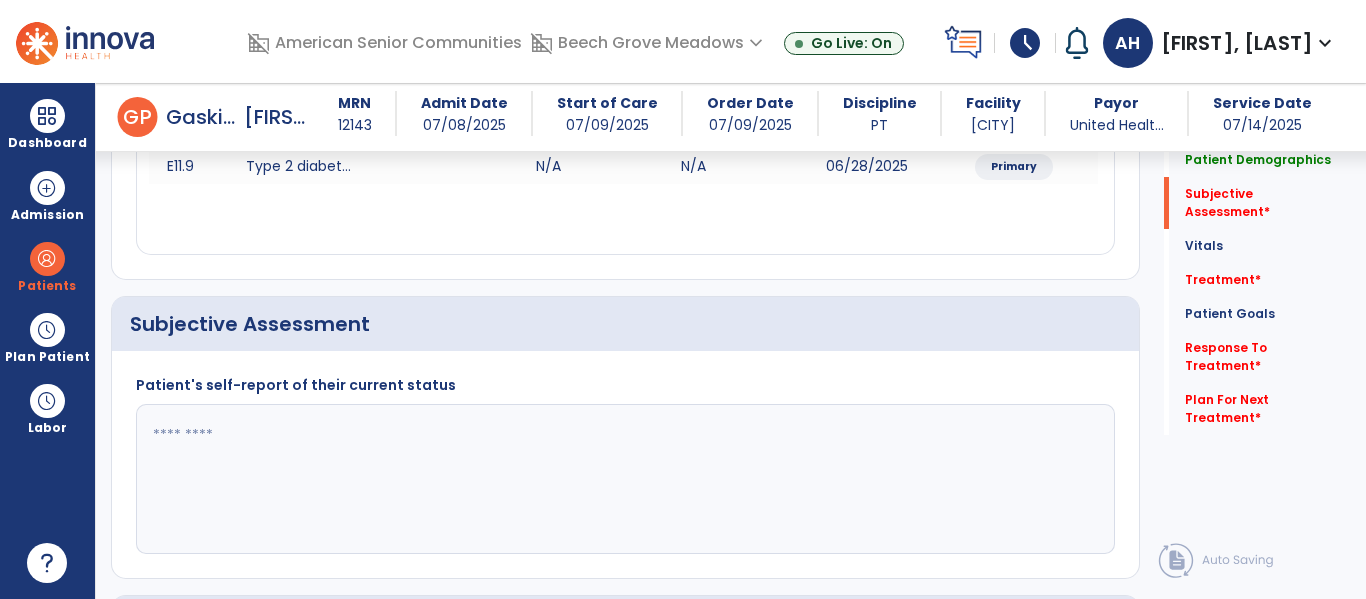 scroll, scrollTop: 417, scrollLeft: 0, axis: vertical 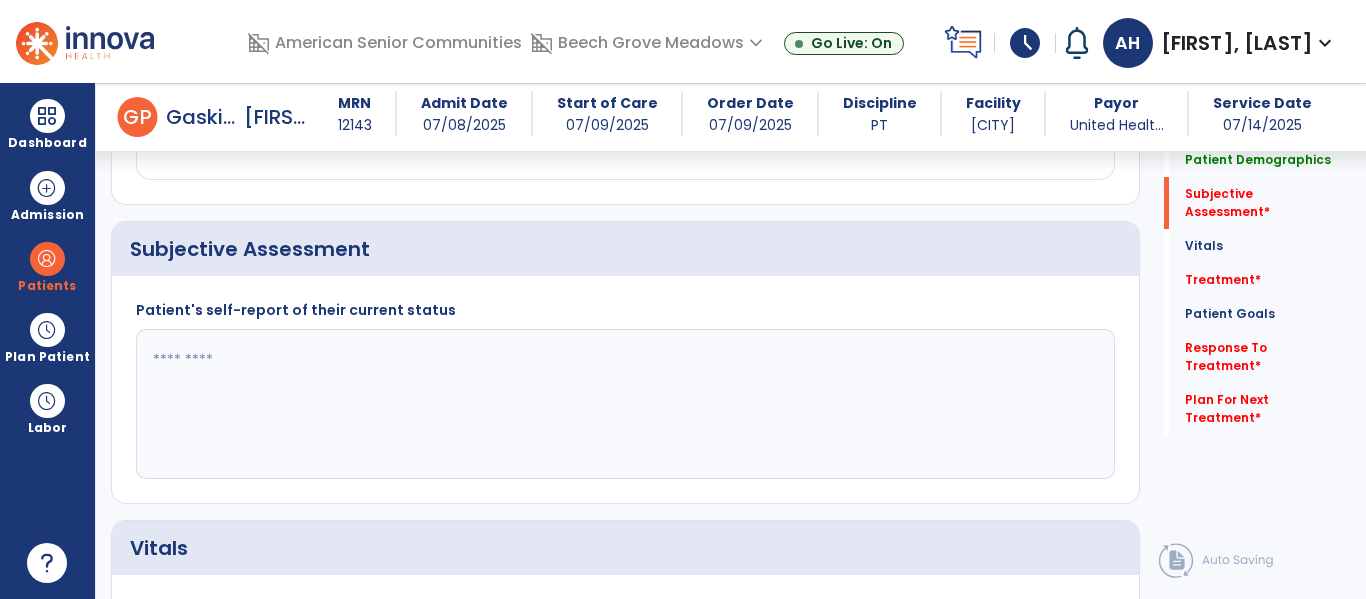 click 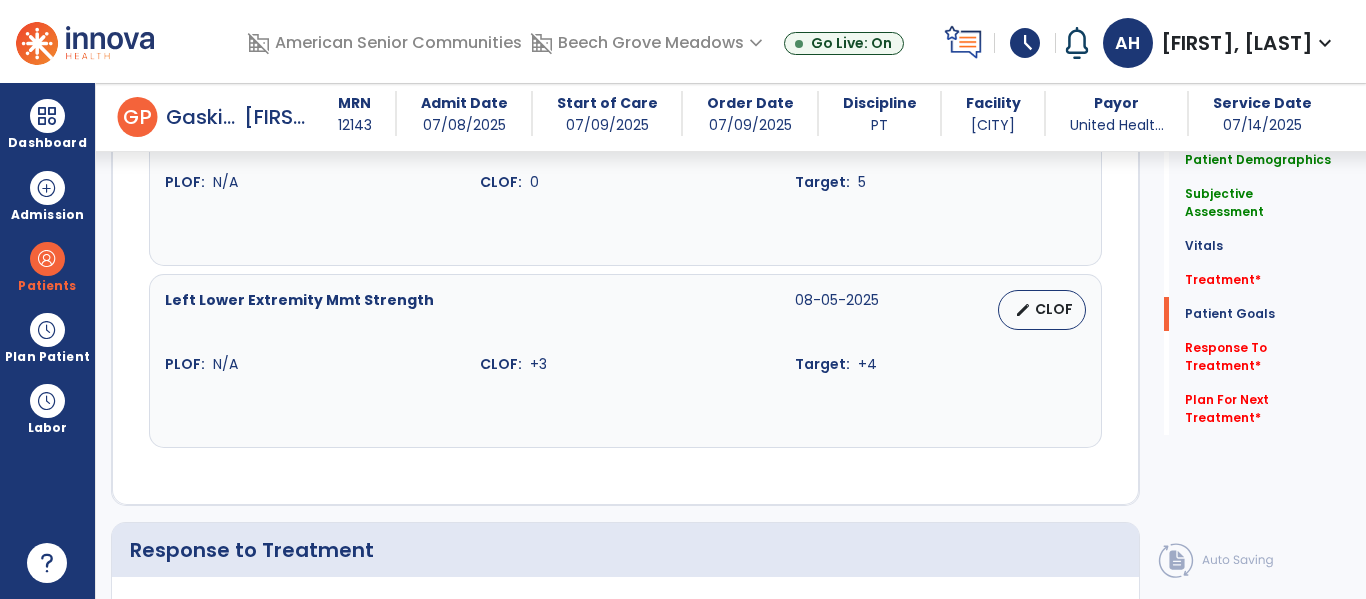 scroll, scrollTop: 3101, scrollLeft: 0, axis: vertical 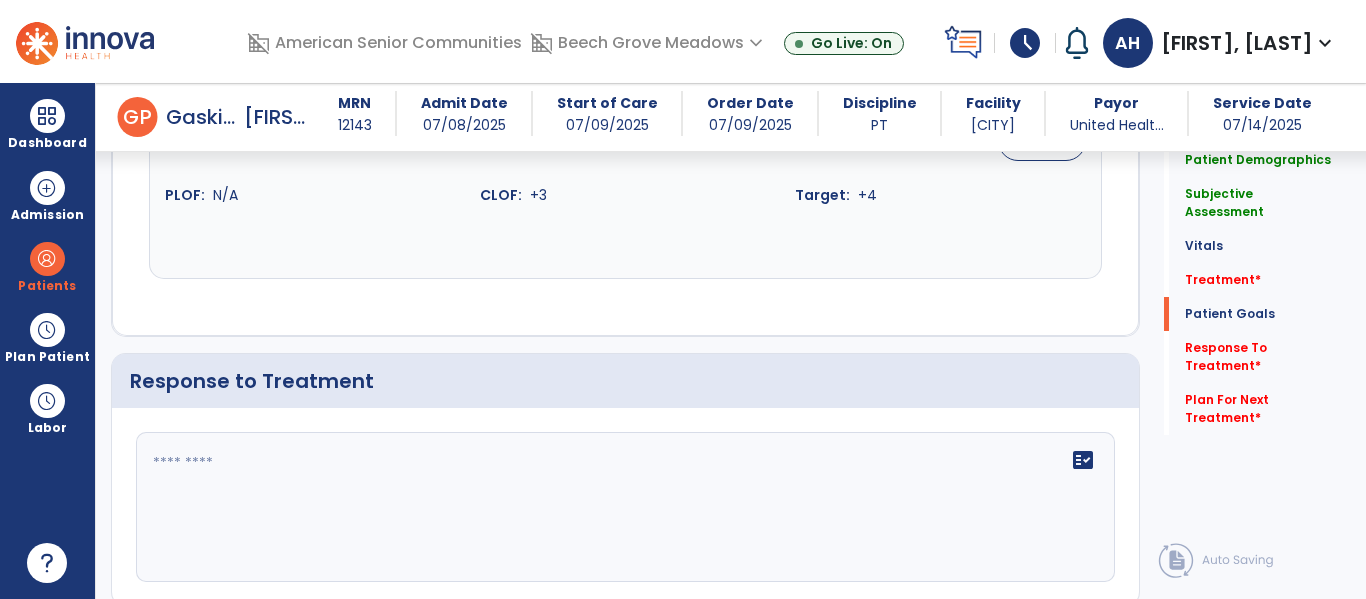 type on "**********" 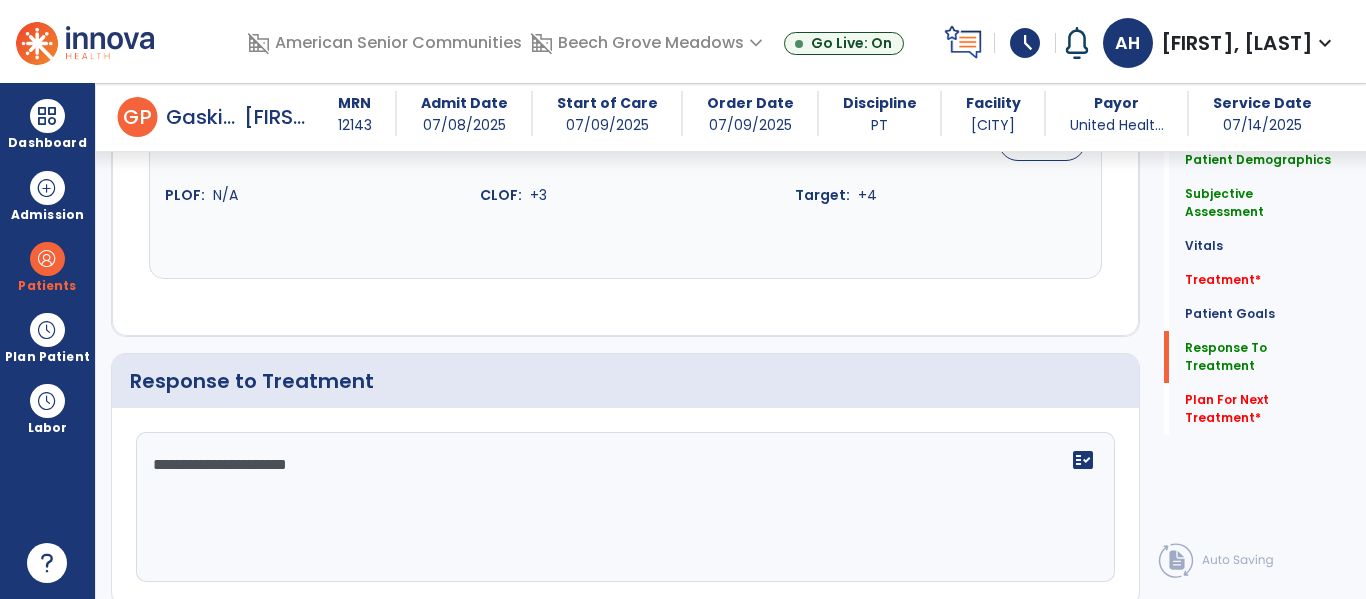 scroll, scrollTop: 3464, scrollLeft: 0, axis: vertical 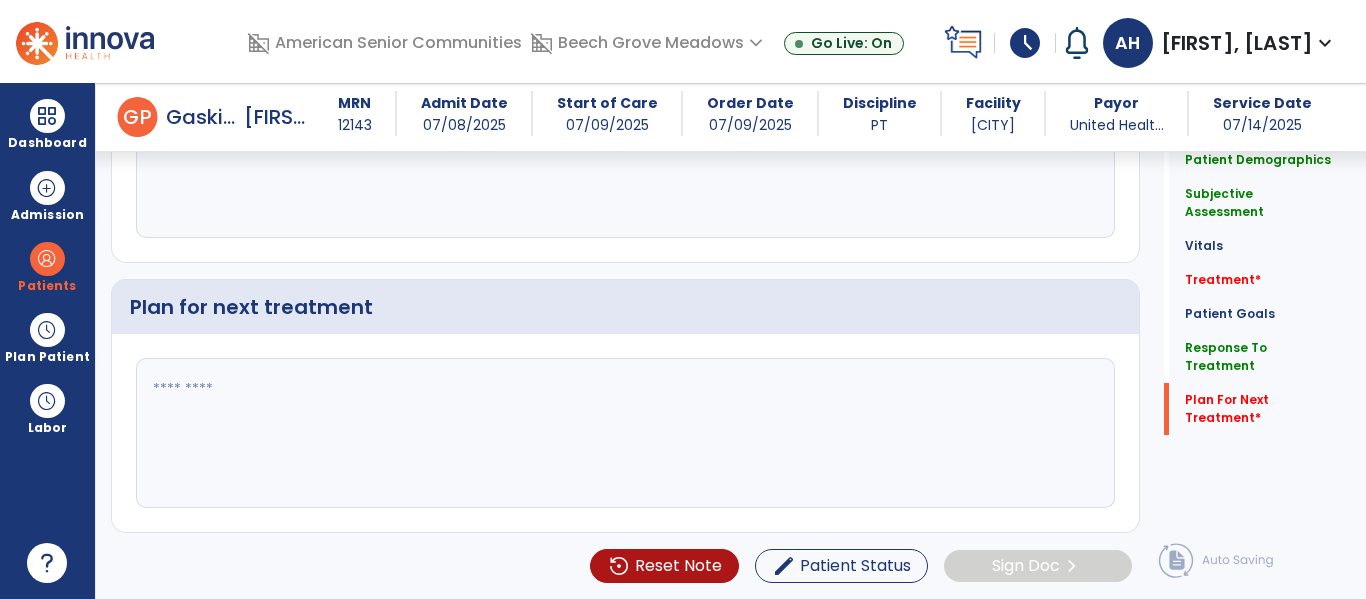 type on "**********" 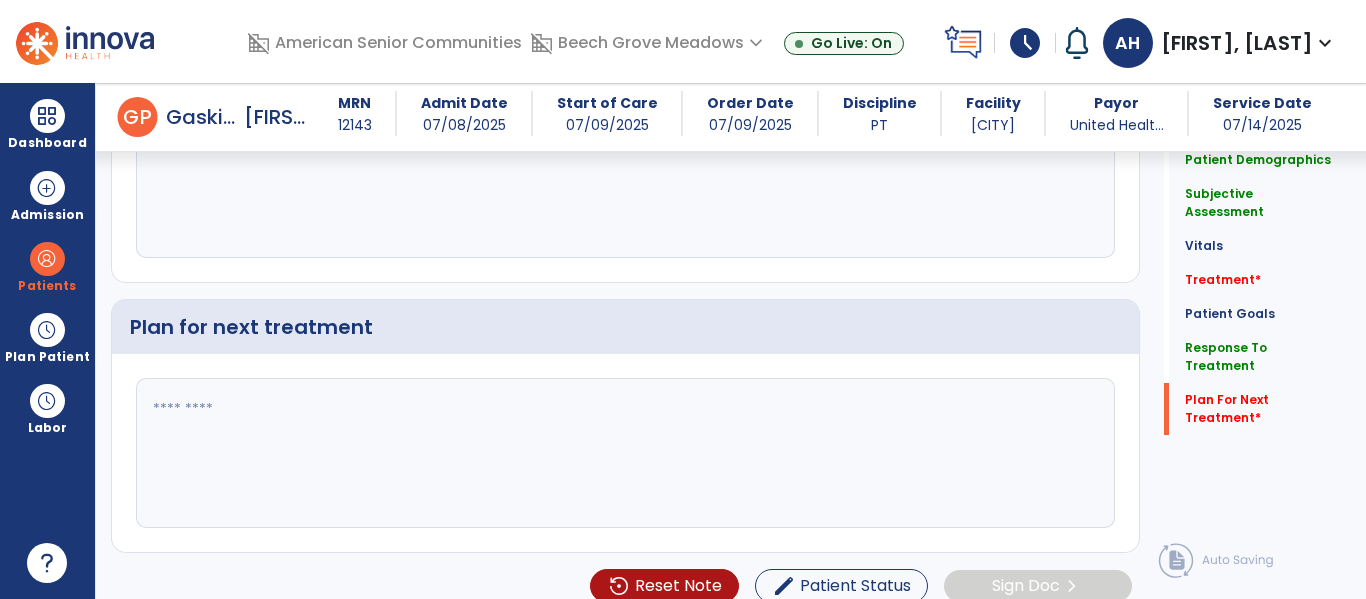 scroll, scrollTop: 3464, scrollLeft: 0, axis: vertical 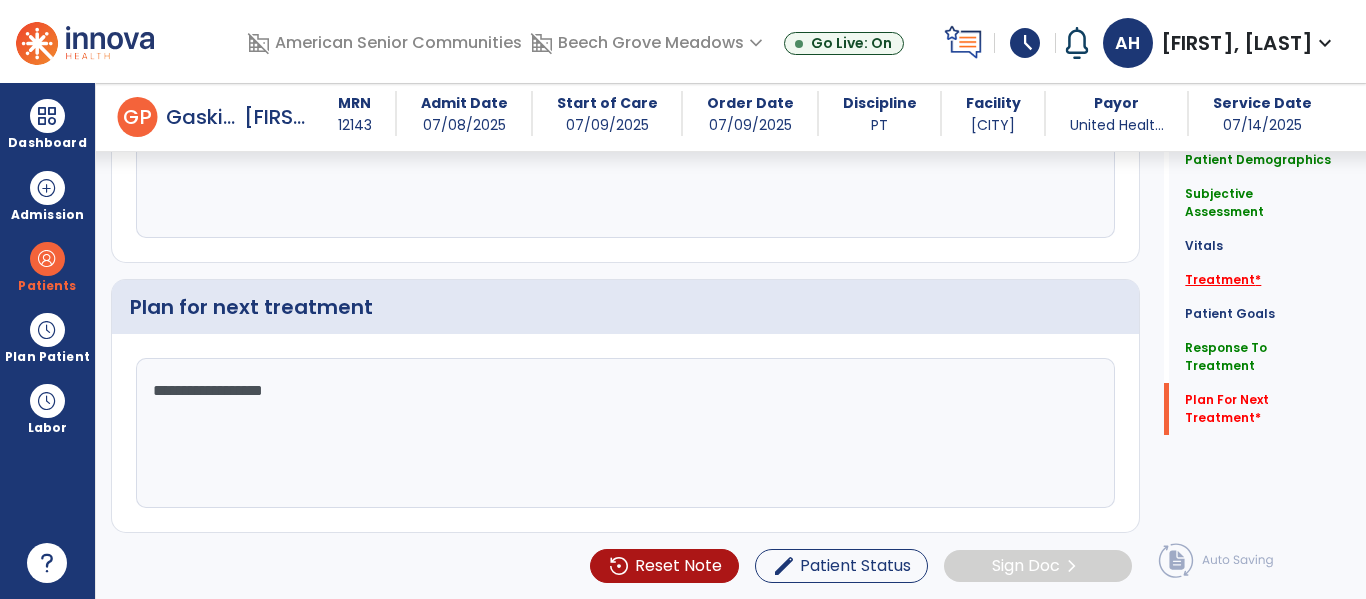 type on "**********" 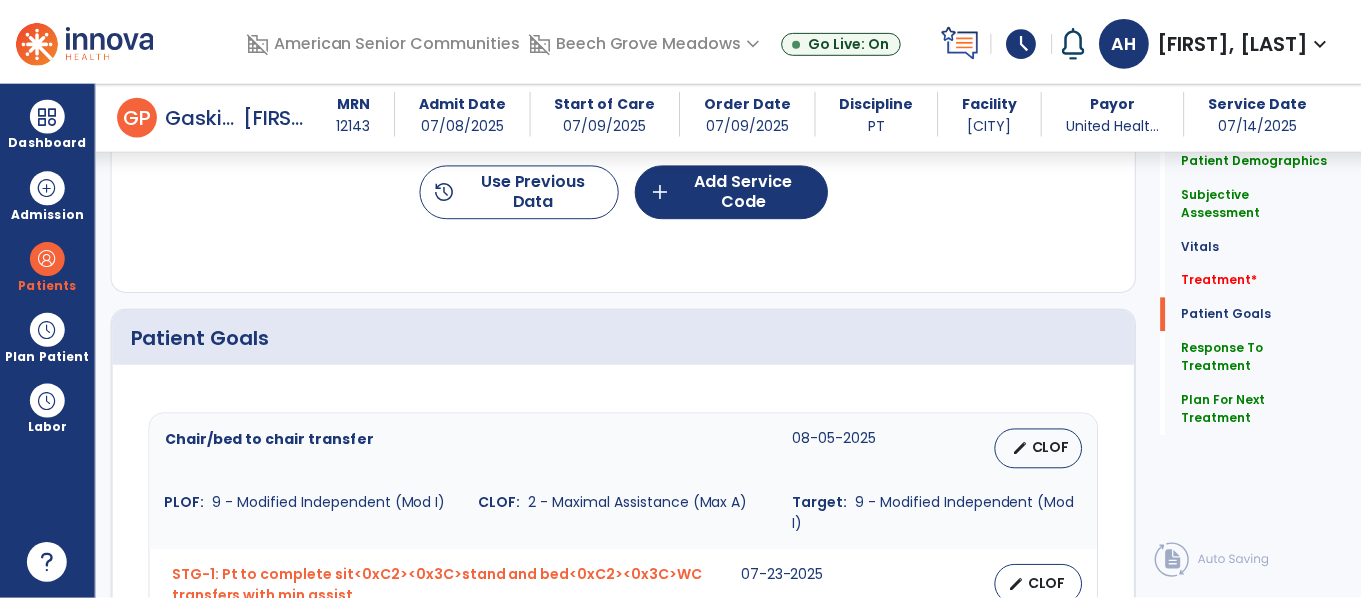 scroll, scrollTop: 1146, scrollLeft: 0, axis: vertical 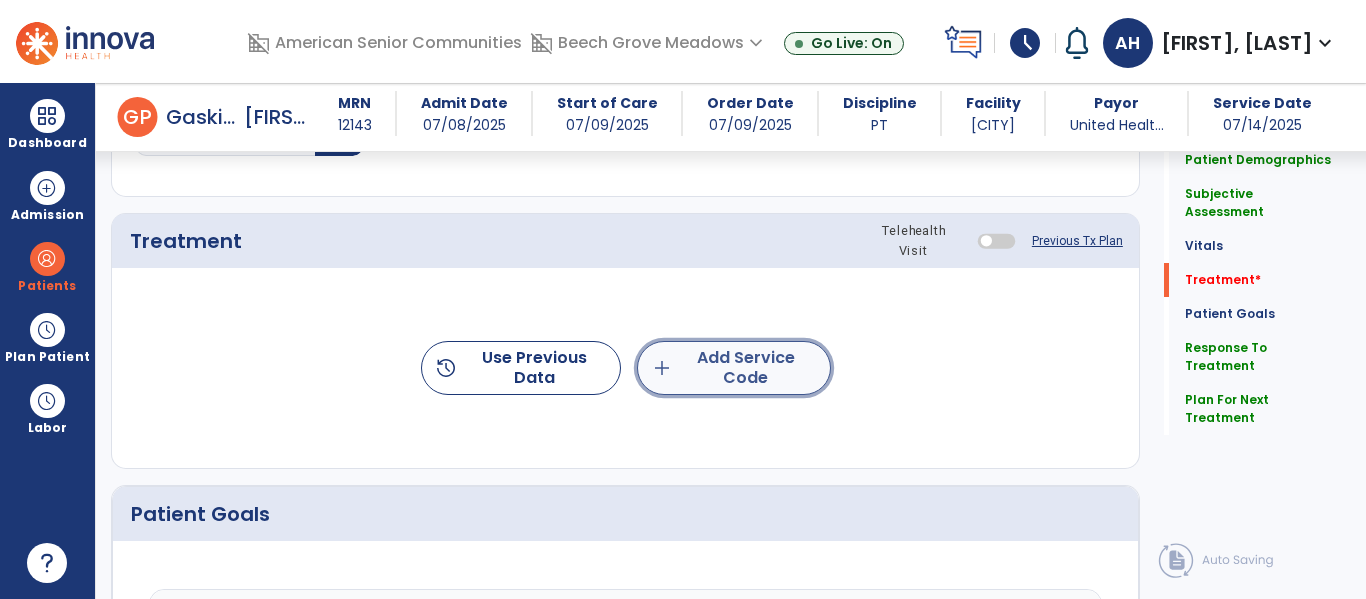 click on "add  Add Service Code" 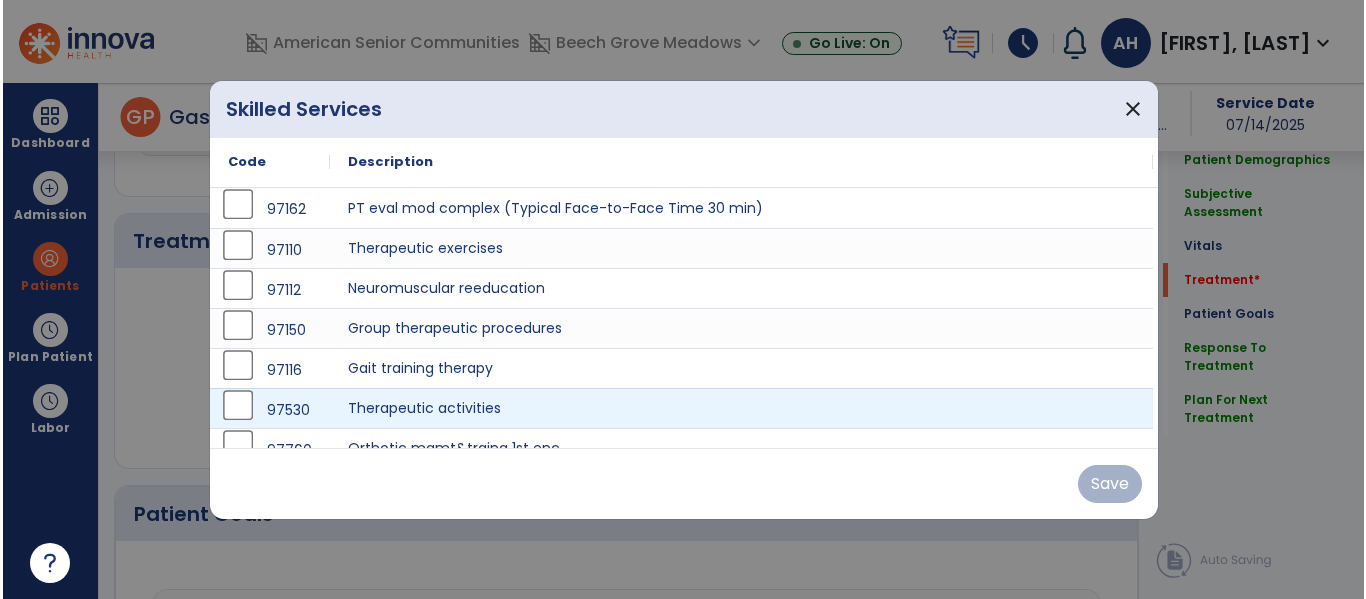 scroll, scrollTop: 1146, scrollLeft: 0, axis: vertical 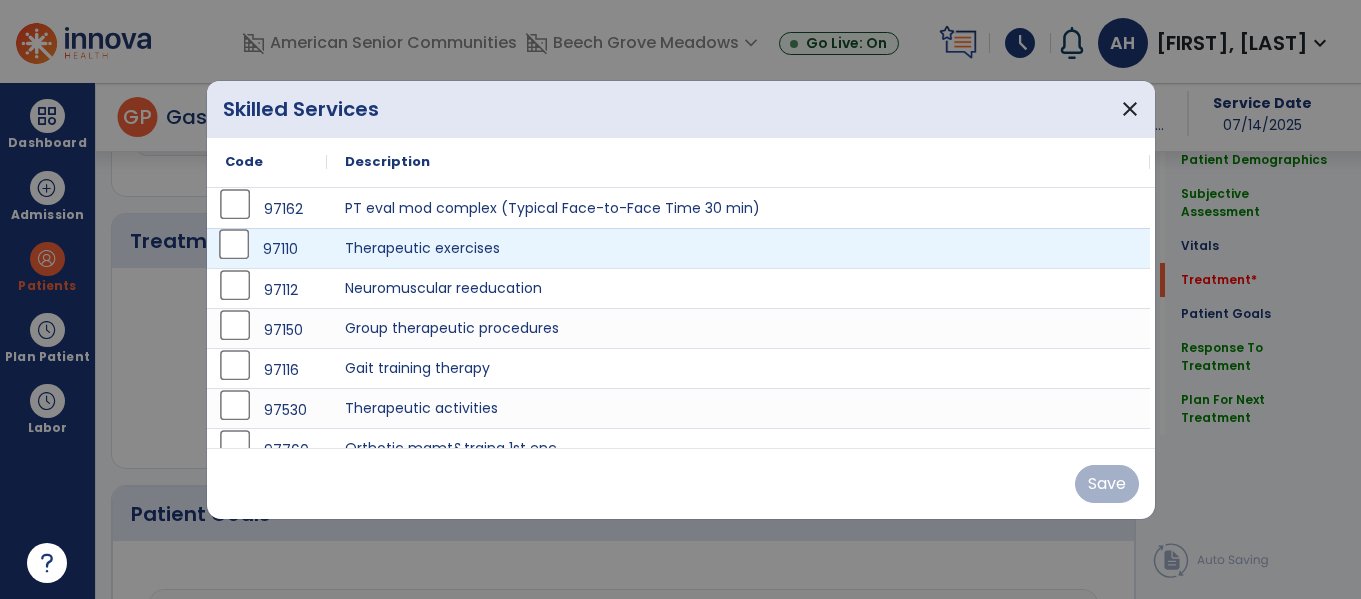 click on "97110" at bounding box center [267, 249] 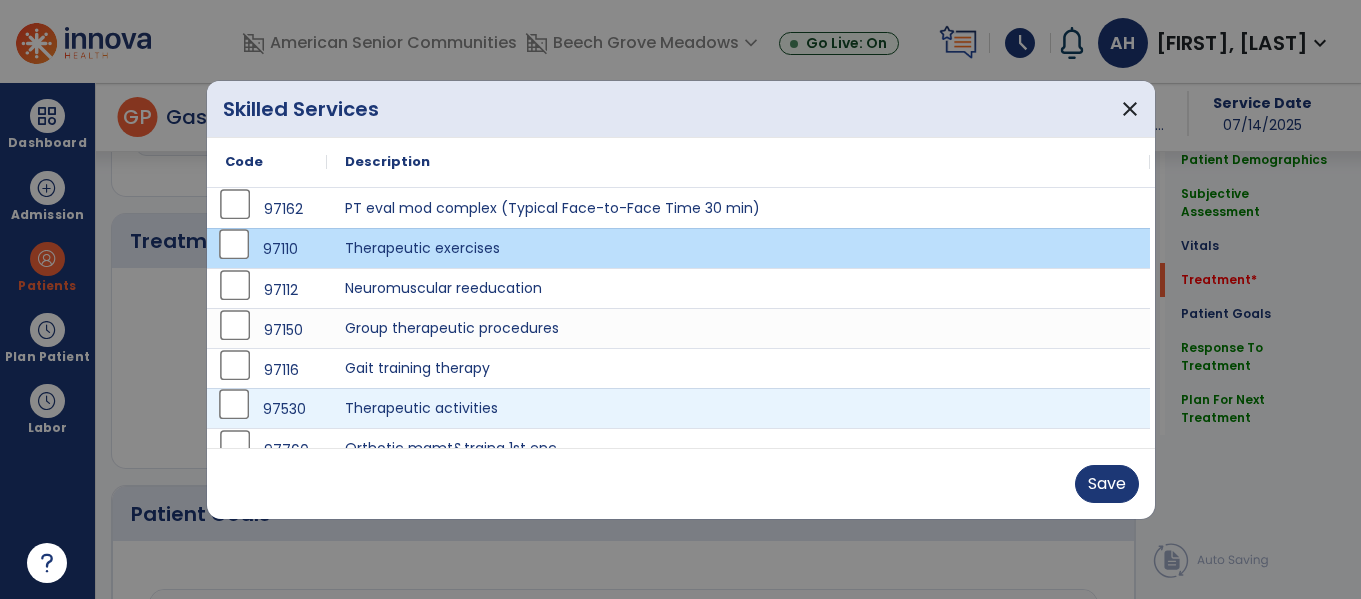 click on "97530" at bounding box center [267, 409] 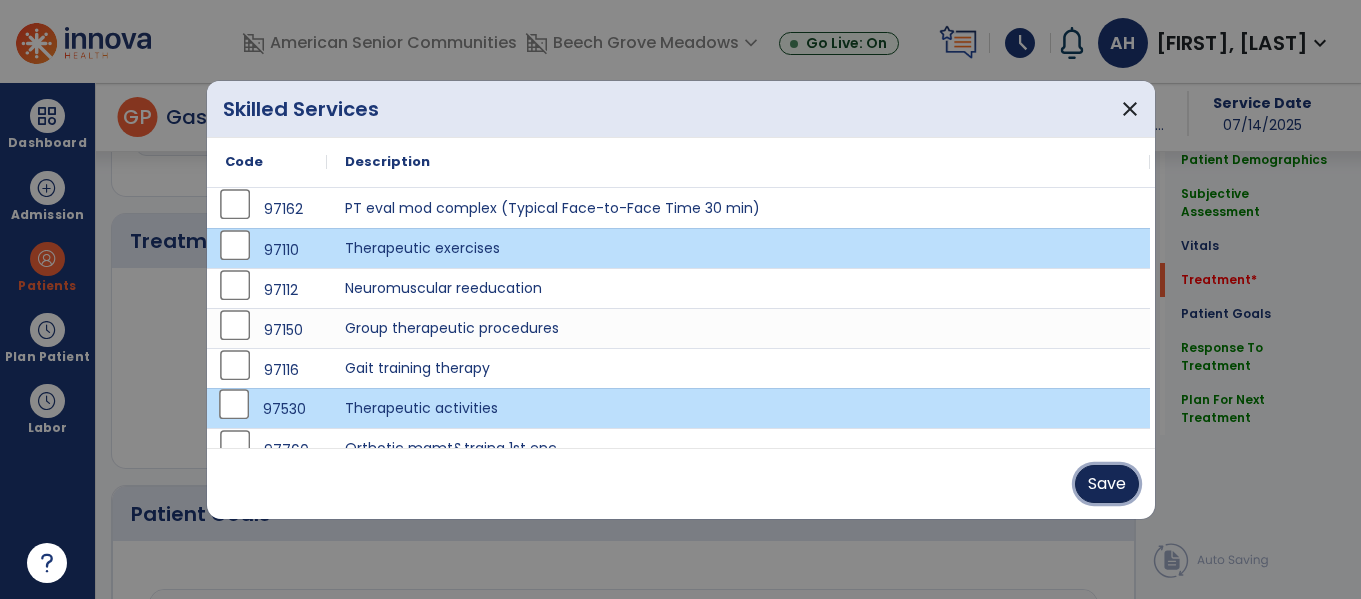 click on "Save" at bounding box center (1107, 484) 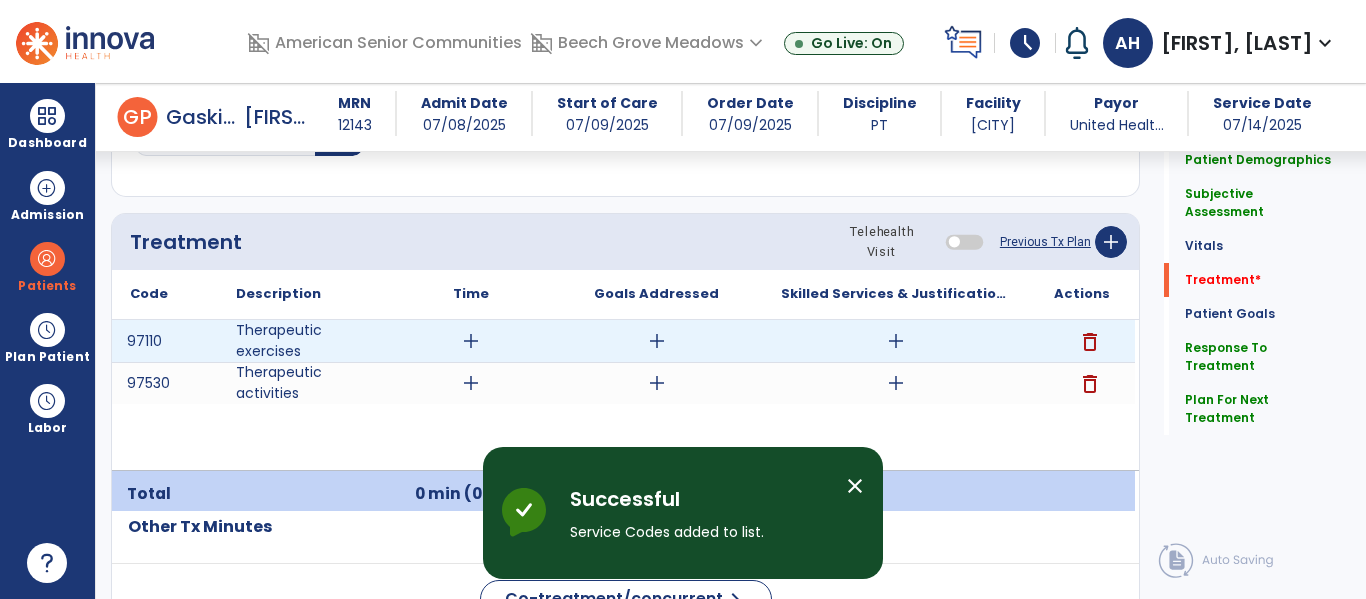 click on "add" at bounding box center [471, 341] 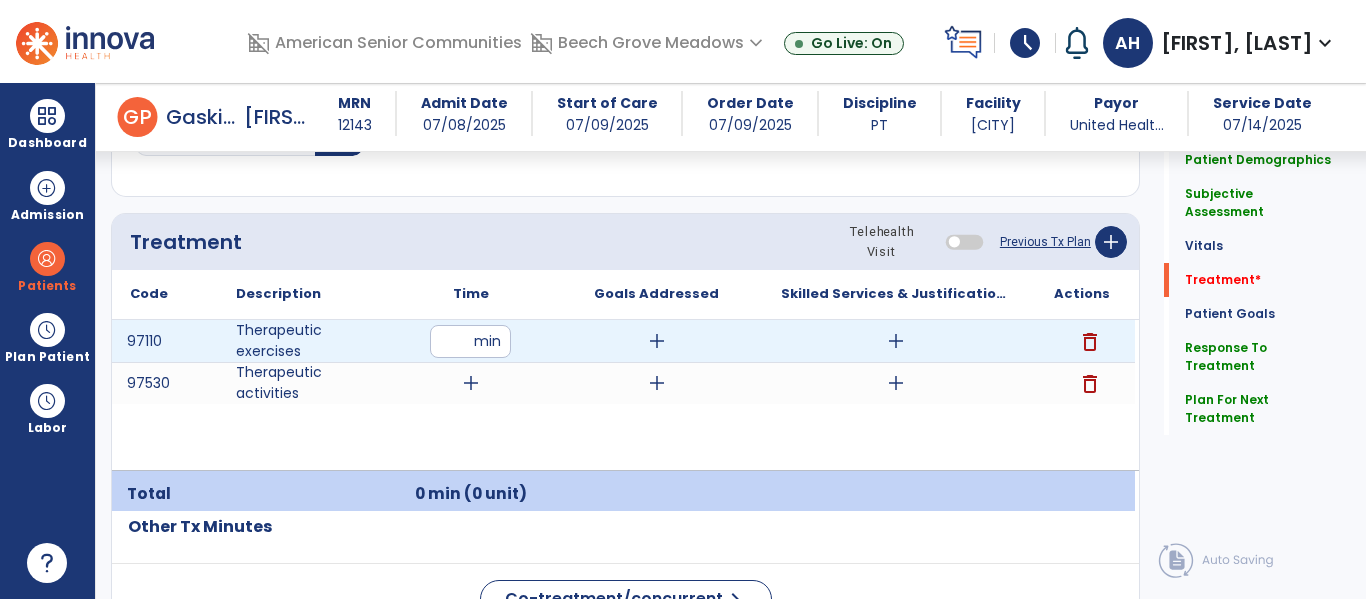 type on "**" 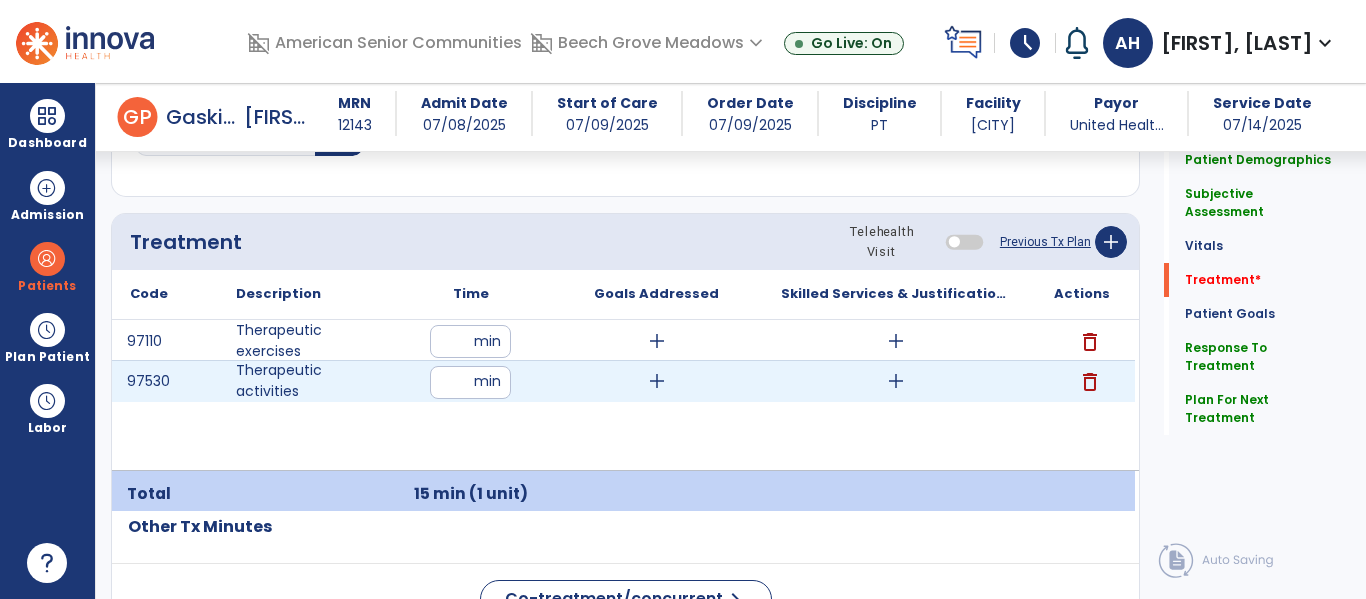 type on "*" 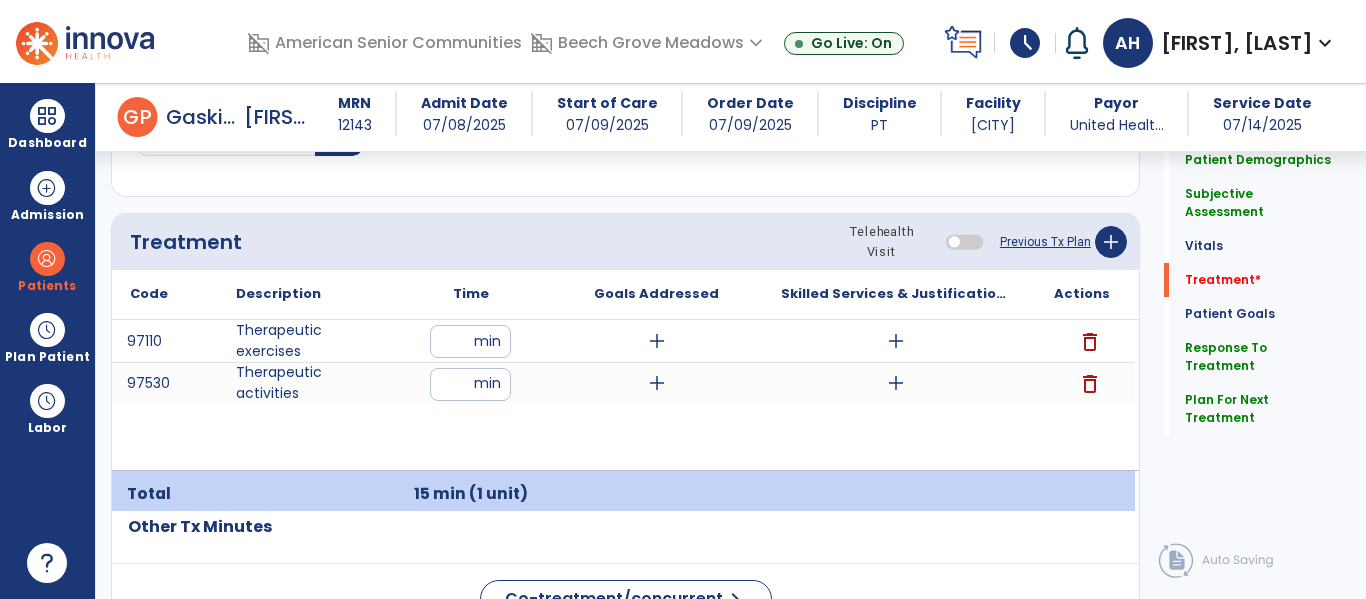 type on "**" 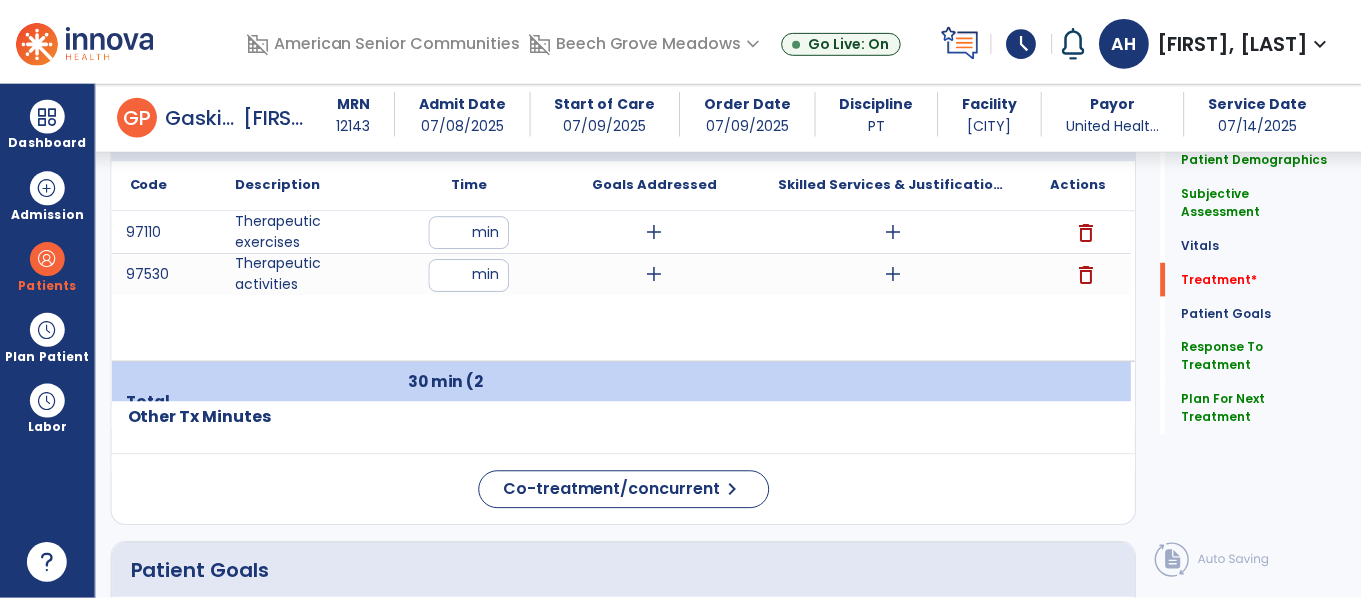 scroll, scrollTop: 1282, scrollLeft: 0, axis: vertical 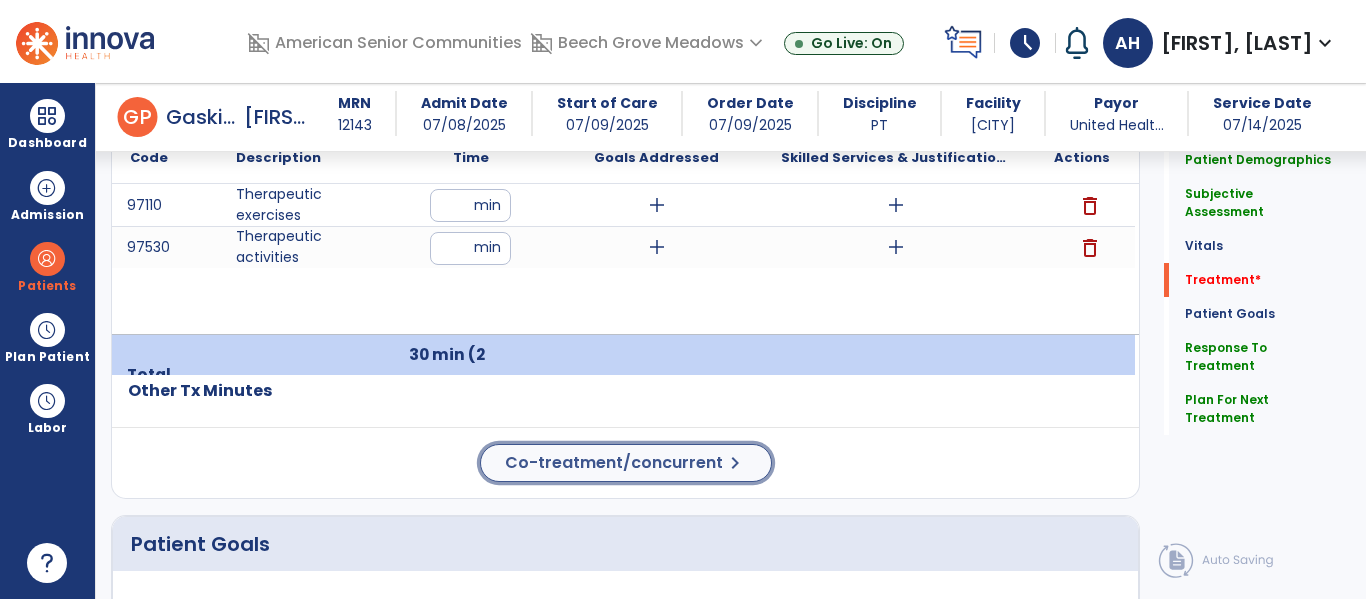 click on "Co-treatment/concurrent" 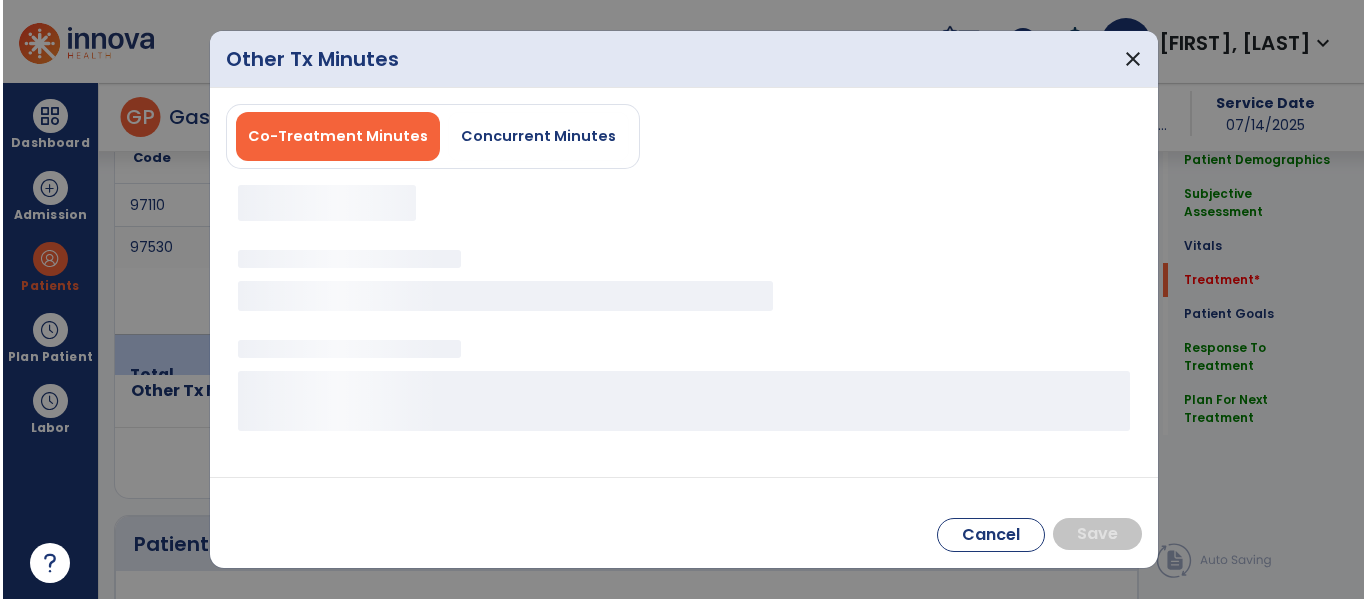 scroll, scrollTop: 1282, scrollLeft: 0, axis: vertical 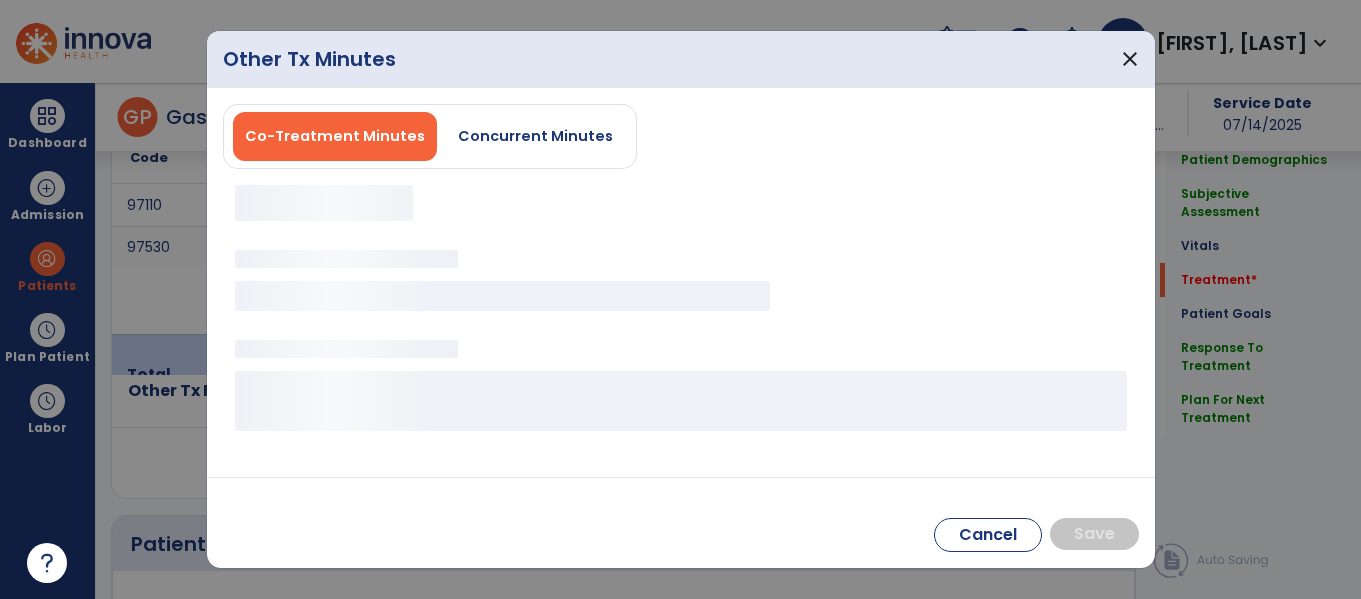 click on "Co-Treatment Minutes   Concurrent Minutes" at bounding box center [430, 136] 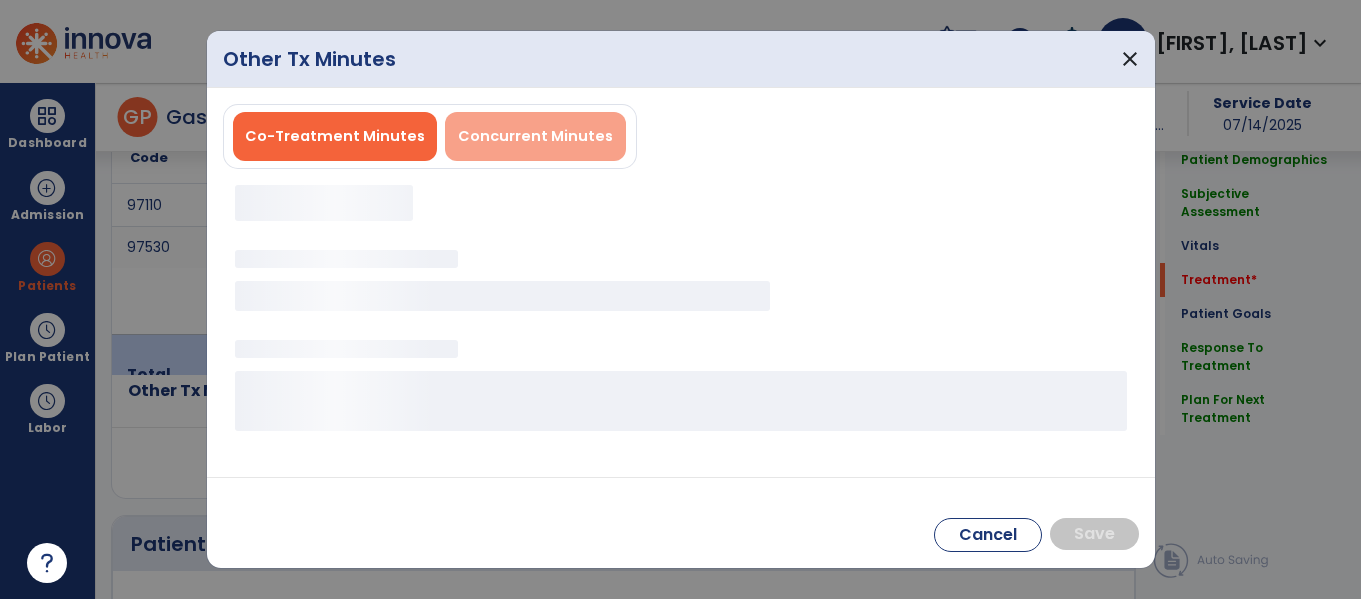 click on "Concurrent Minutes" at bounding box center [535, 136] 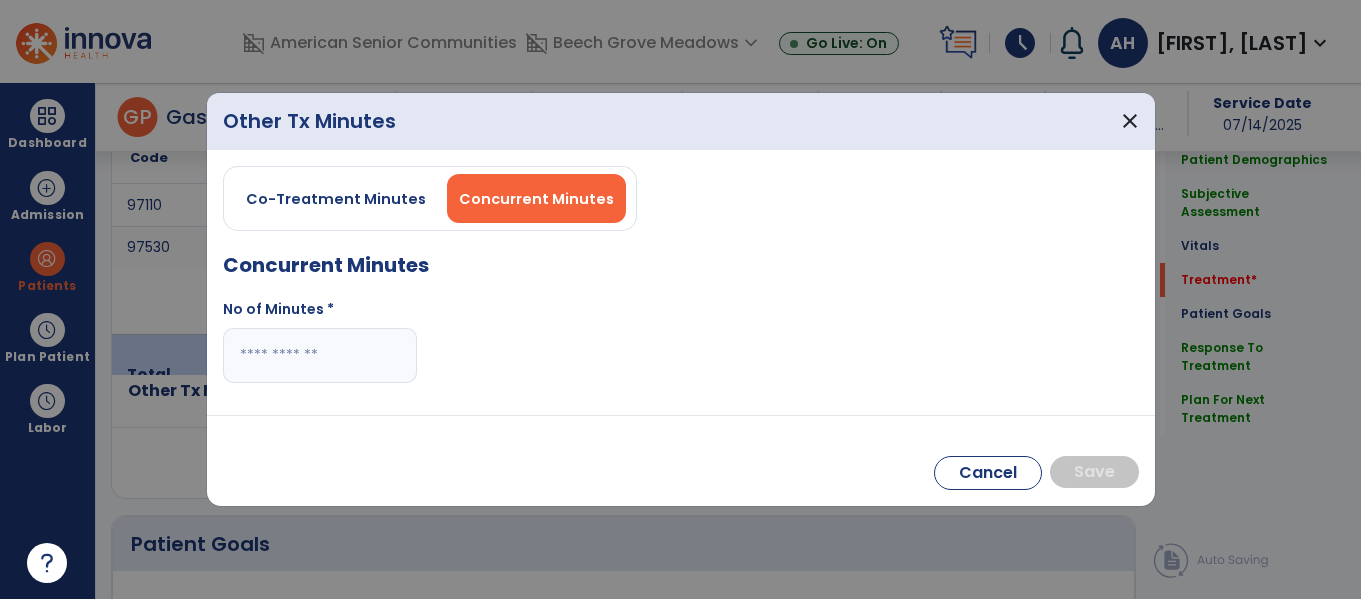 click at bounding box center (320, 355) 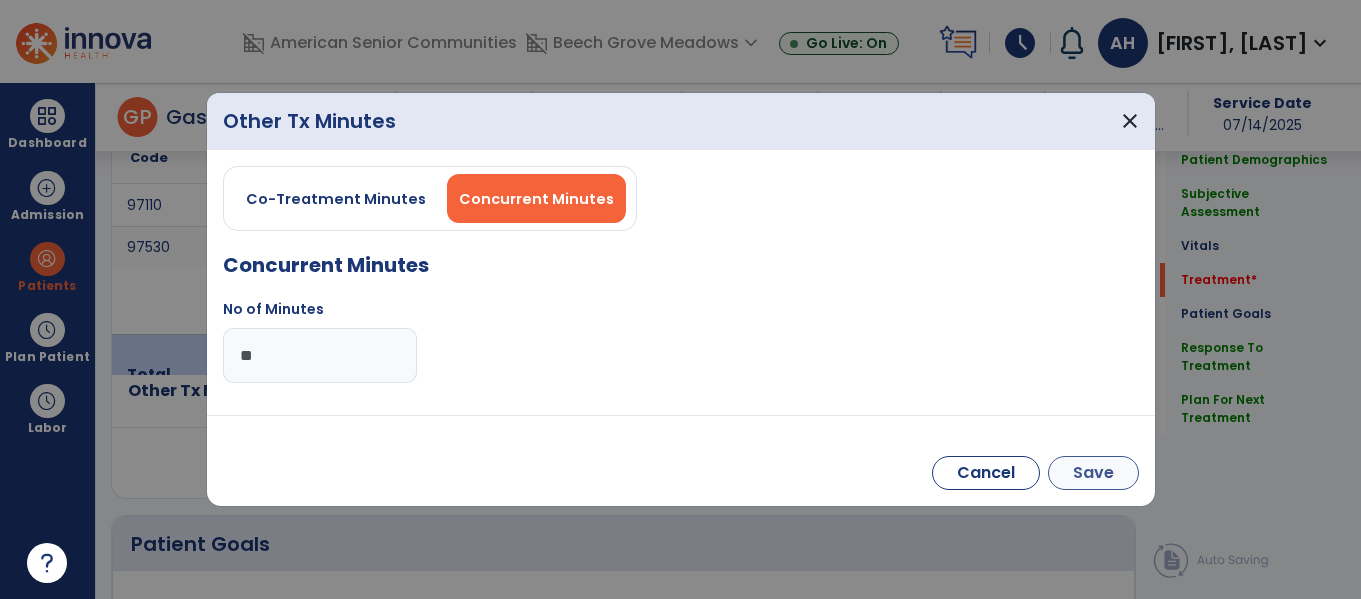 type on "**" 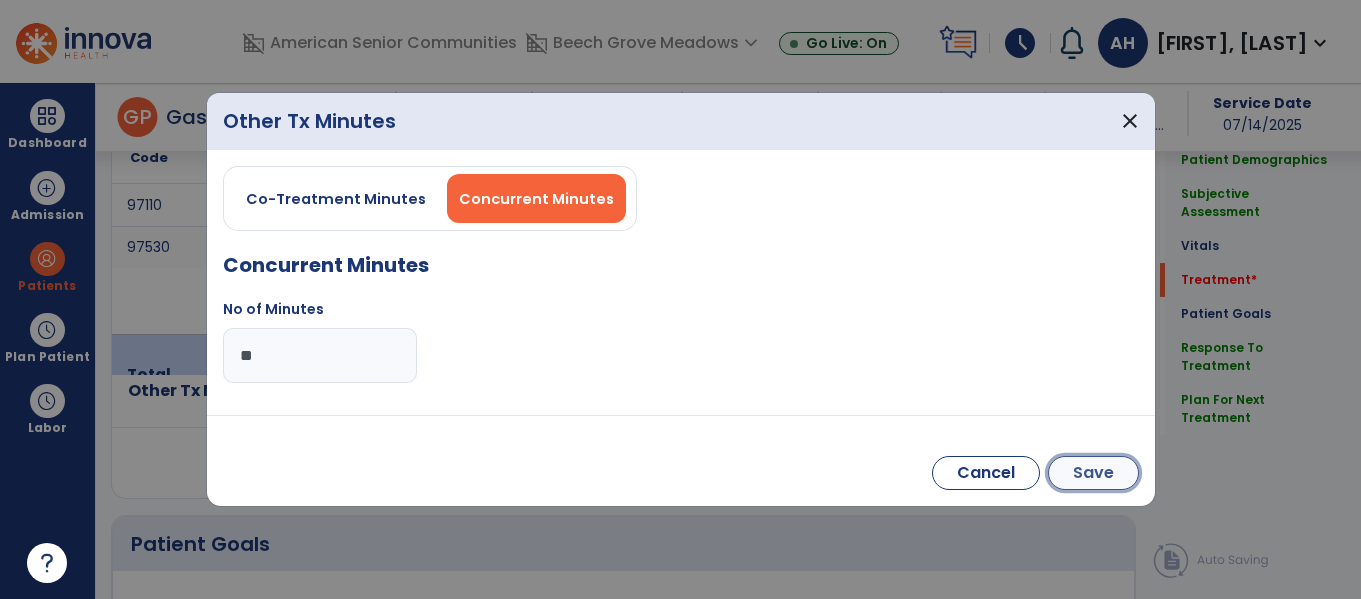 click on "Save" at bounding box center [1093, 473] 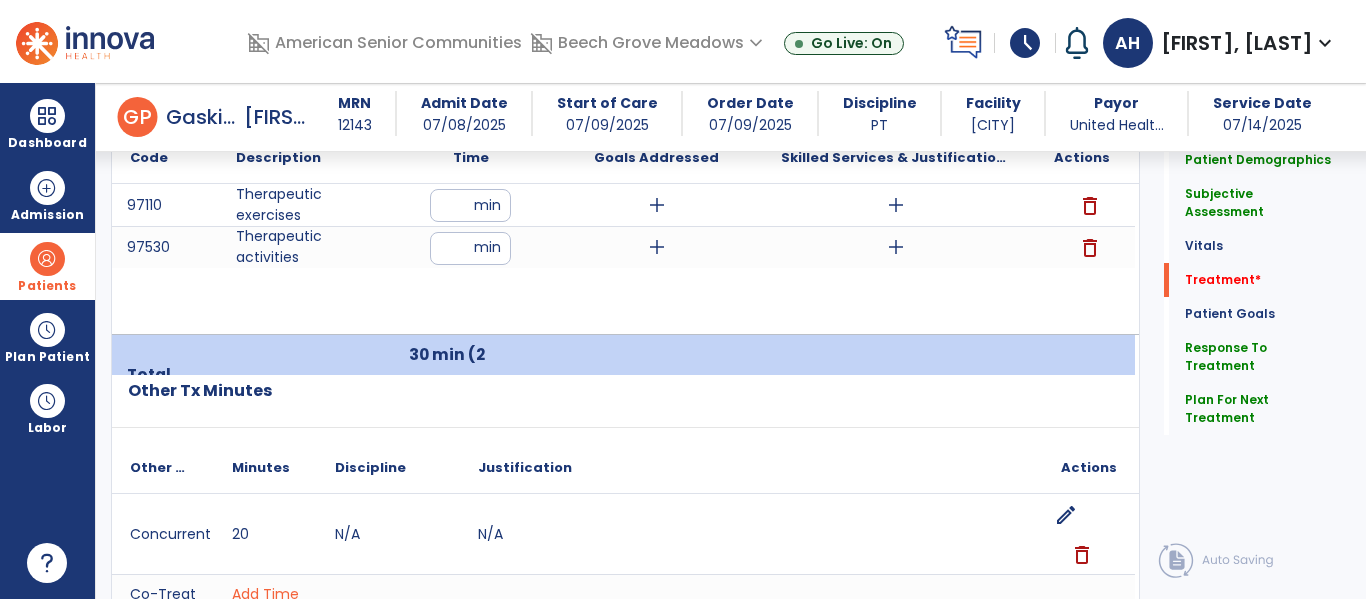 click on "Patients" at bounding box center (47, 286) 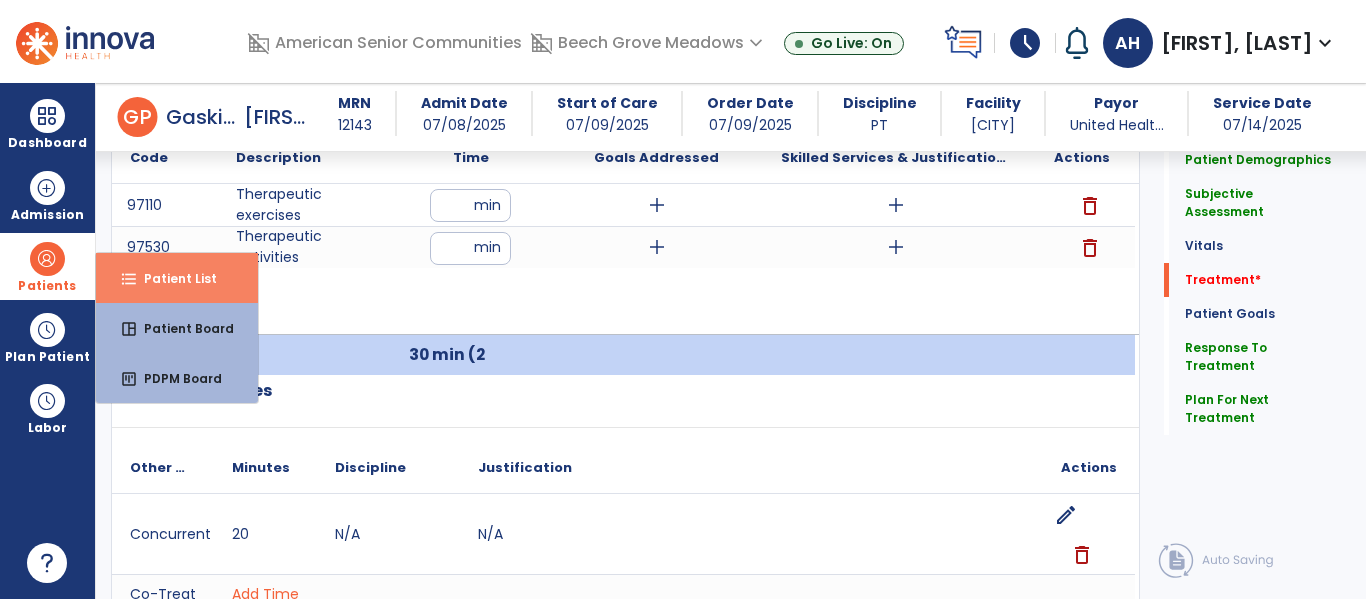 click on "format_list_bulleted  Patient List" at bounding box center (177, 278) 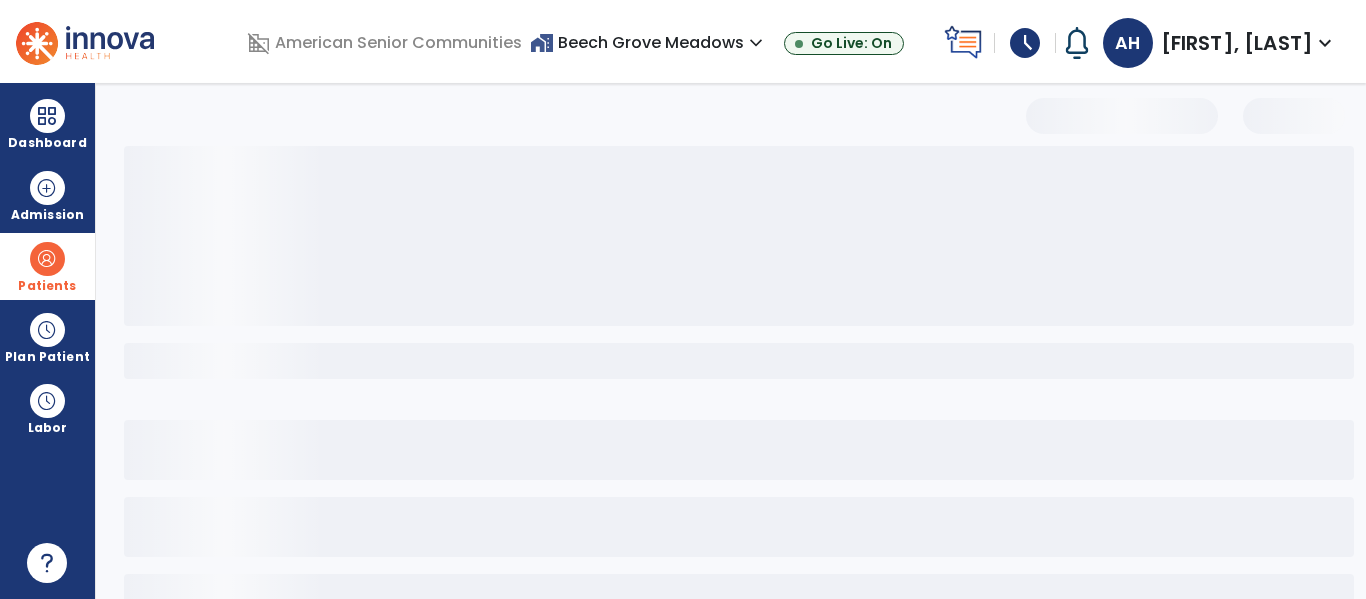 scroll, scrollTop: 144, scrollLeft: 0, axis: vertical 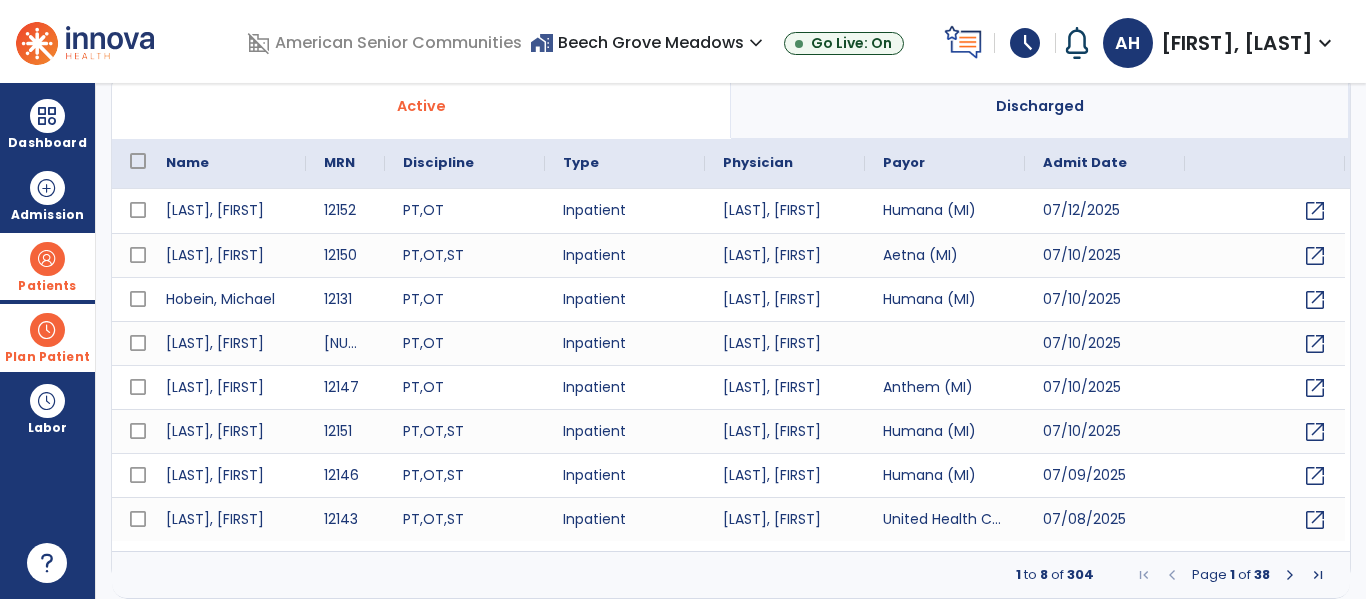 click at bounding box center [47, 330] 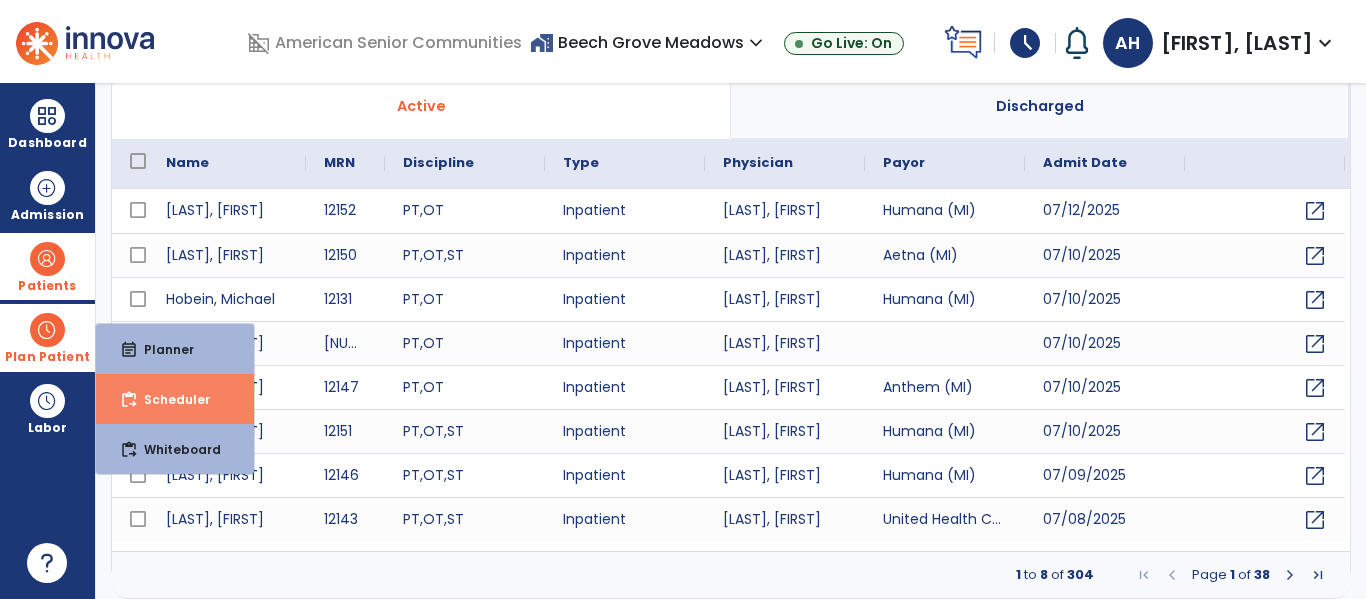 click on "Scheduler" at bounding box center (169, 399) 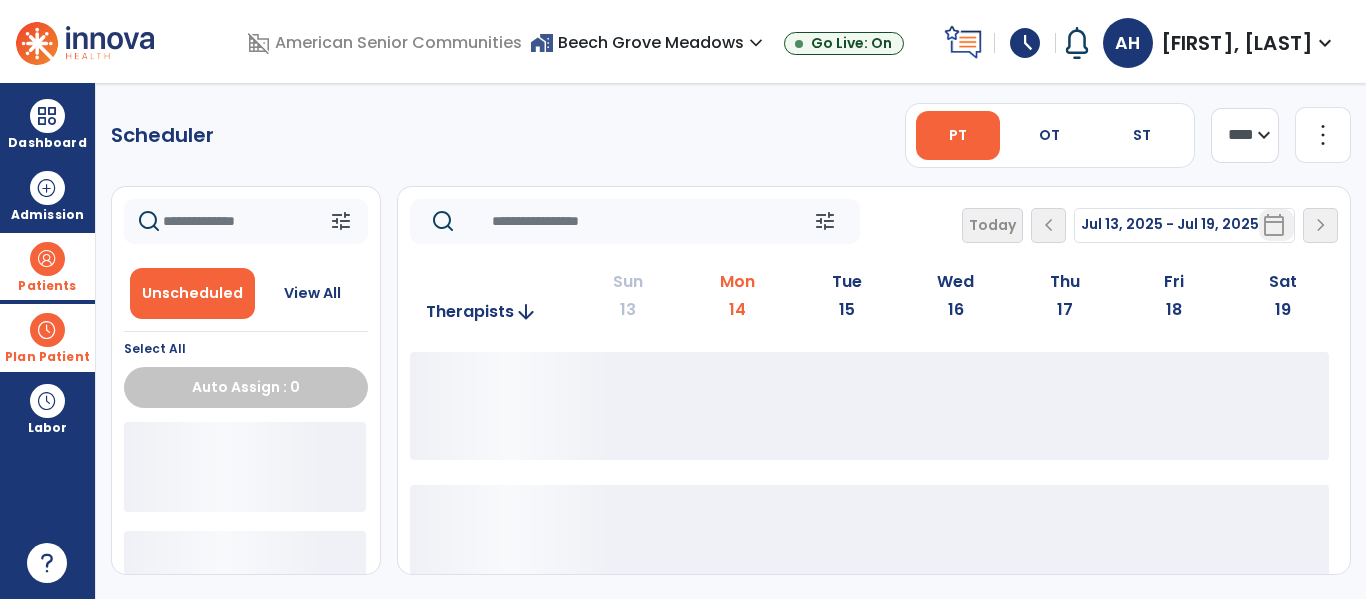 scroll, scrollTop: 0, scrollLeft: 0, axis: both 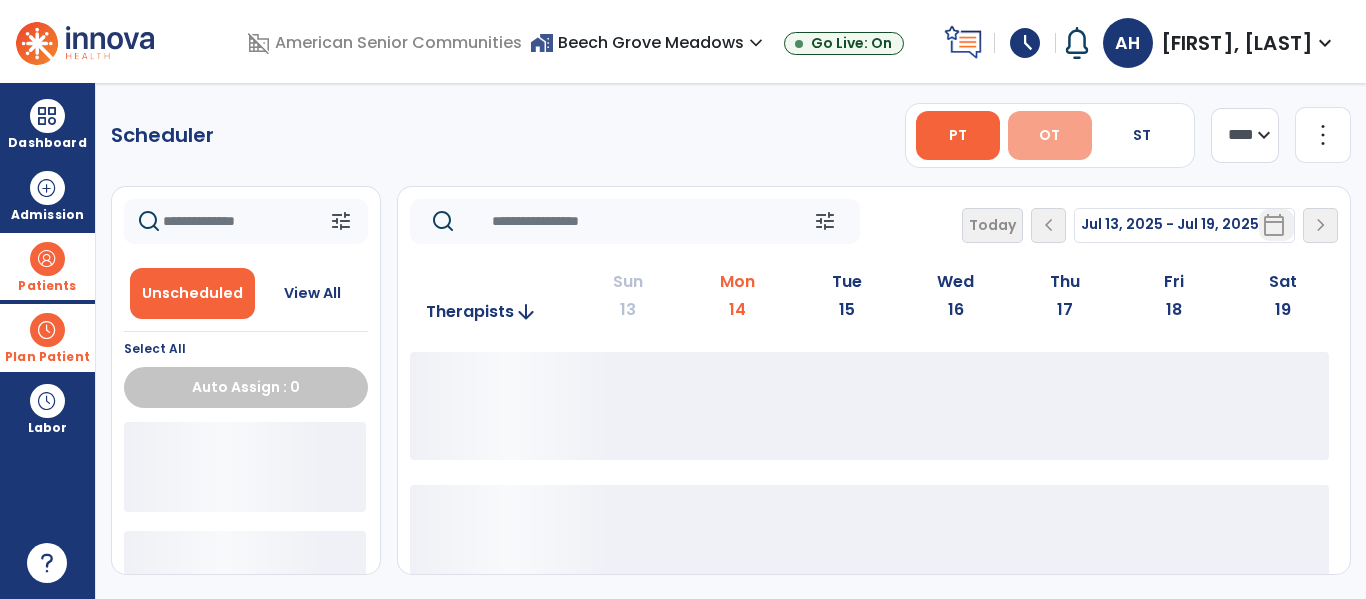 click on "OT" at bounding box center (1049, 135) 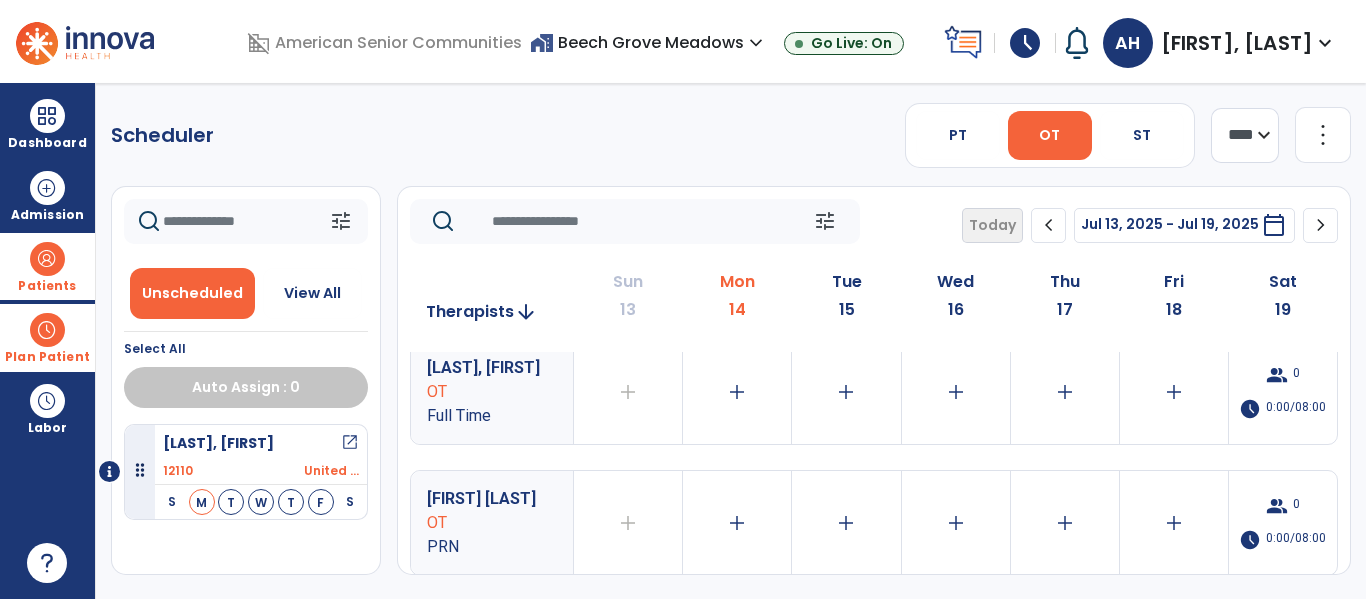 scroll, scrollTop: 0, scrollLeft: 0, axis: both 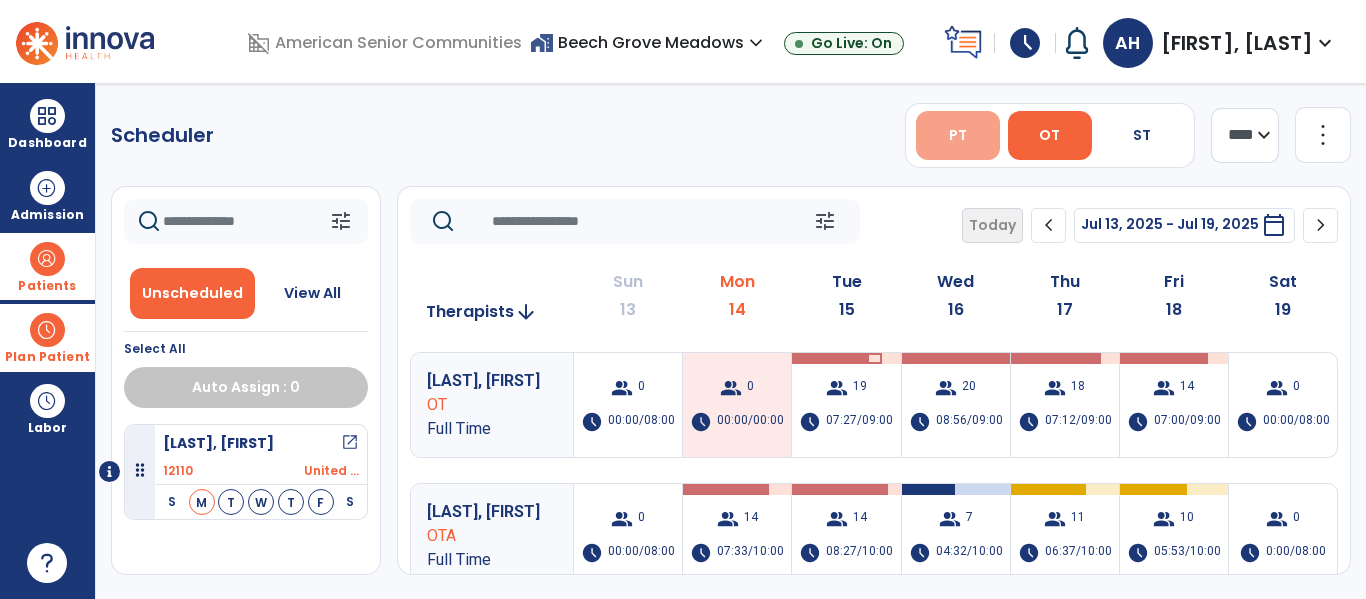 click on "PT" at bounding box center [958, 135] 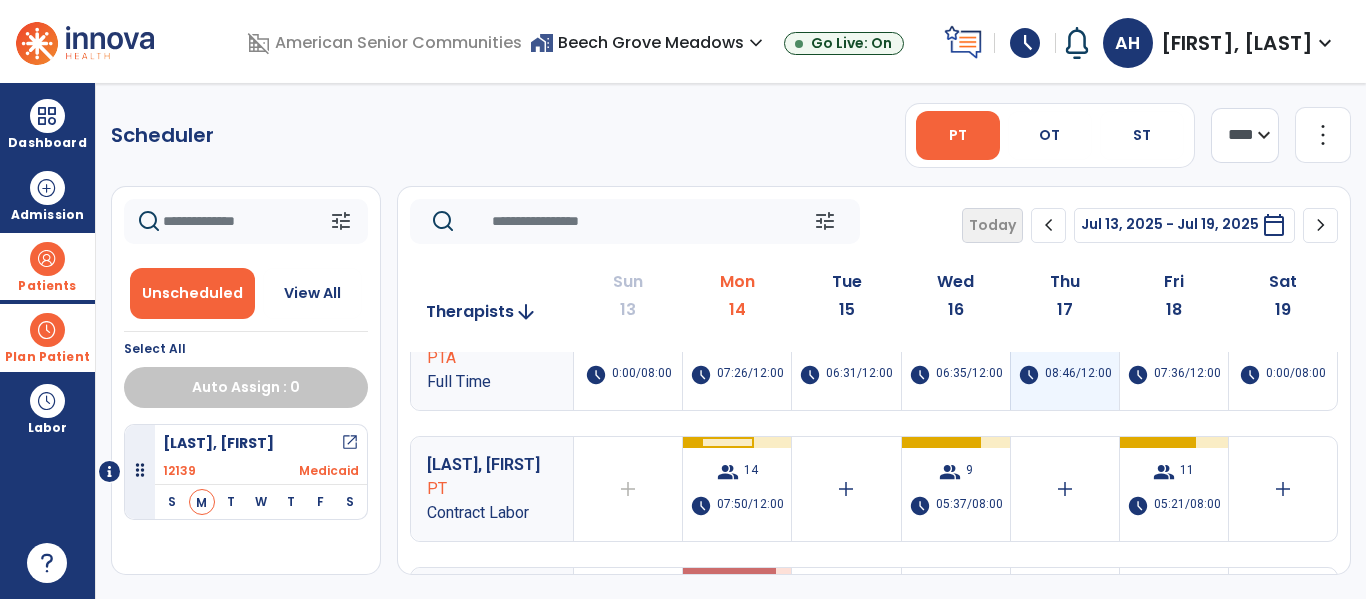 scroll, scrollTop: 0, scrollLeft: 0, axis: both 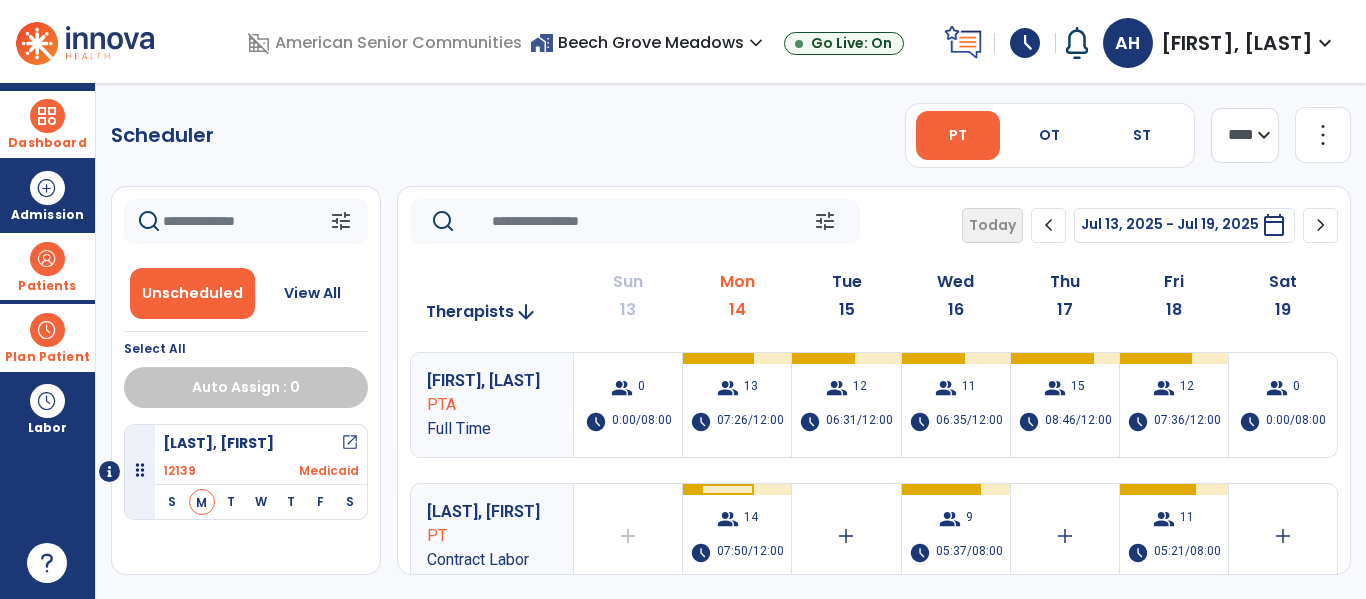 click at bounding box center (47, 116) 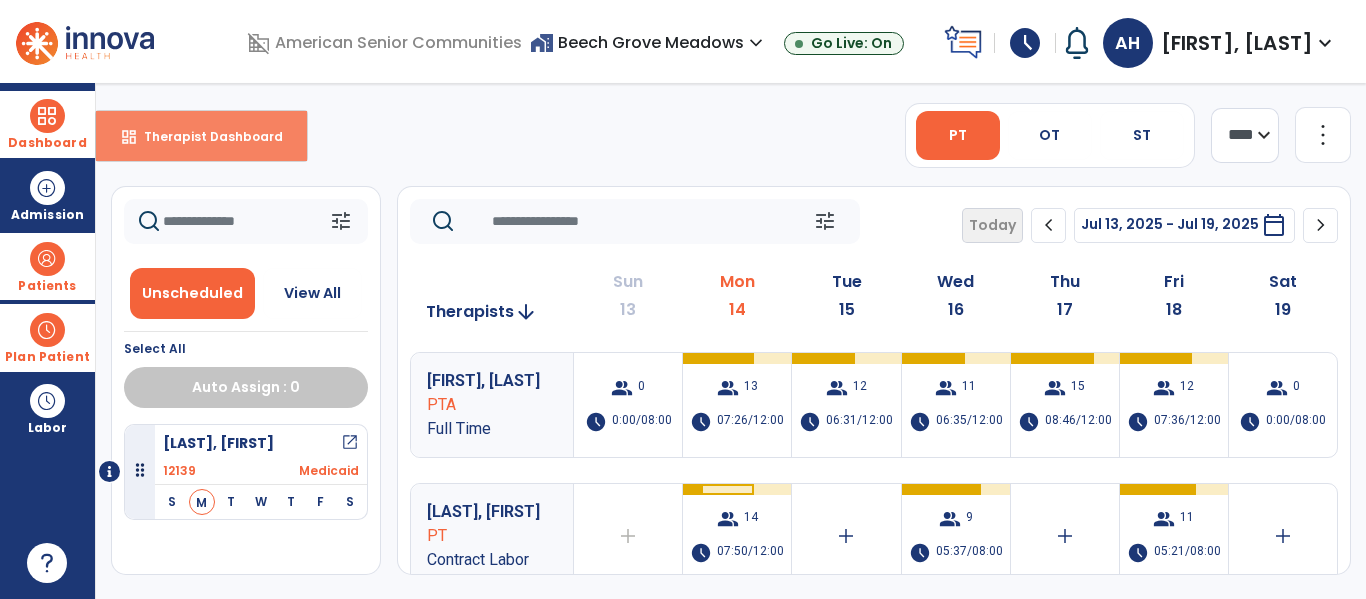 click on "dashboard" at bounding box center (129, 137) 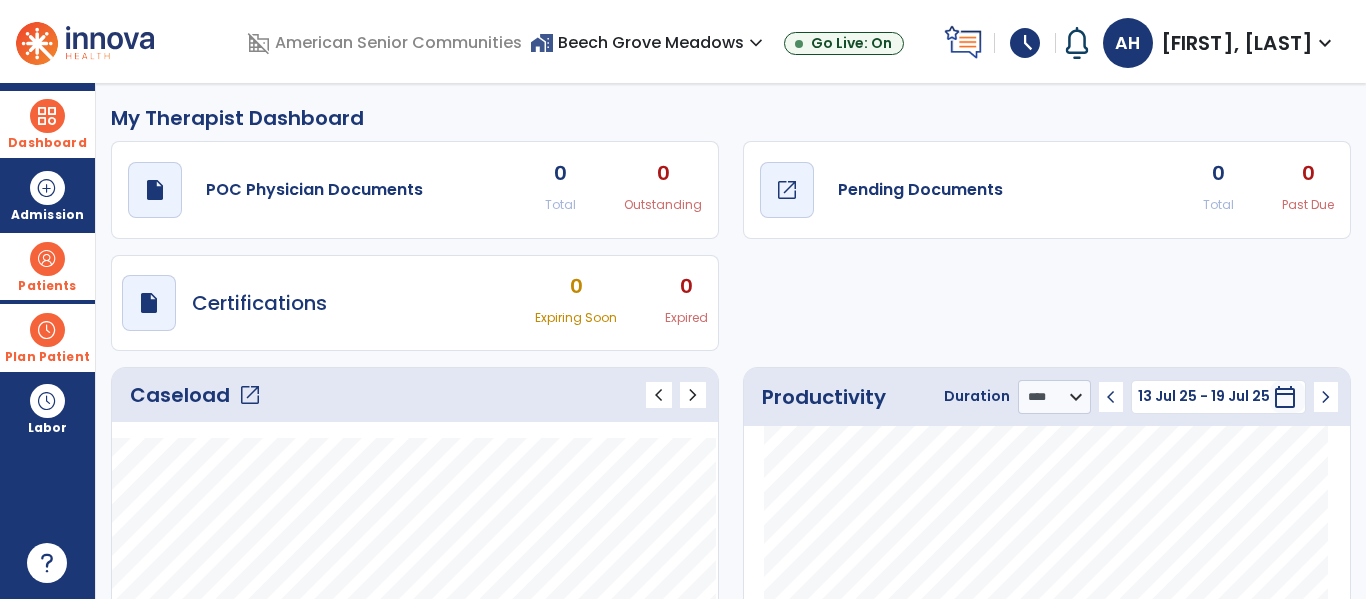 click on "Pending Documents" 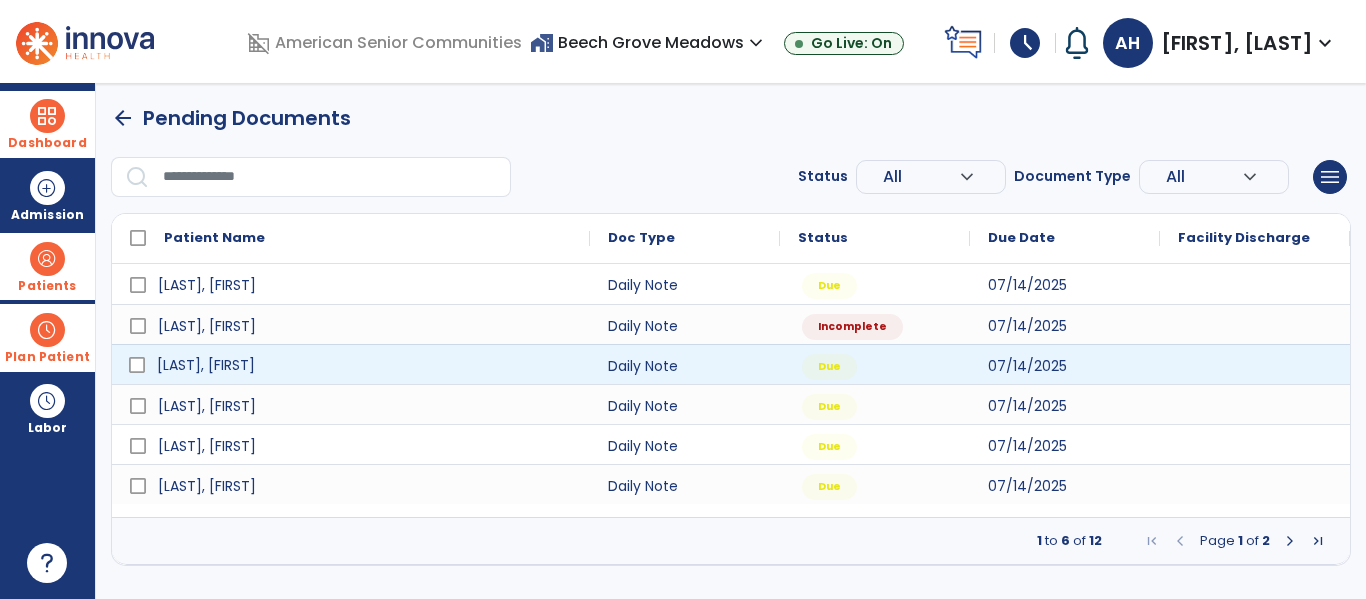 click on "[LAST], [FIRST]" at bounding box center (365, 365) 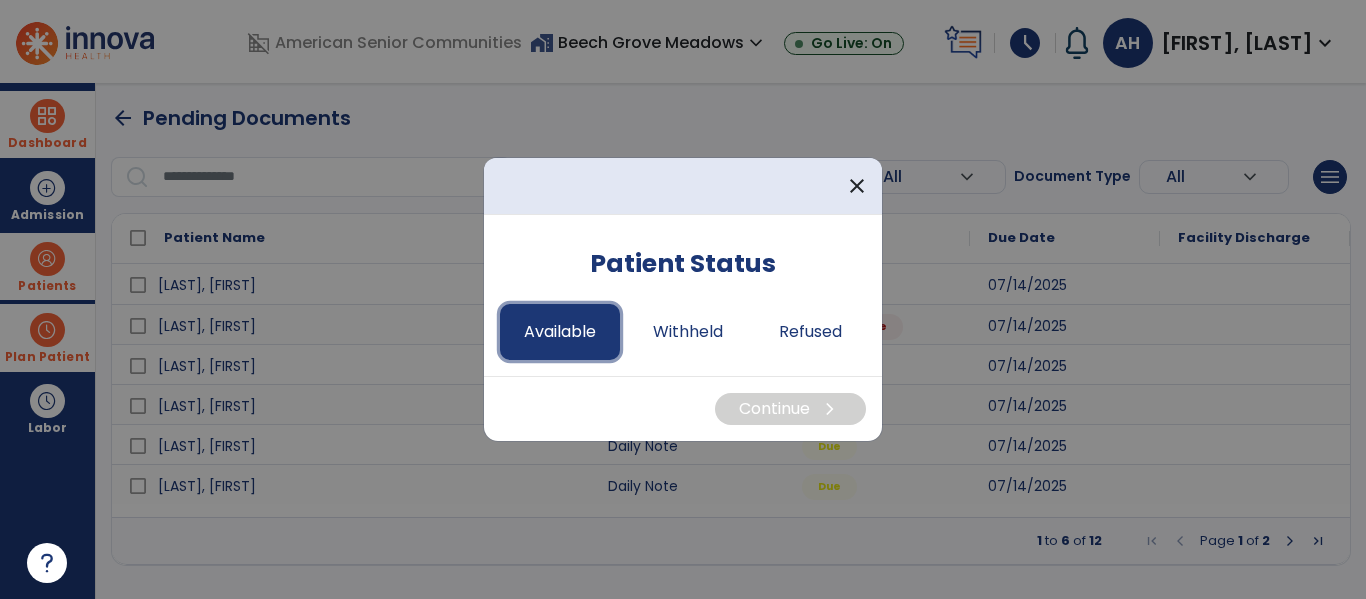 click on "Available" at bounding box center [560, 332] 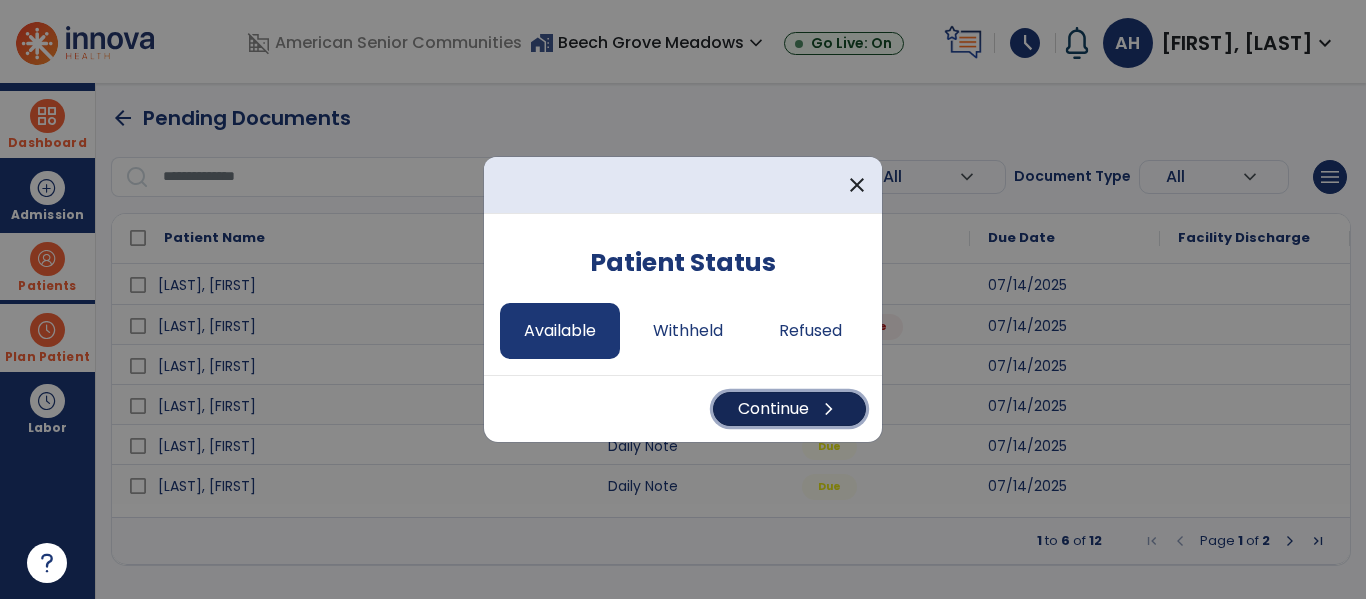 click on "Continue   chevron_right" at bounding box center (789, 409) 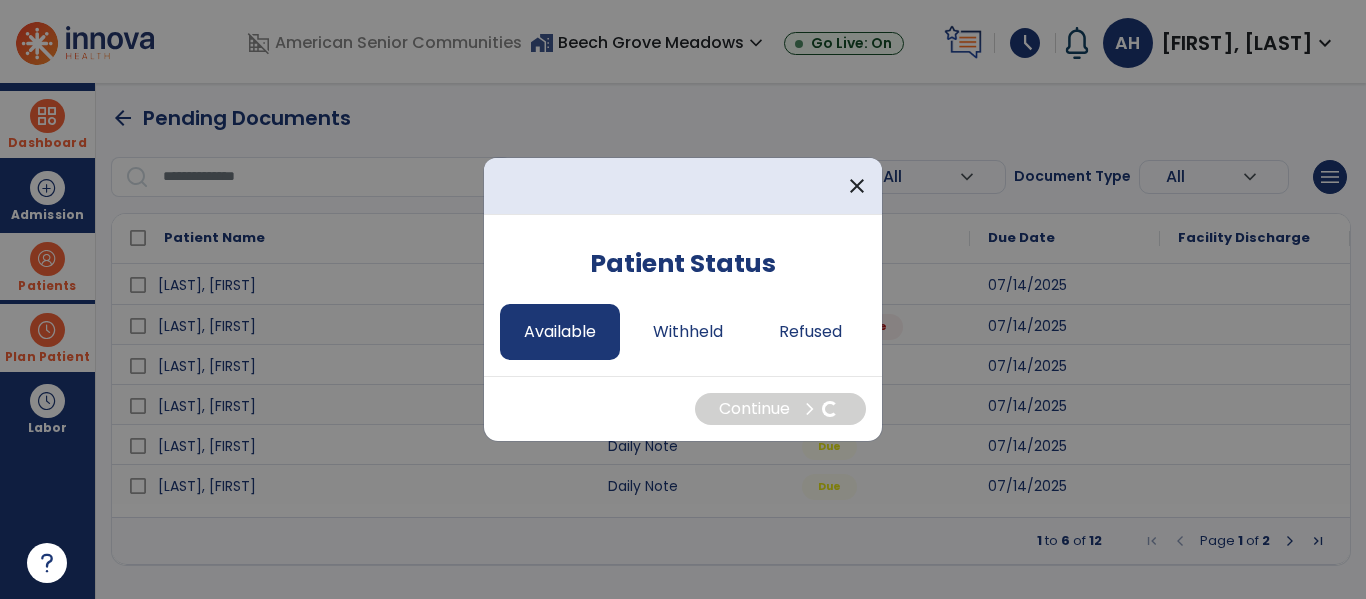 select on "*" 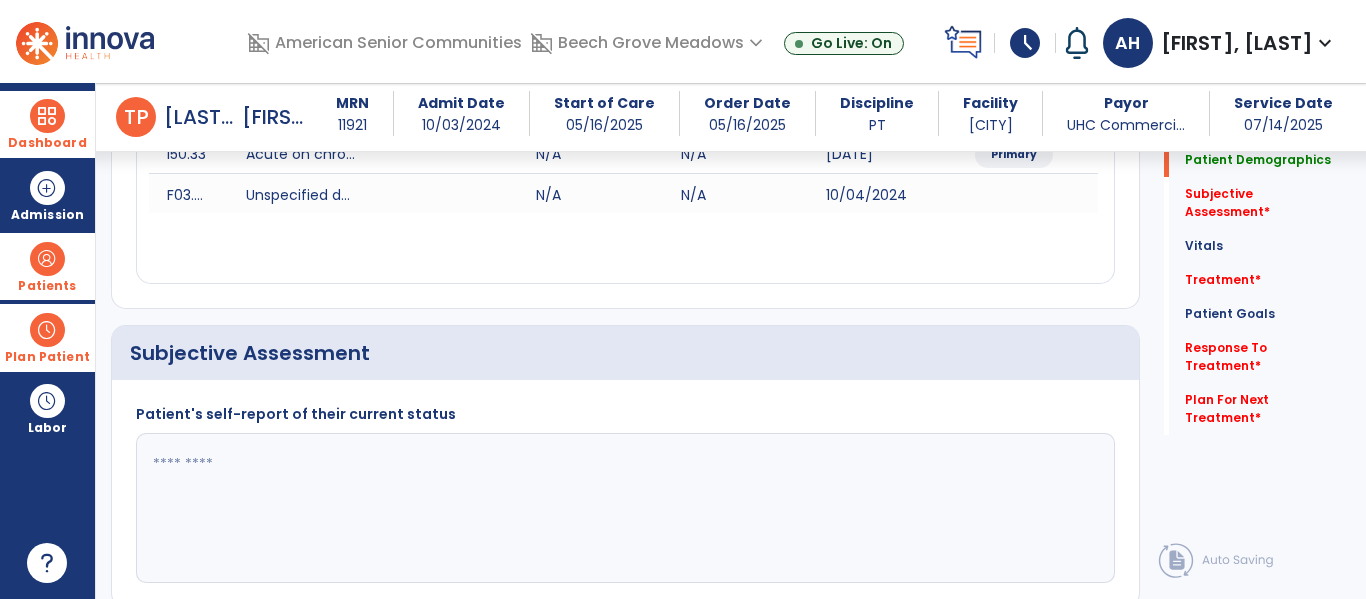 scroll, scrollTop: 316, scrollLeft: 0, axis: vertical 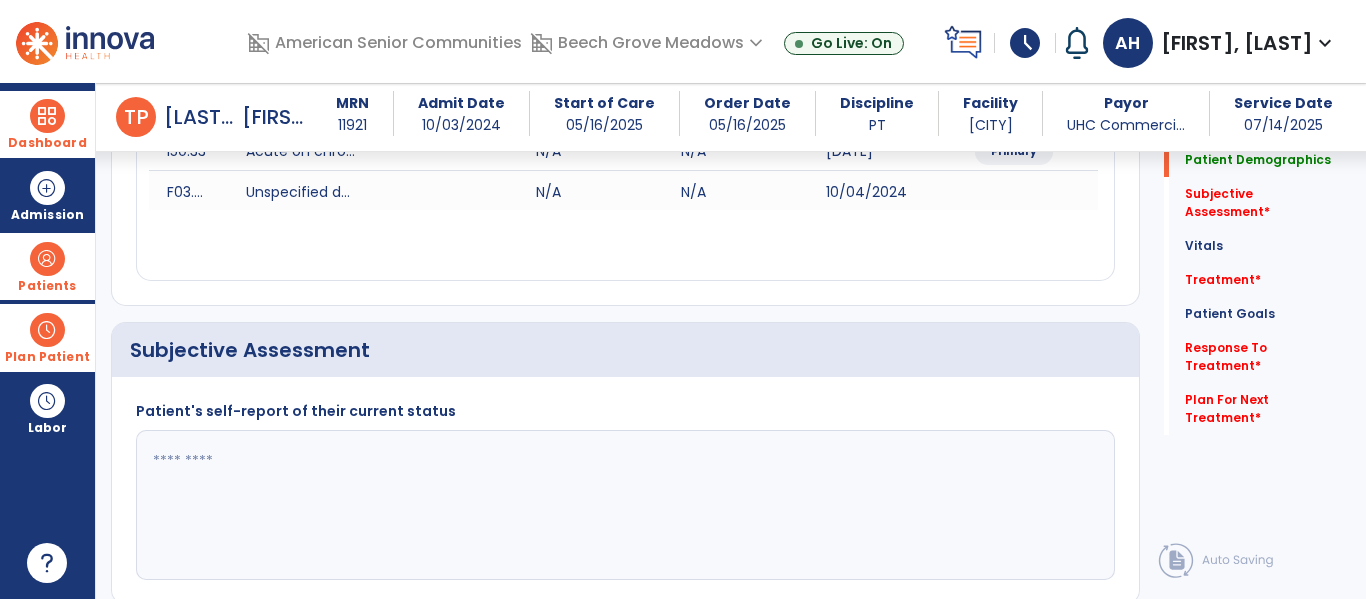 click 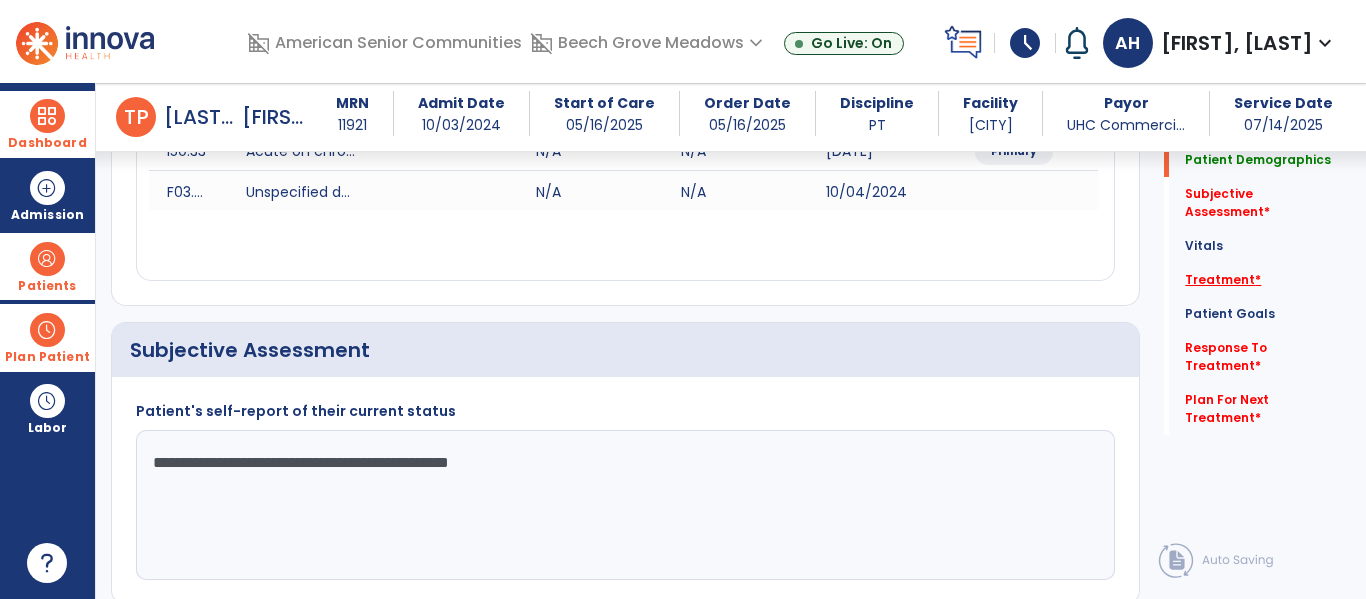 type on "**********" 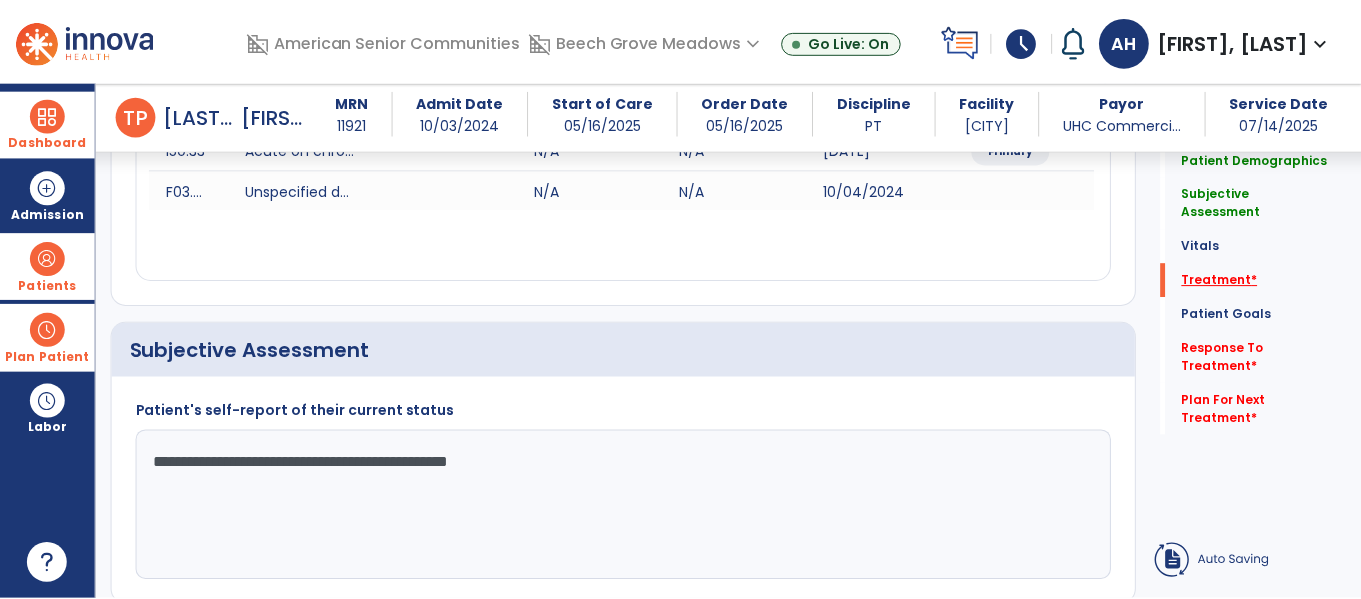 scroll, scrollTop: 1146, scrollLeft: 0, axis: vertical 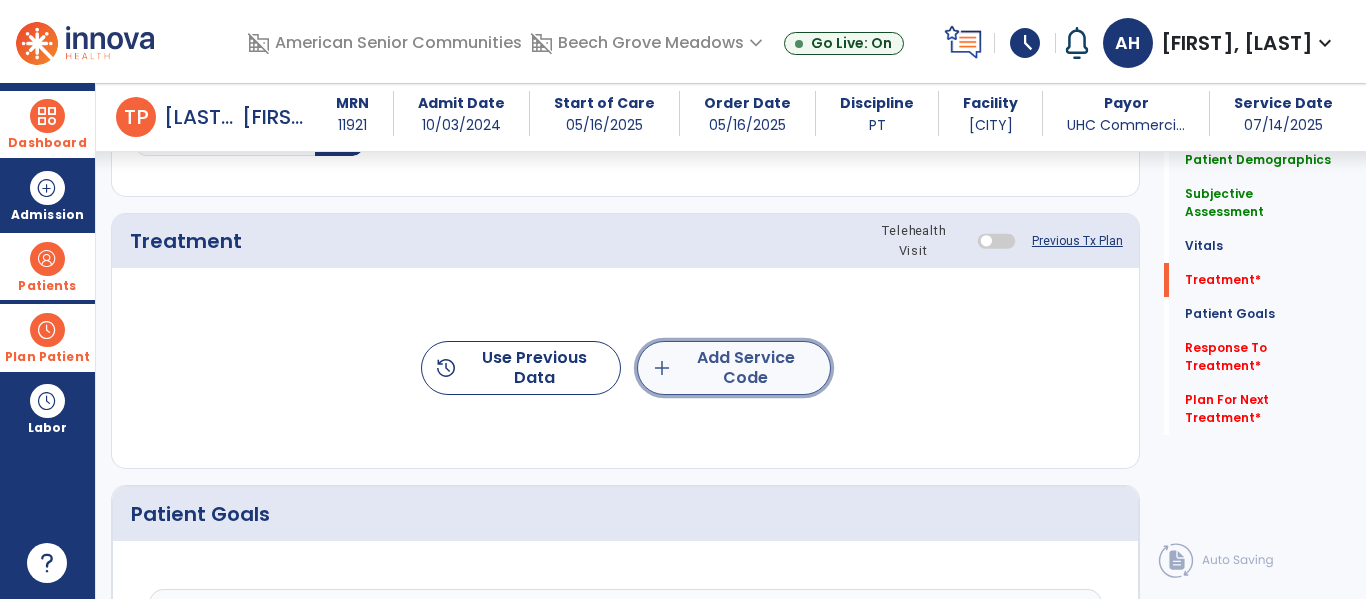 click on "add  Add Service Code" 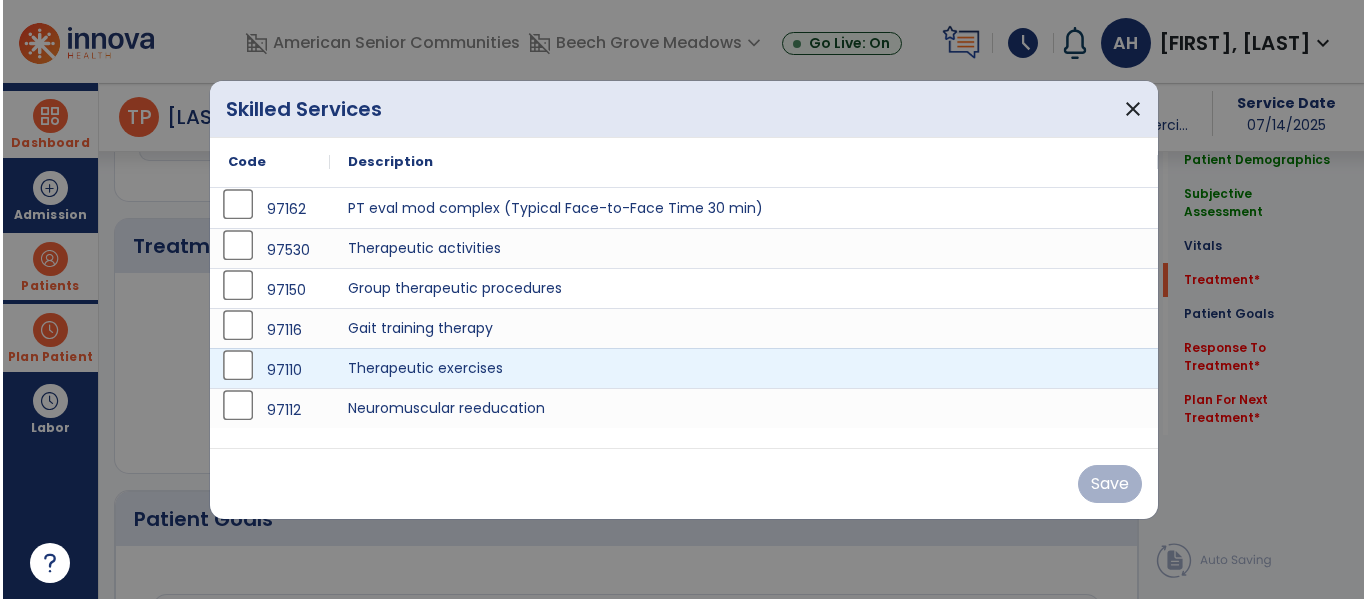 scroll, scrollTop: 1146, scrollLeft: 0, axis: vertical 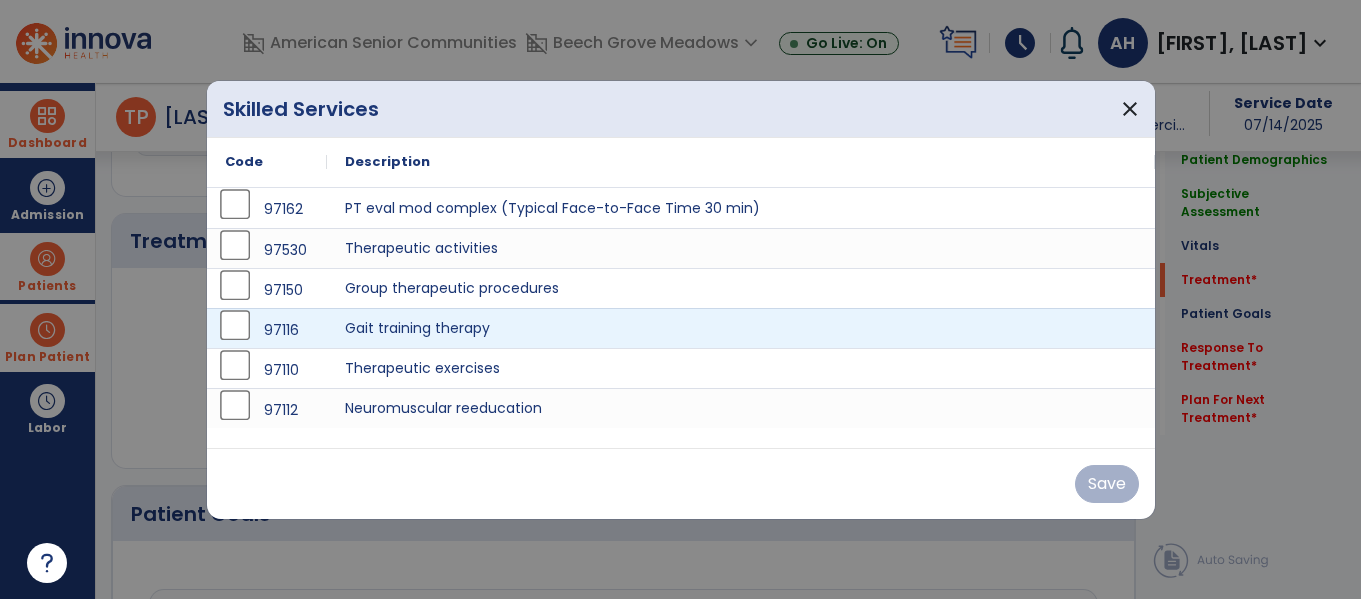 click on "97116" at bounding box center (267, 330) 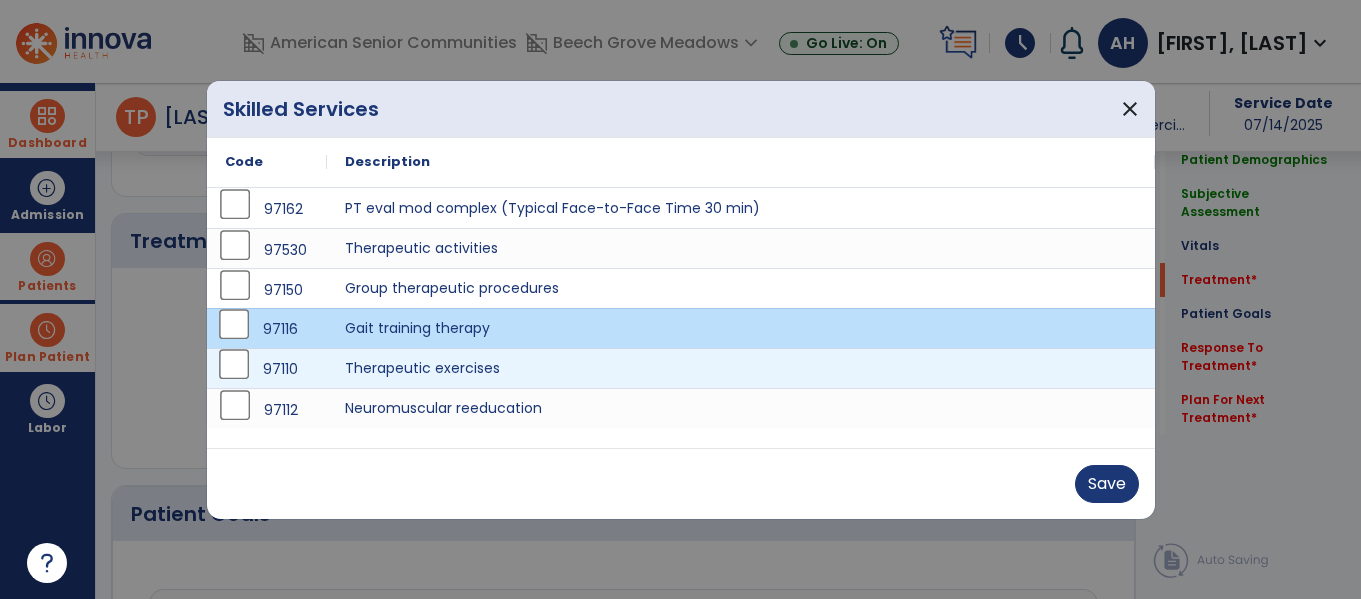 click on "97110" at bounding box center [267, 369] 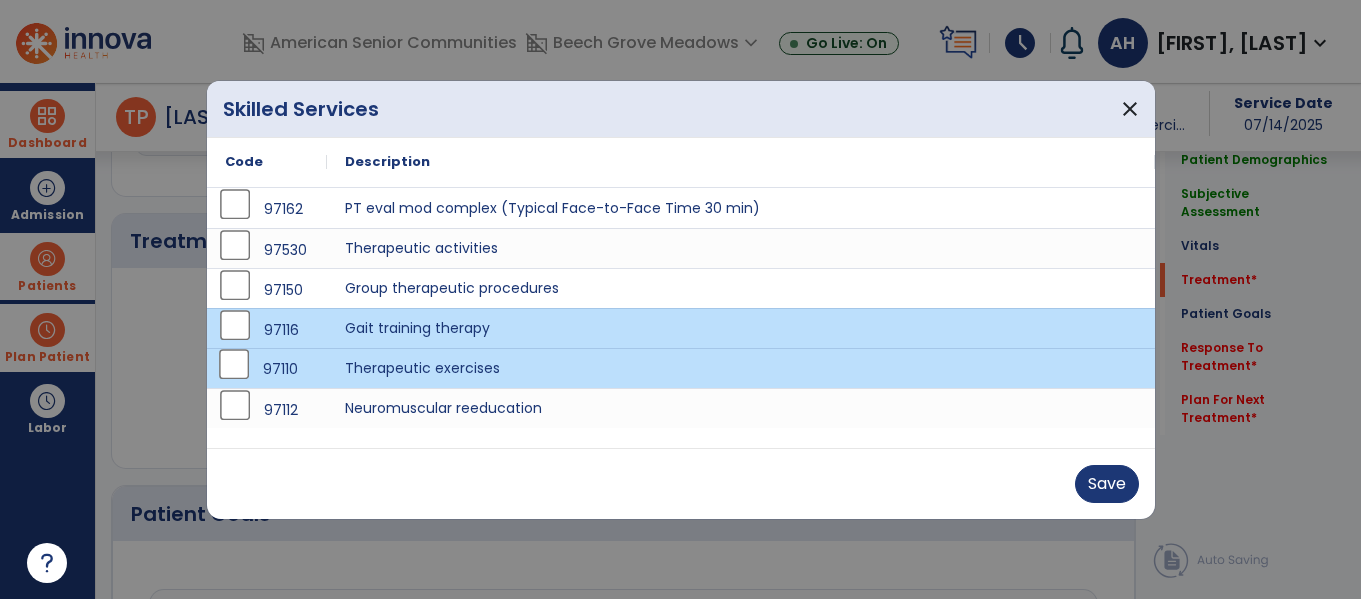 click on "Save" at bounding box center [681, 484] 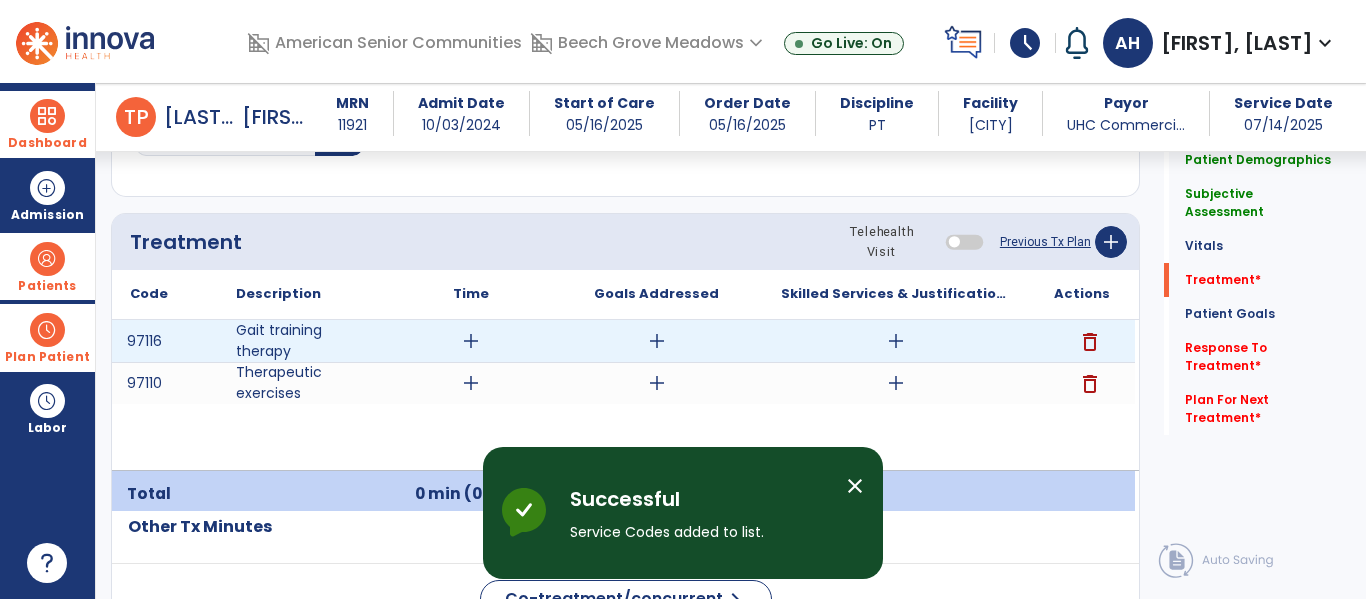 click on "add" at bounding box center (471, 341) 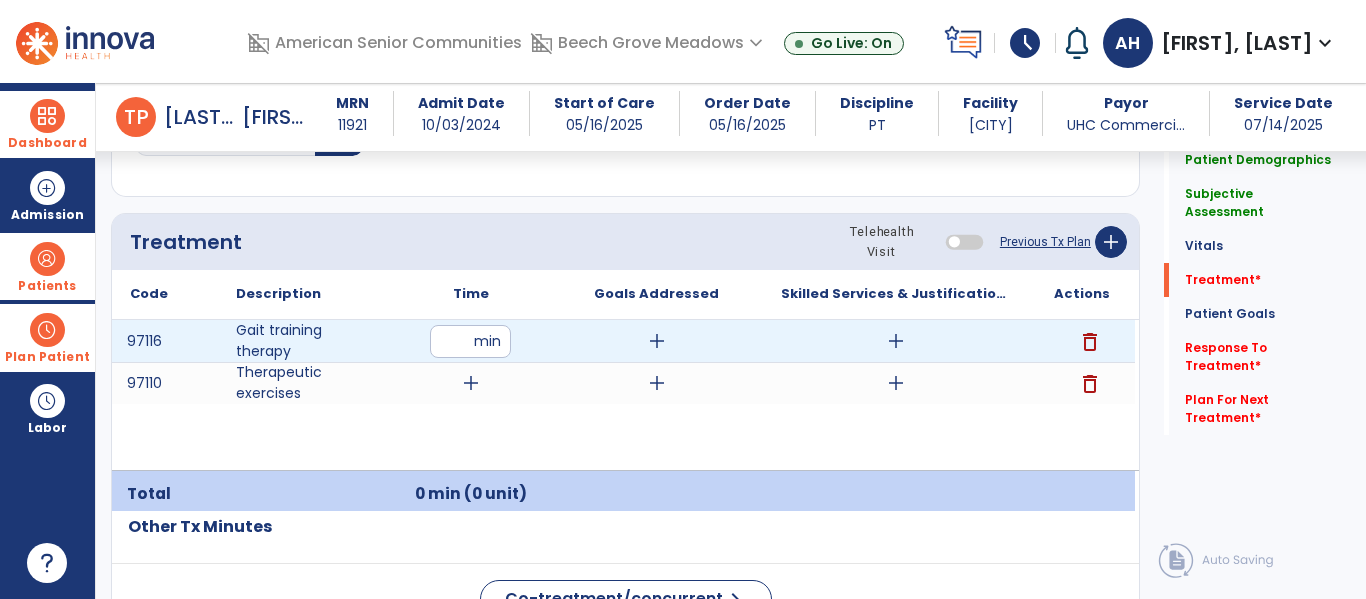 type on "**" 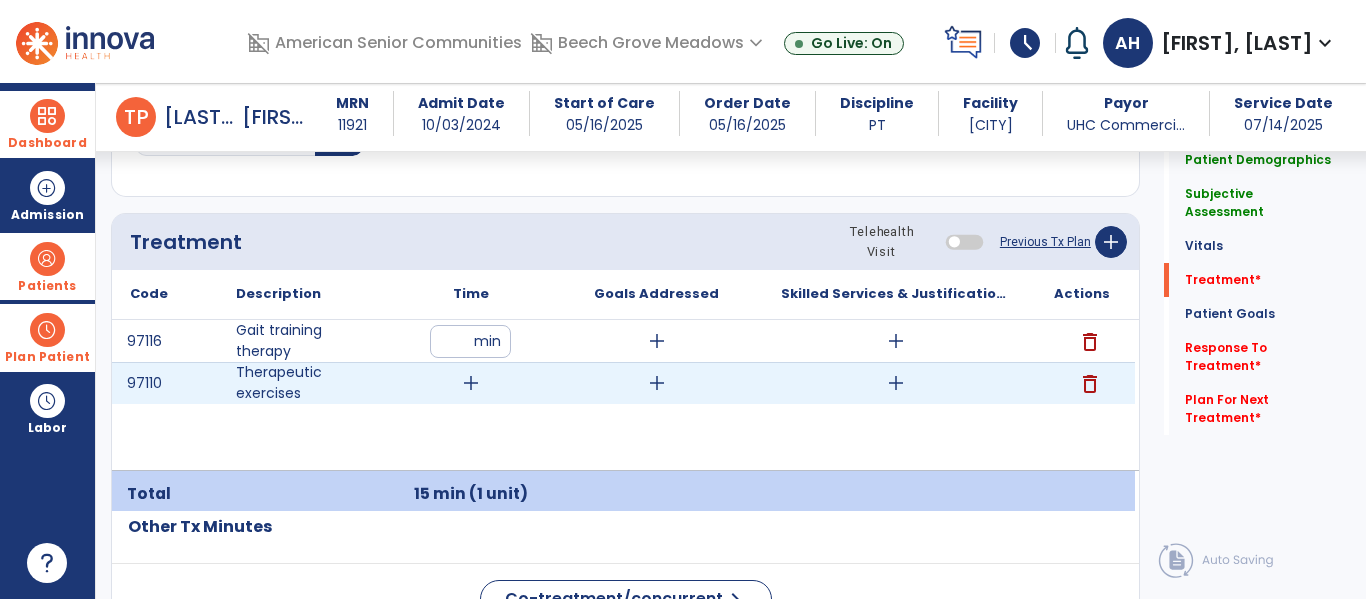click on "add" at bounding box center (471, 383) 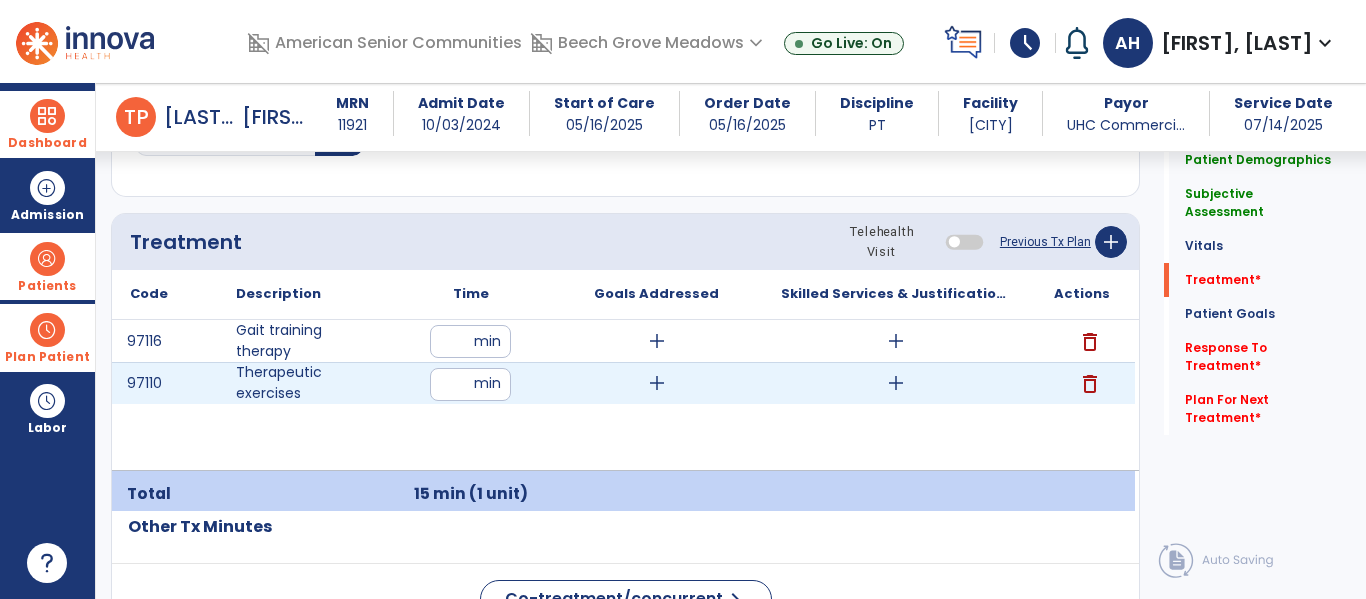 type on "**" 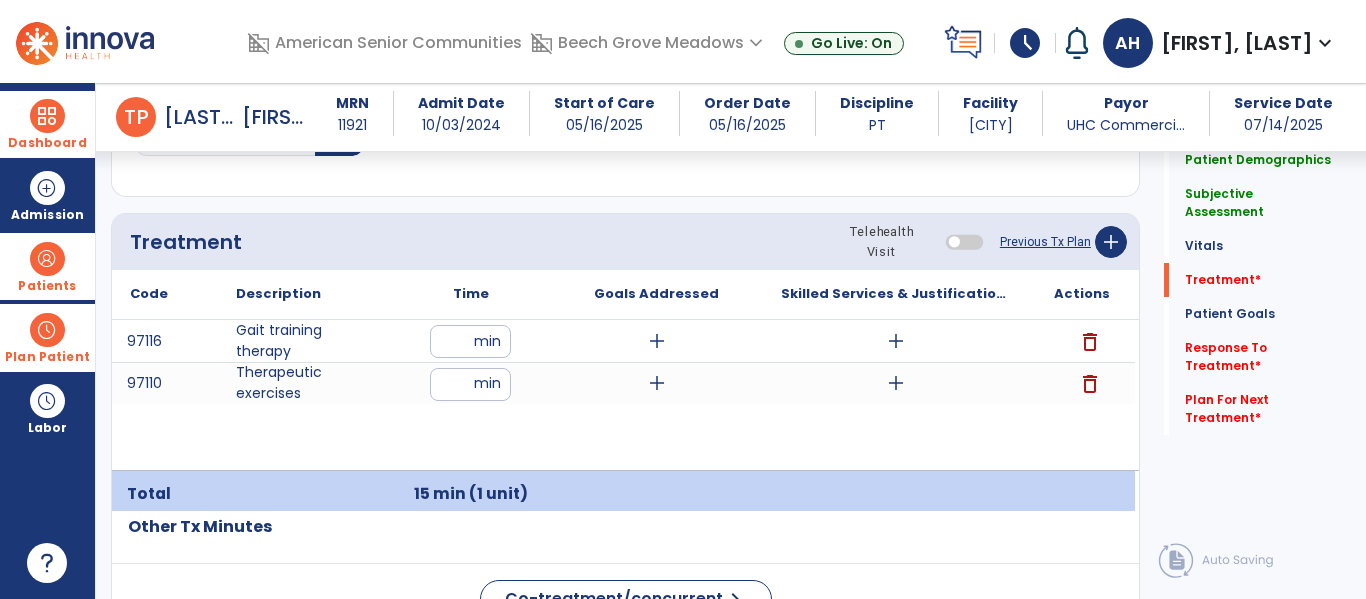 click on "97116  Gait training therapy  ** min add add delete 97110  Therapeutic exercises  ** min add add delete" at bounding box center (623, 395) 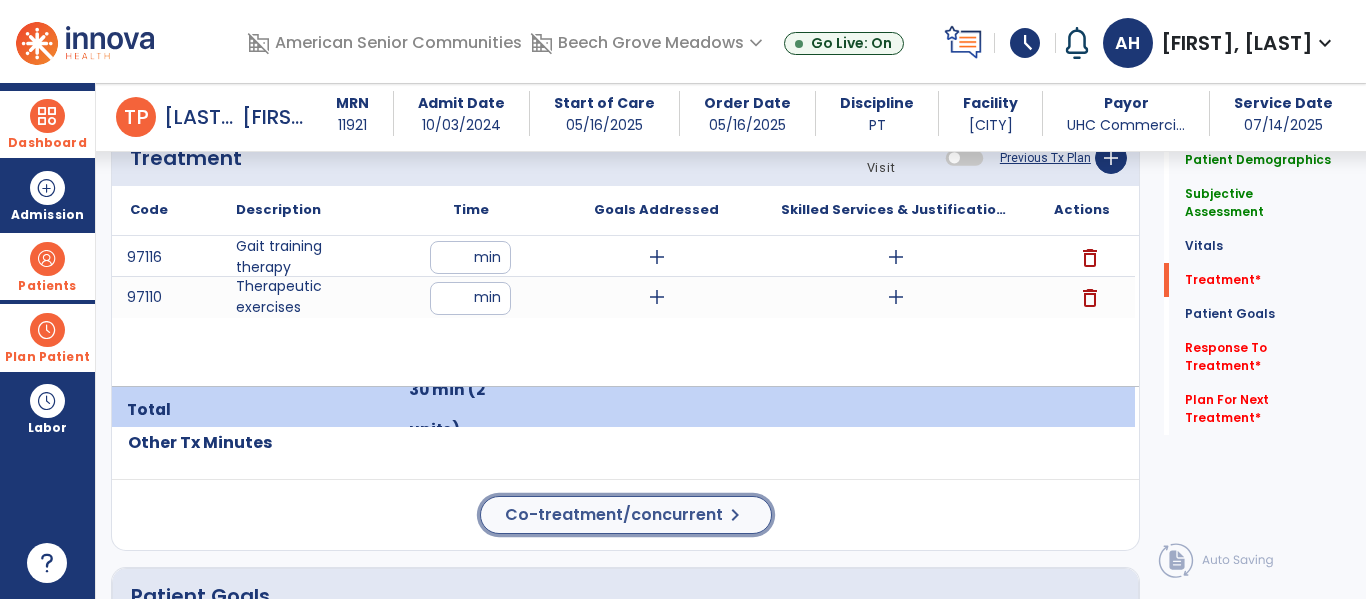 click on "Co-treatment/concurrent" 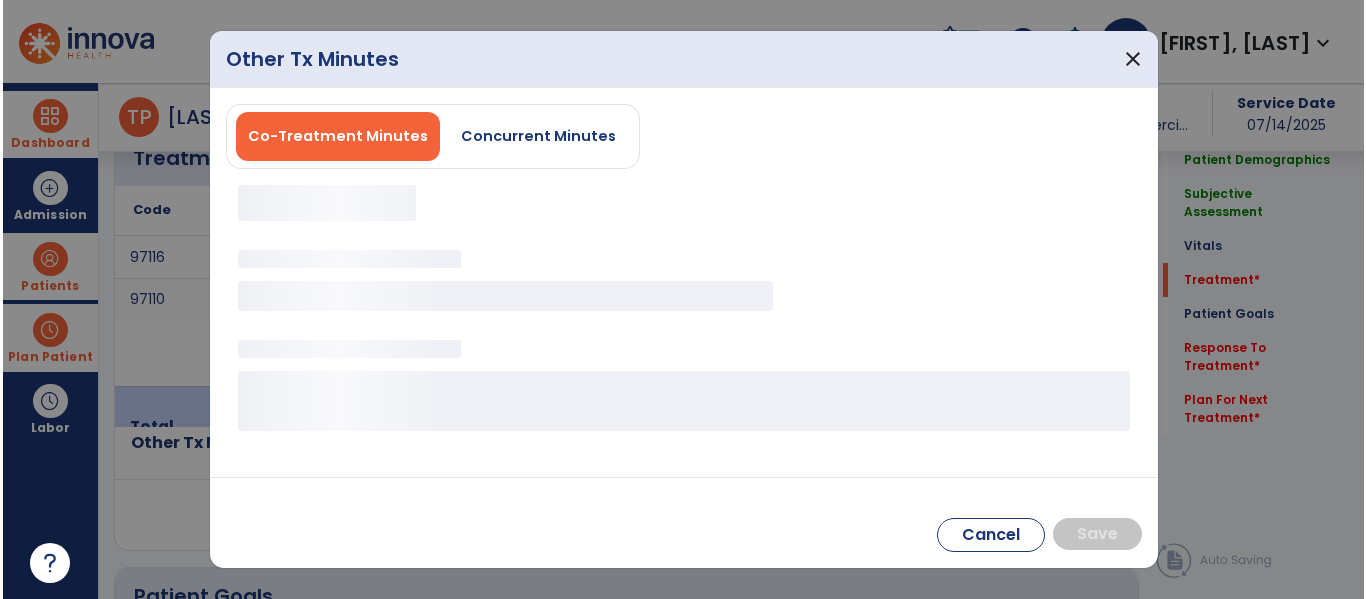 scroll, scrollTop: 1230, scrollLeft: 0, axis: vertical 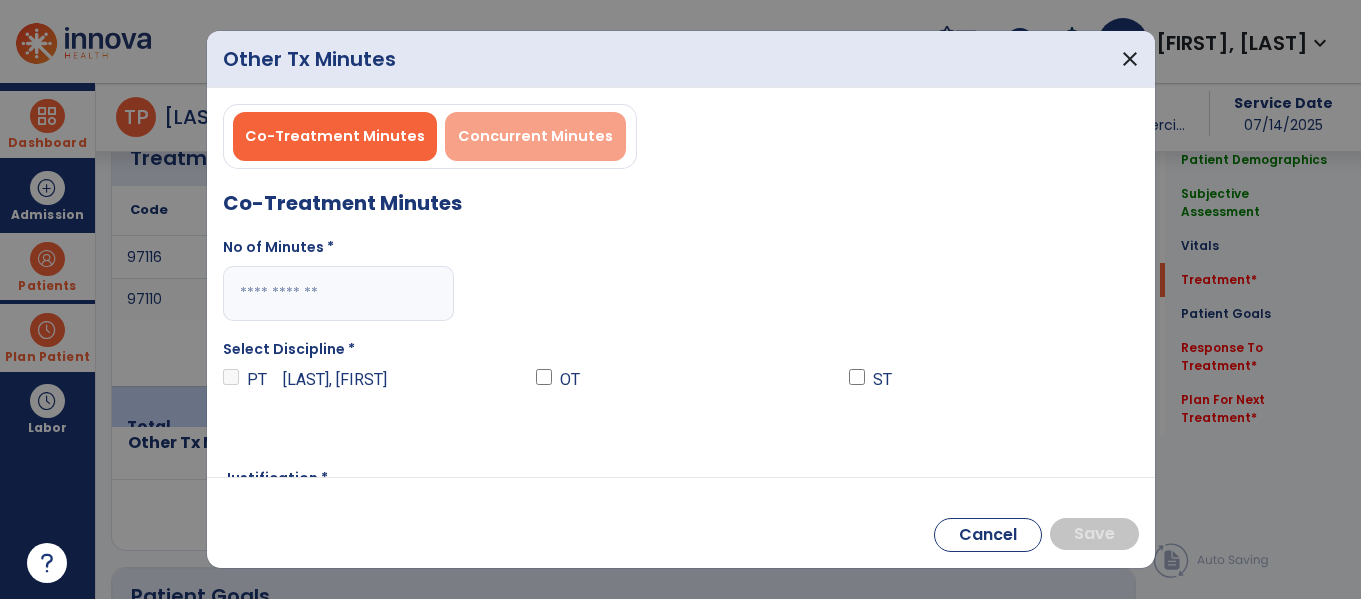 click on "Concurrent Minutes" at bounding box center [535, 136] 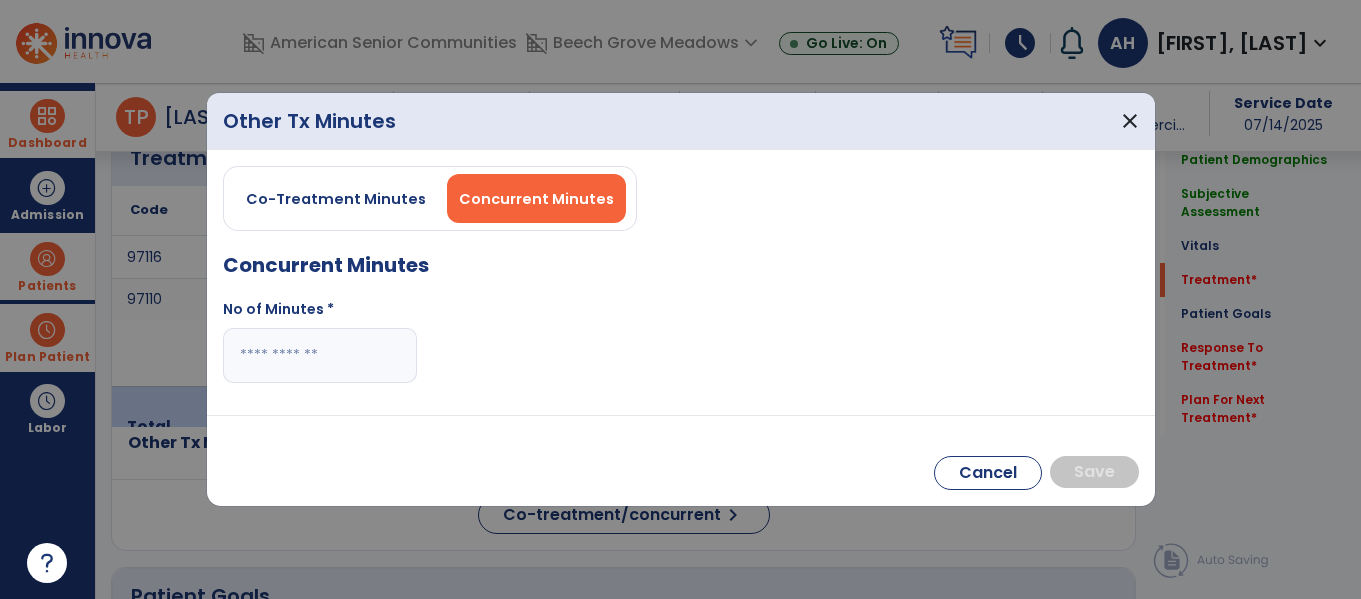 click on "No of Minutes *" at bounding box center [320, 349] 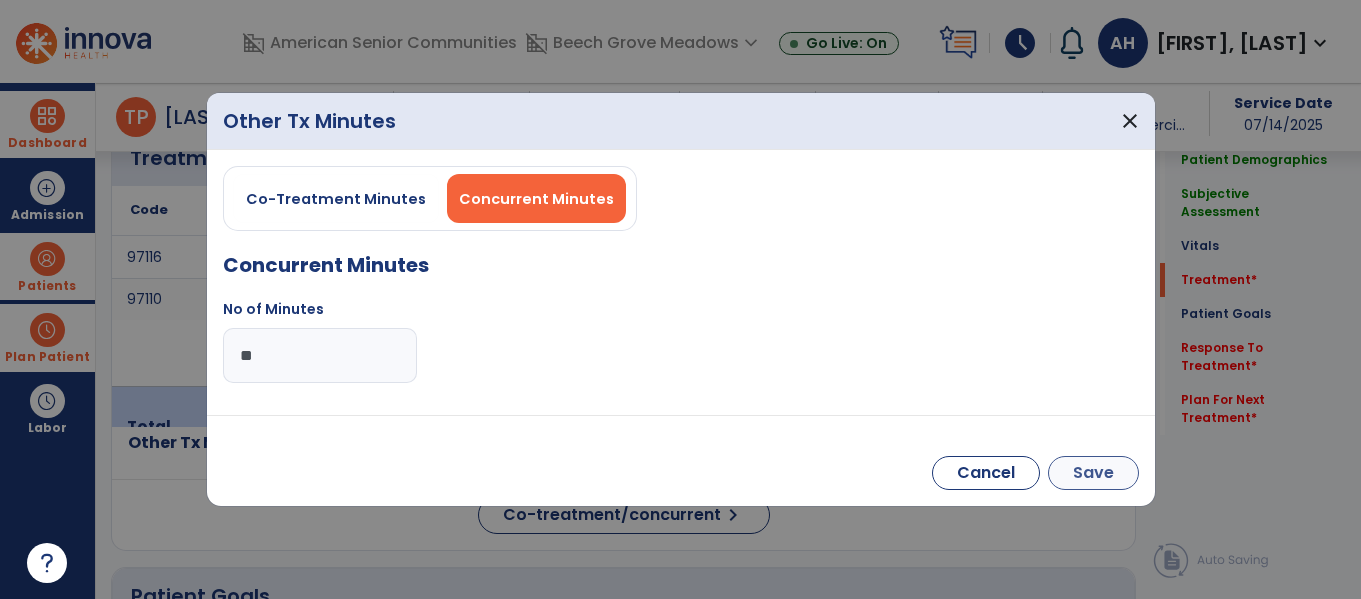 type on "**" 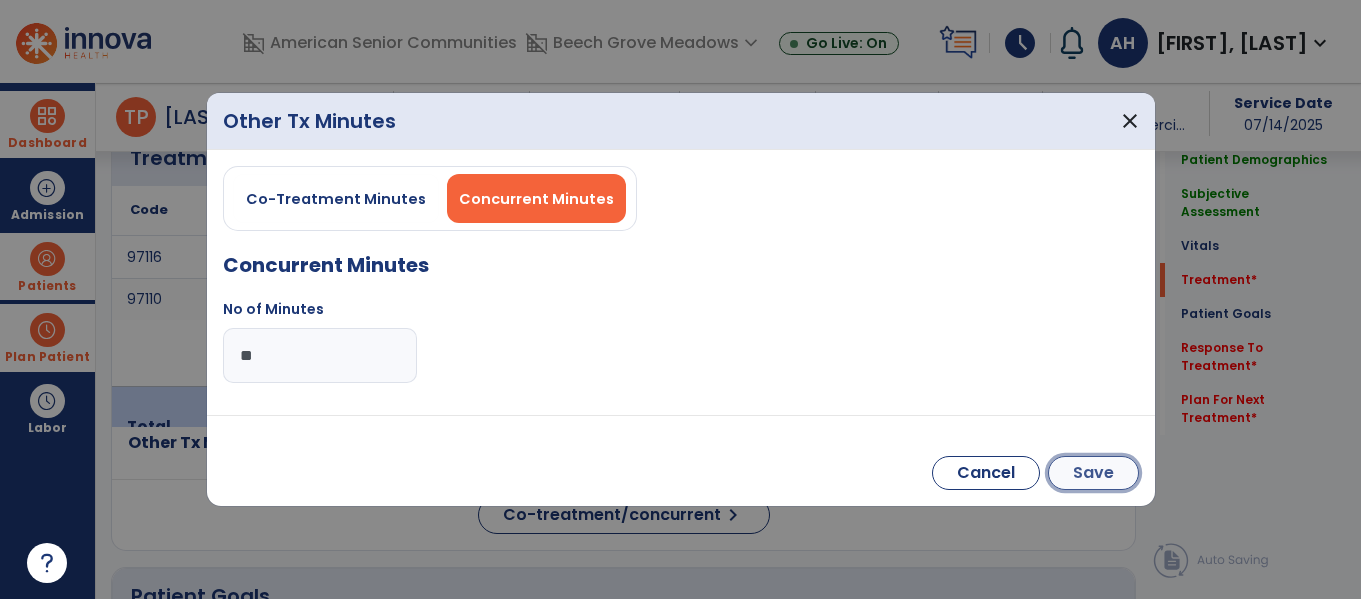 click on "Save" at bounding box center [1093, 473] 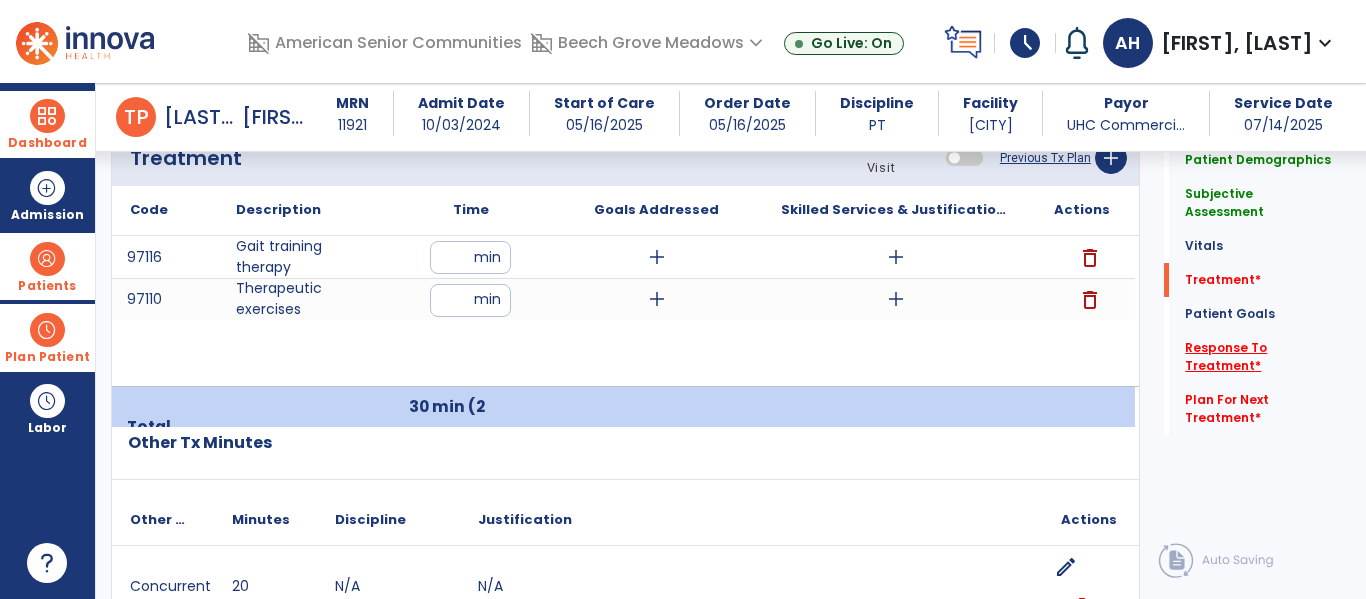 click on "Response To Treatment   *" 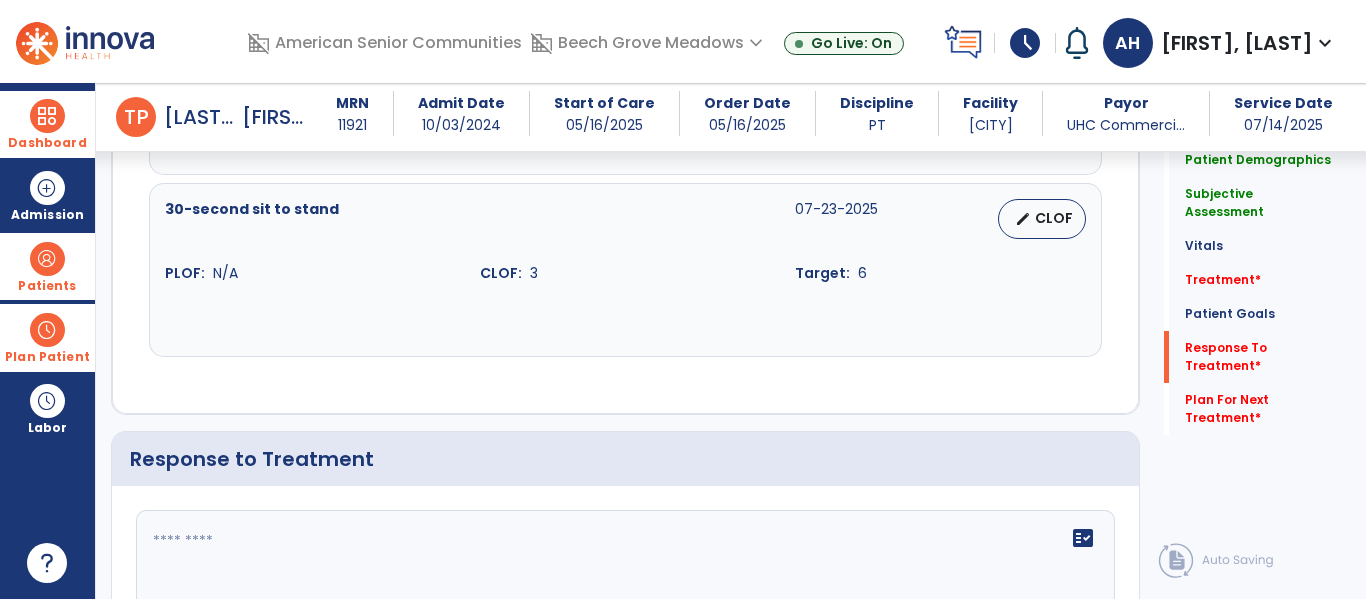 scroll, scrollTop: 3054, scrollLeft: 0, axis: vertical 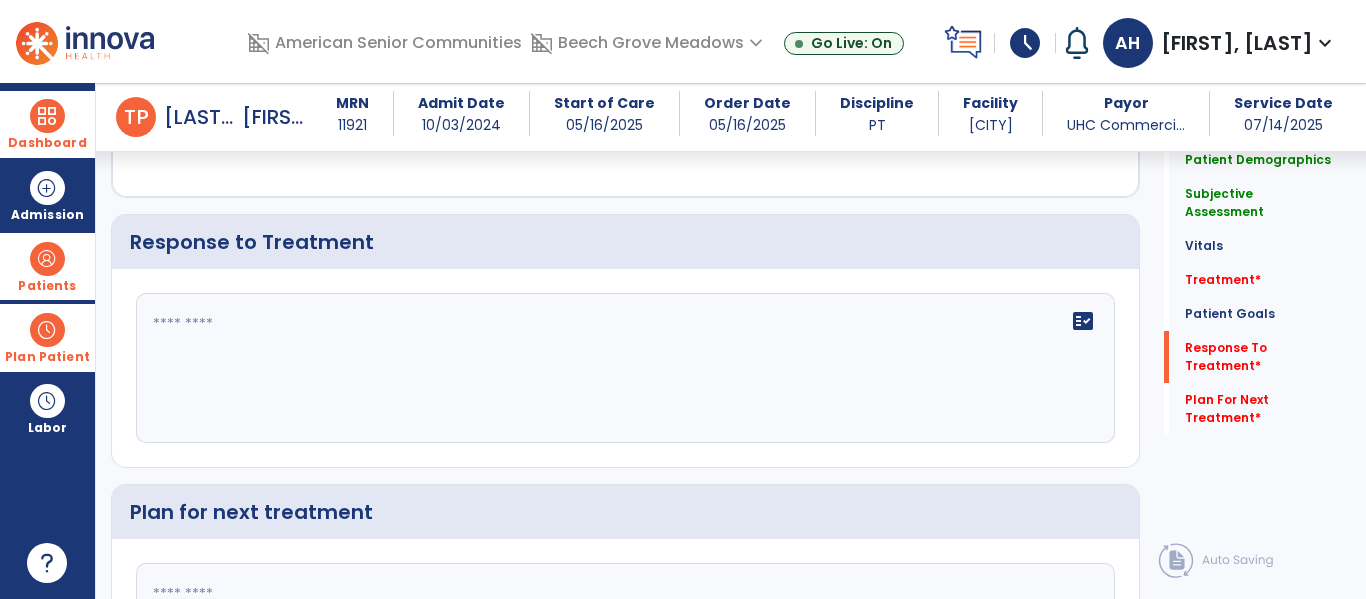 click on "fact_check" 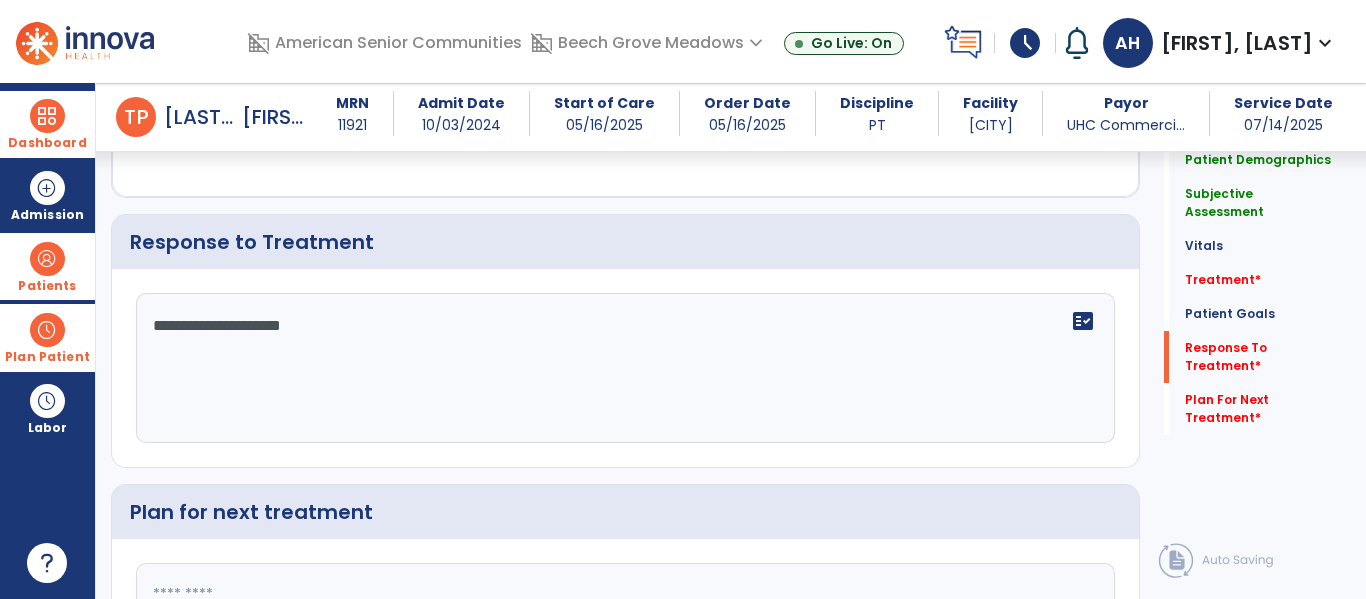 type on "**********" 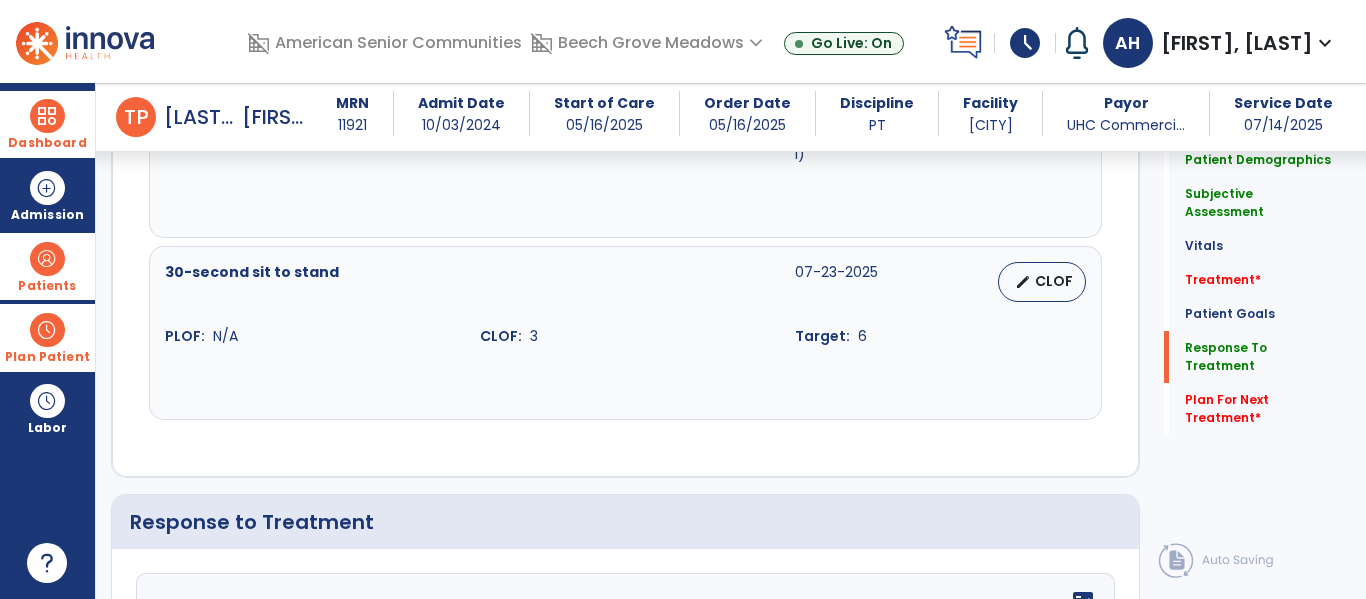 scroll, scrollTop: 3062, scrollLeft: 0, axis: vertical 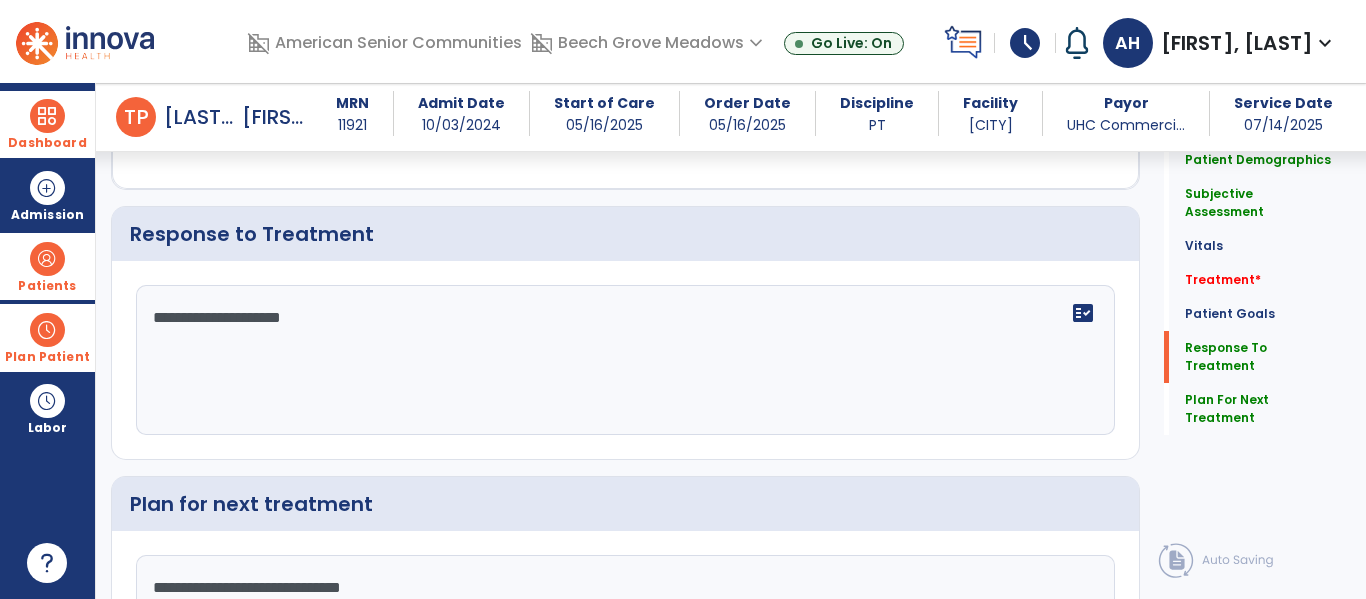 type on "**********" 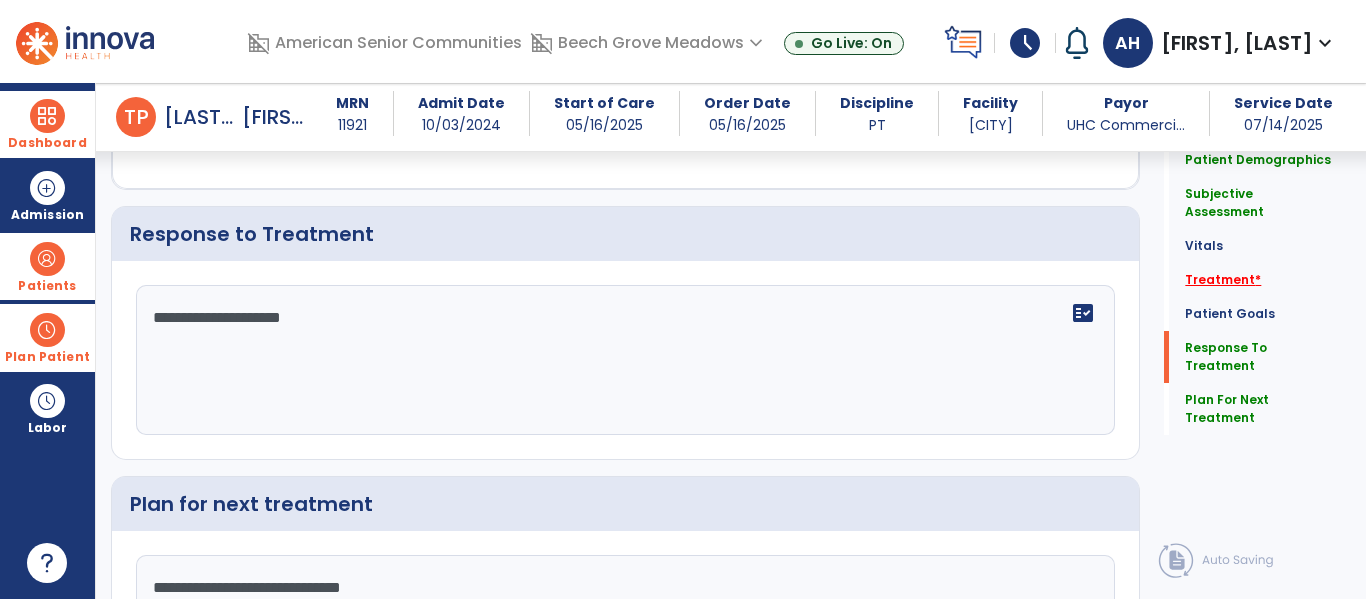 click on "Treatment   *" 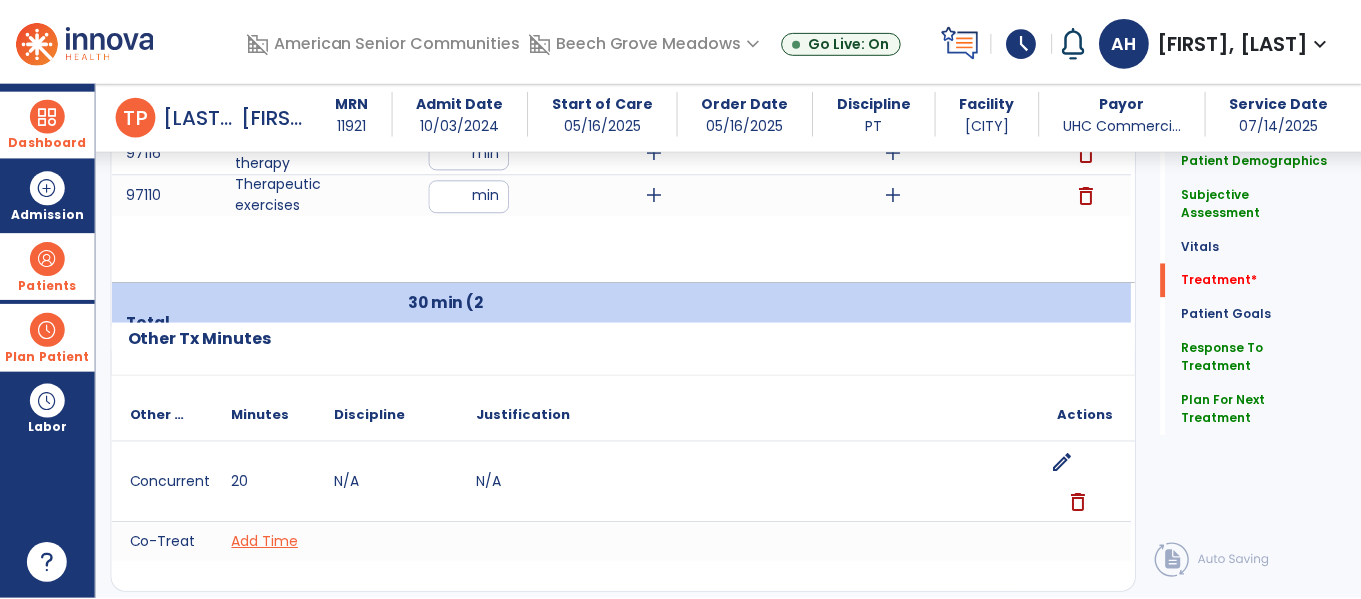 scroll, scrollTop: 1302, scrollLeft: 0, axis: vertical 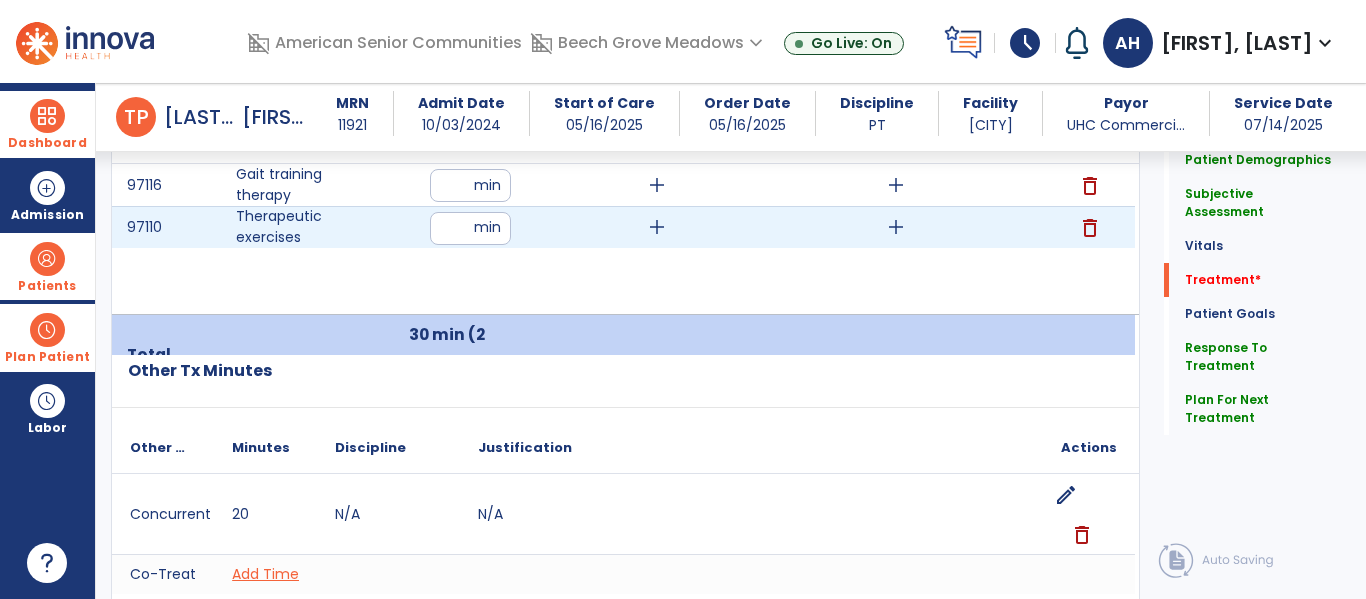 click on "add" at bounding box center (896, 227) 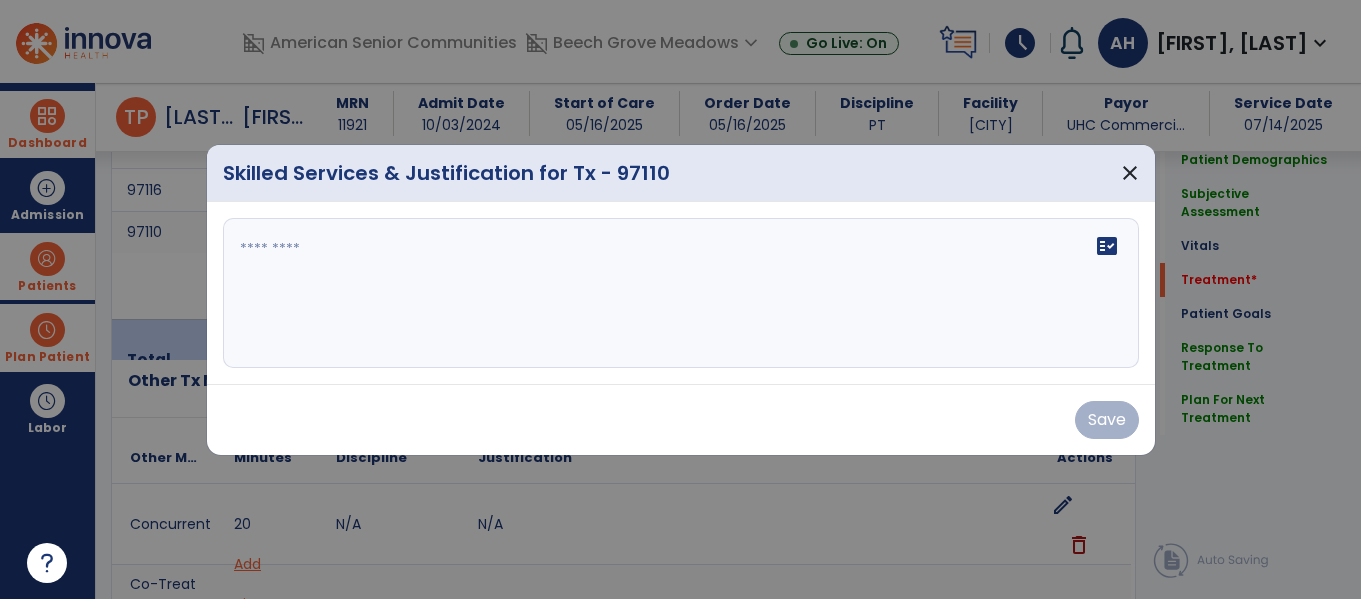 scroll, scrollTop: 1302, scrollLeft: 0, axis: vertical 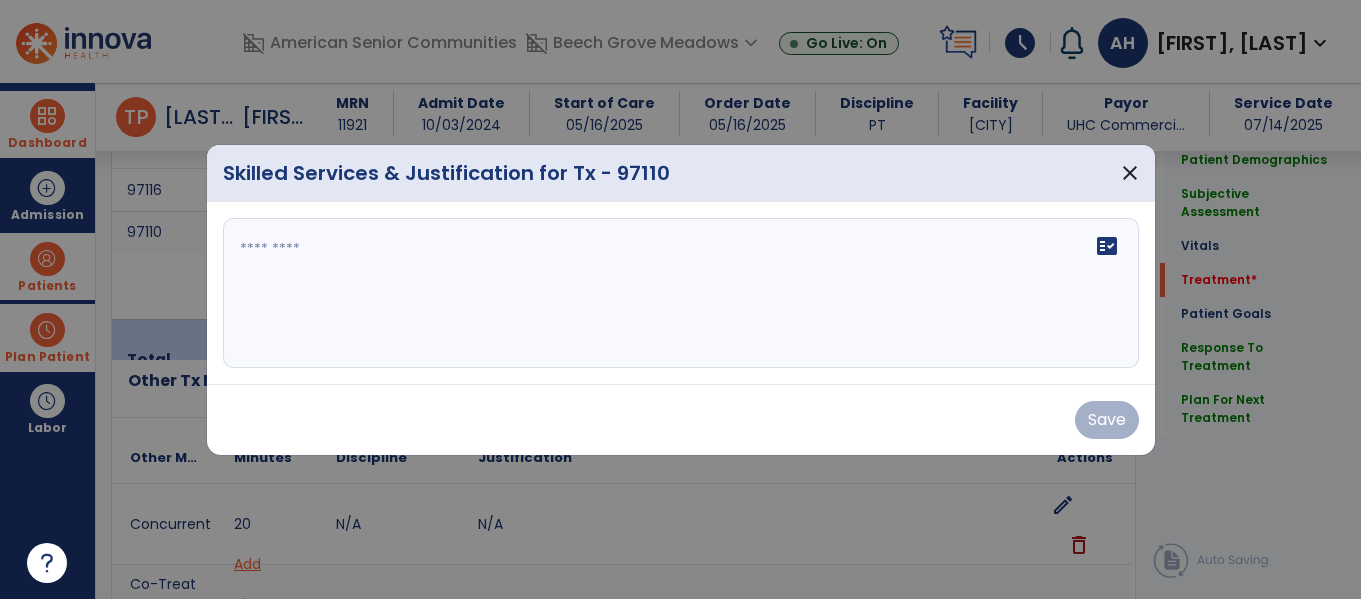 click at bounding box center (681, 293) 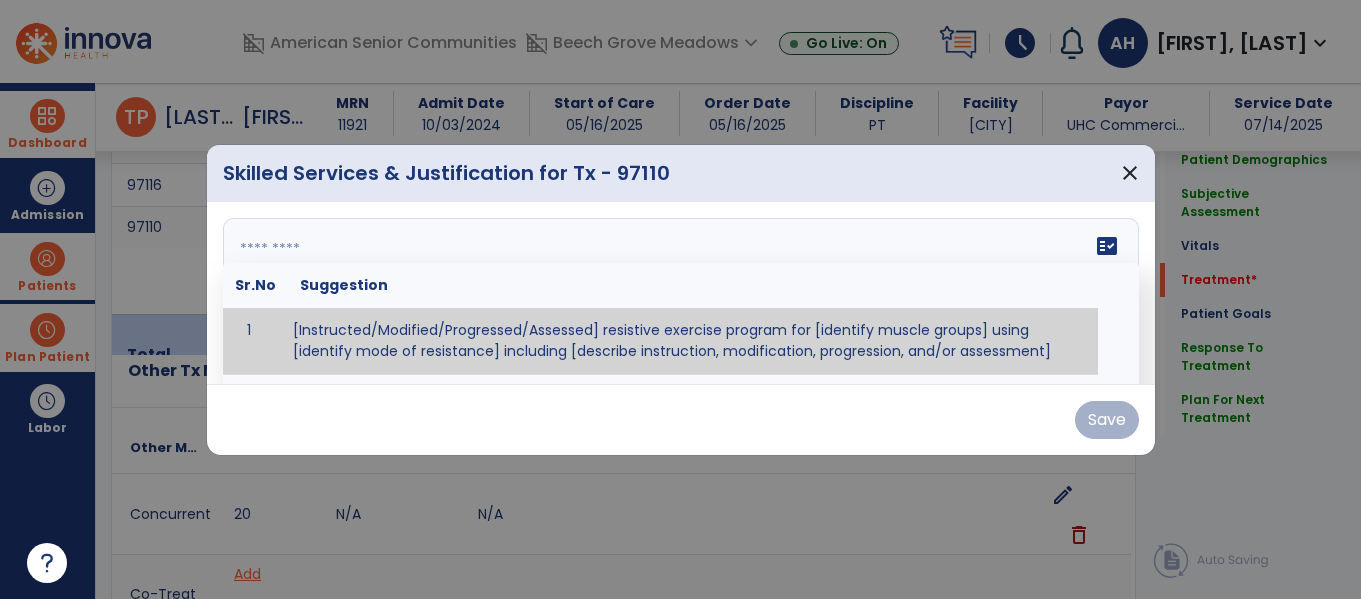 paste on "**********" 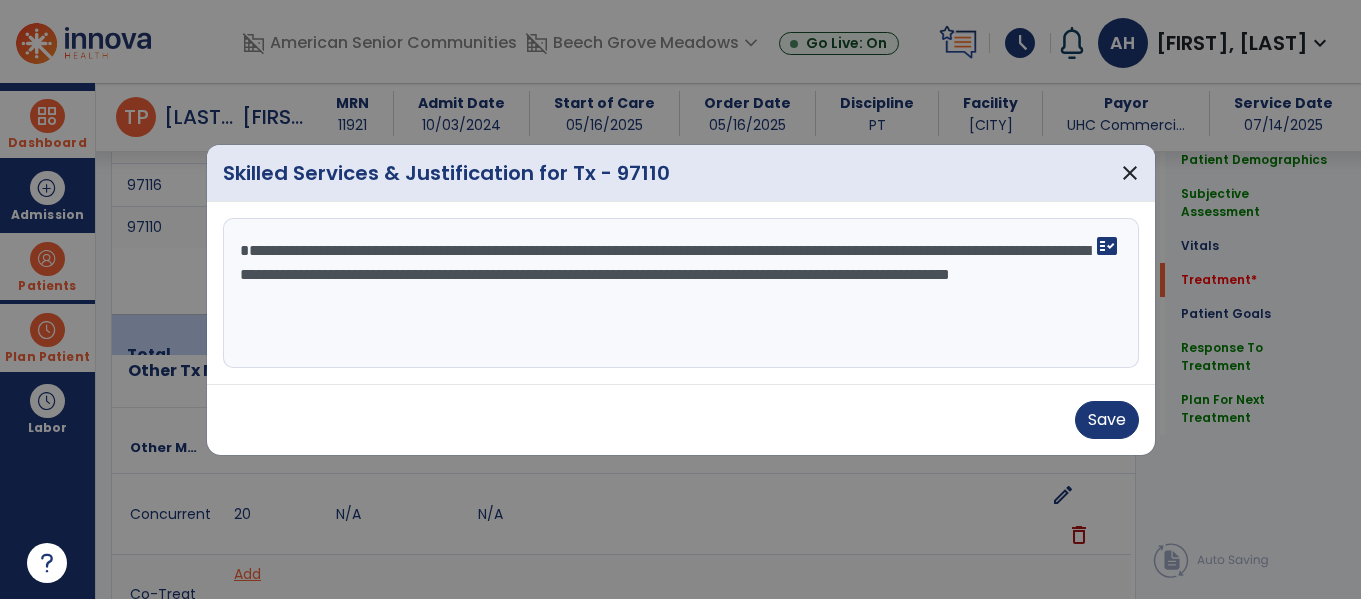 click on "**********" at bounding box center (681, 293) 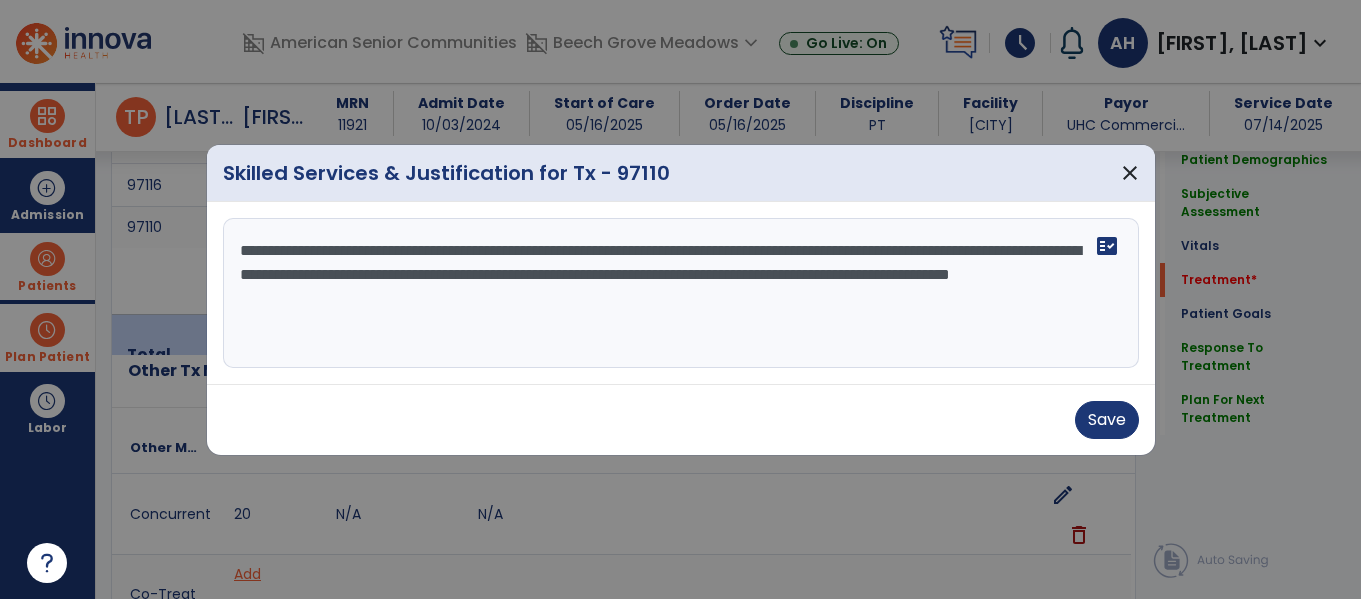 click on "**********" at bounding box center [681, 293] 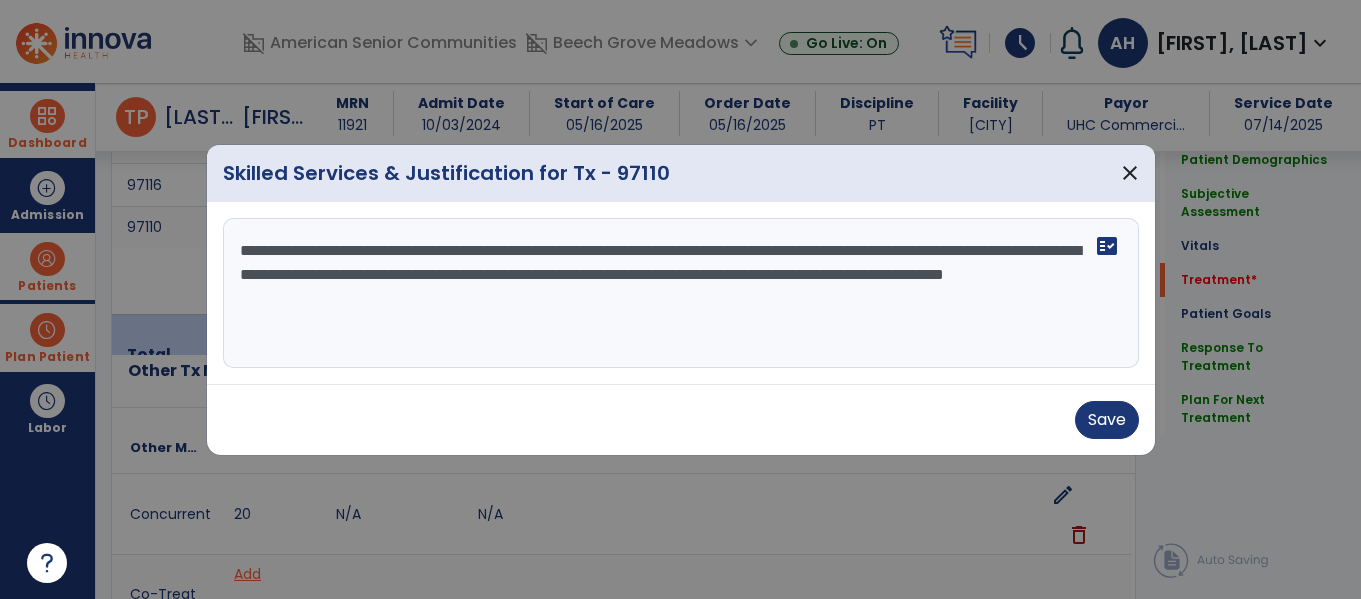 type on "**********" 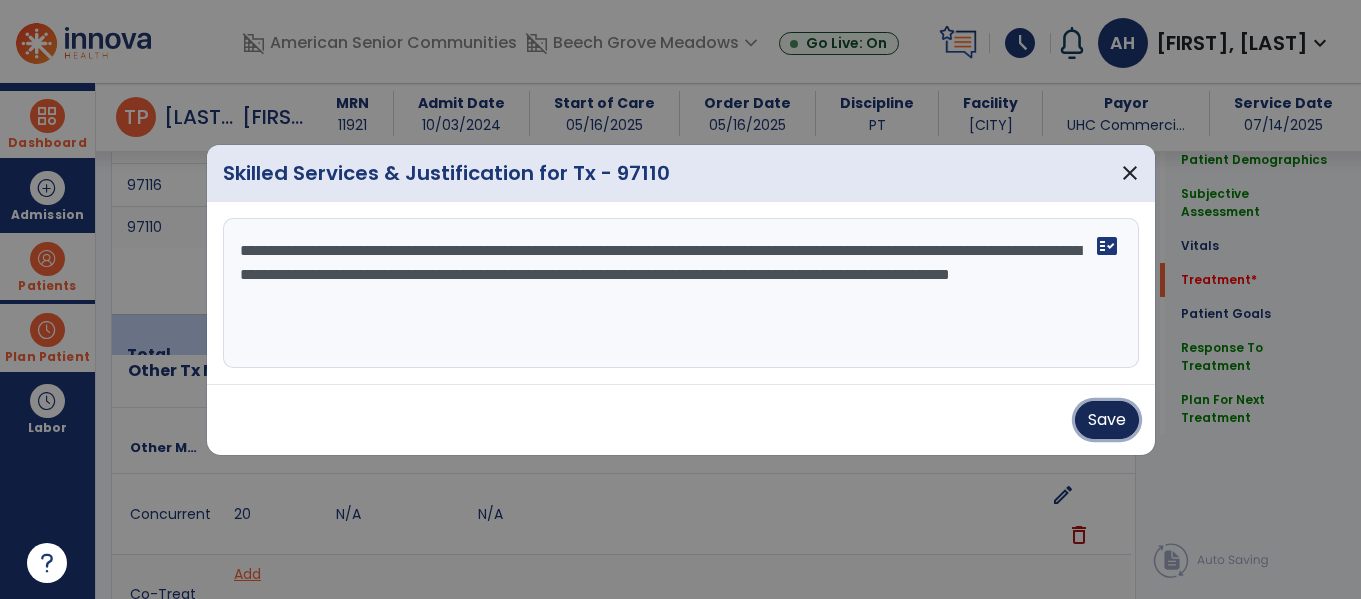 click on "Save" at bounding box center [1107, 420] 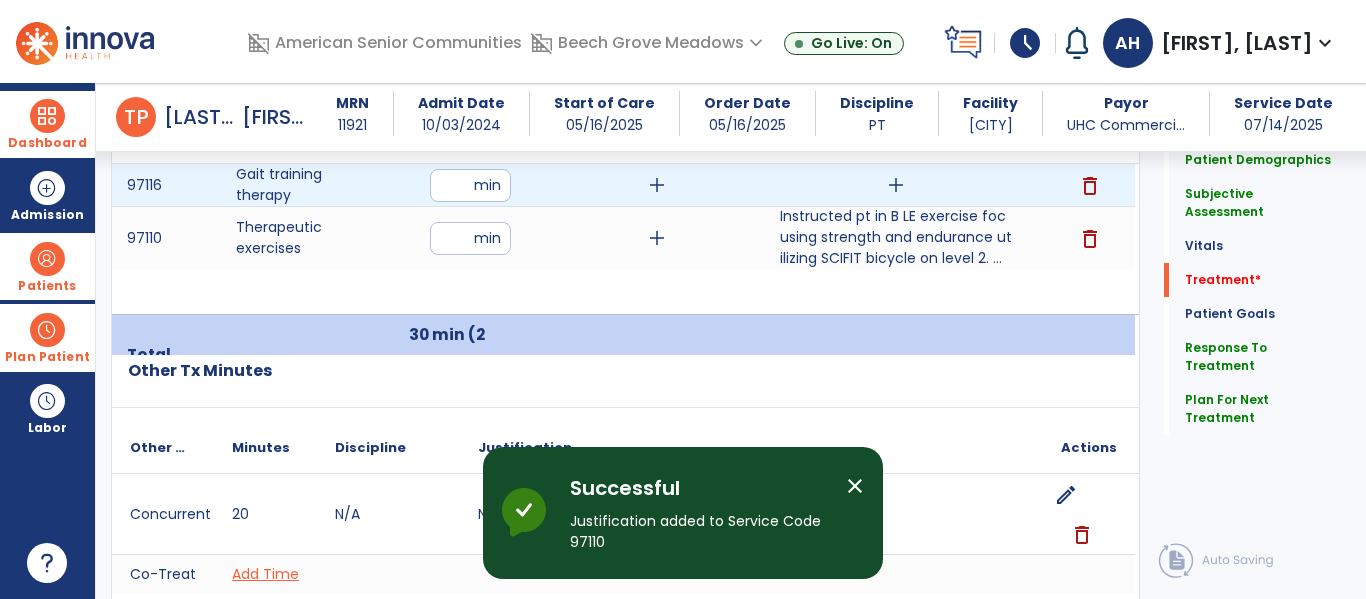 click on "add" at bounding box center [896, 185] 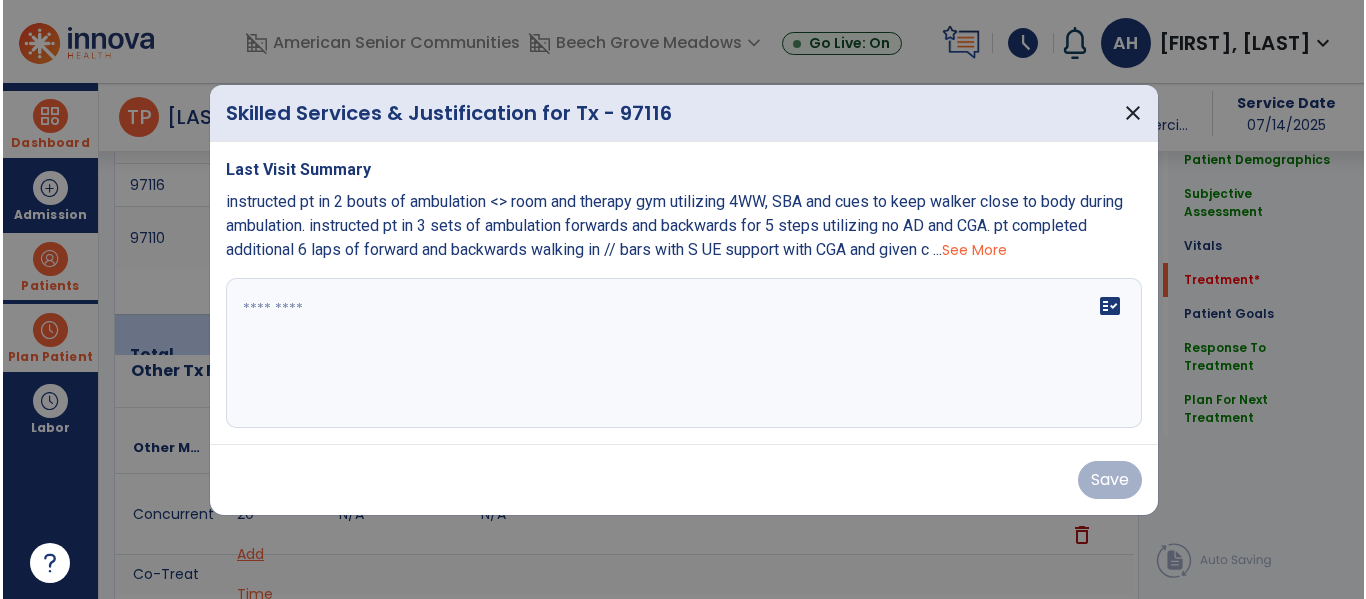 scroll, scrollTop: 1302, scrollLeft: 0, axis: vertical 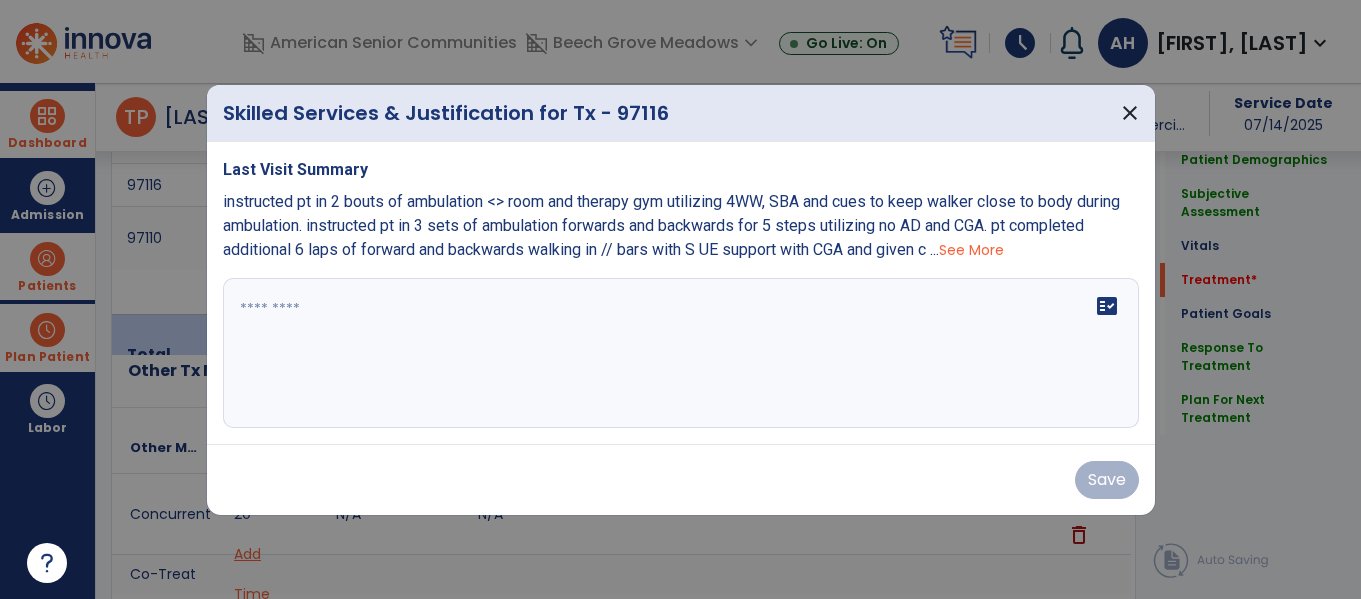 click at bounding box center (681, 353) 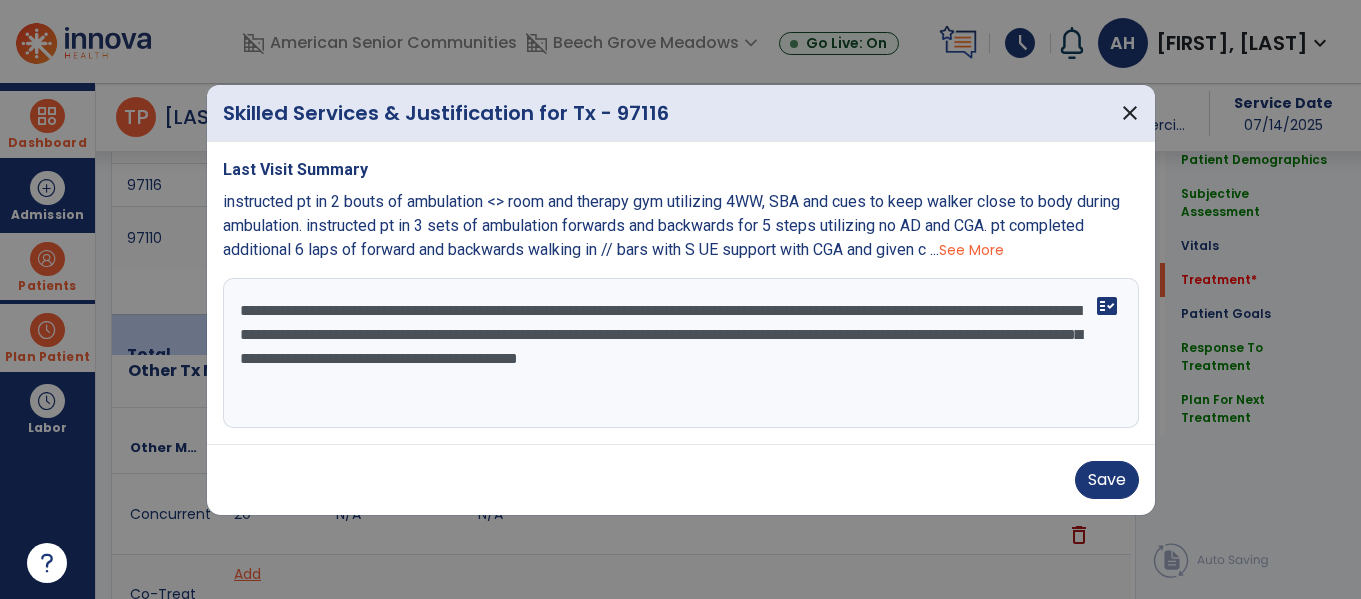 click on "**********" at bounding box center [681, 353] 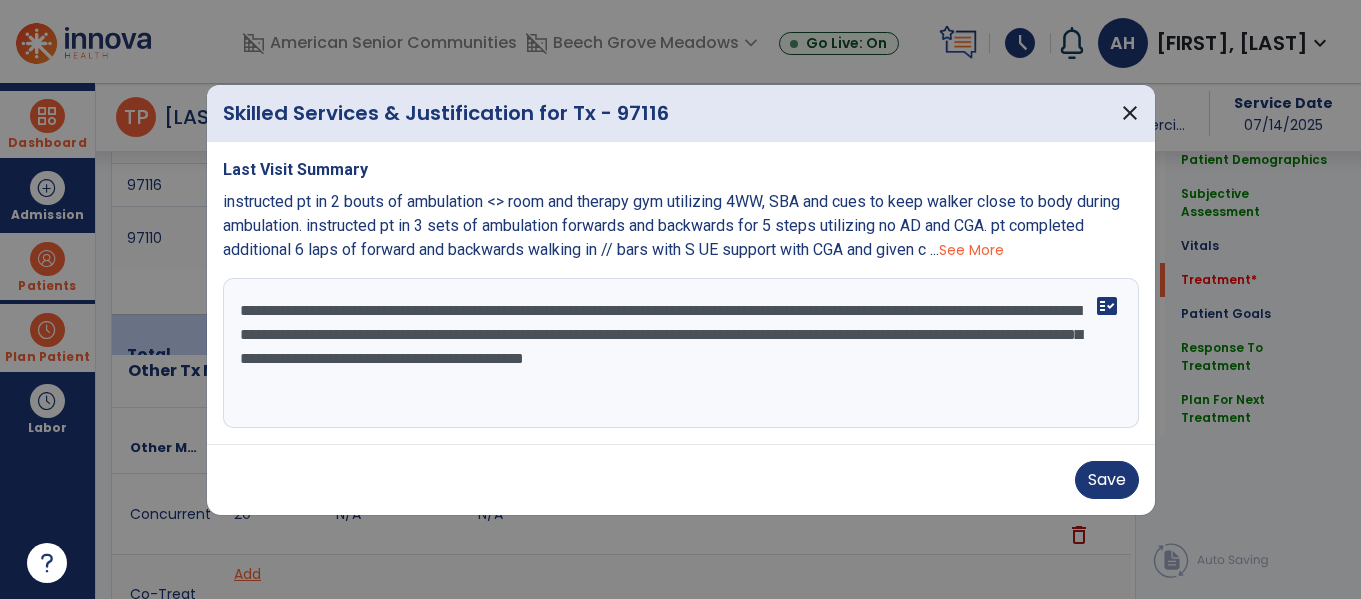 type on "**********" 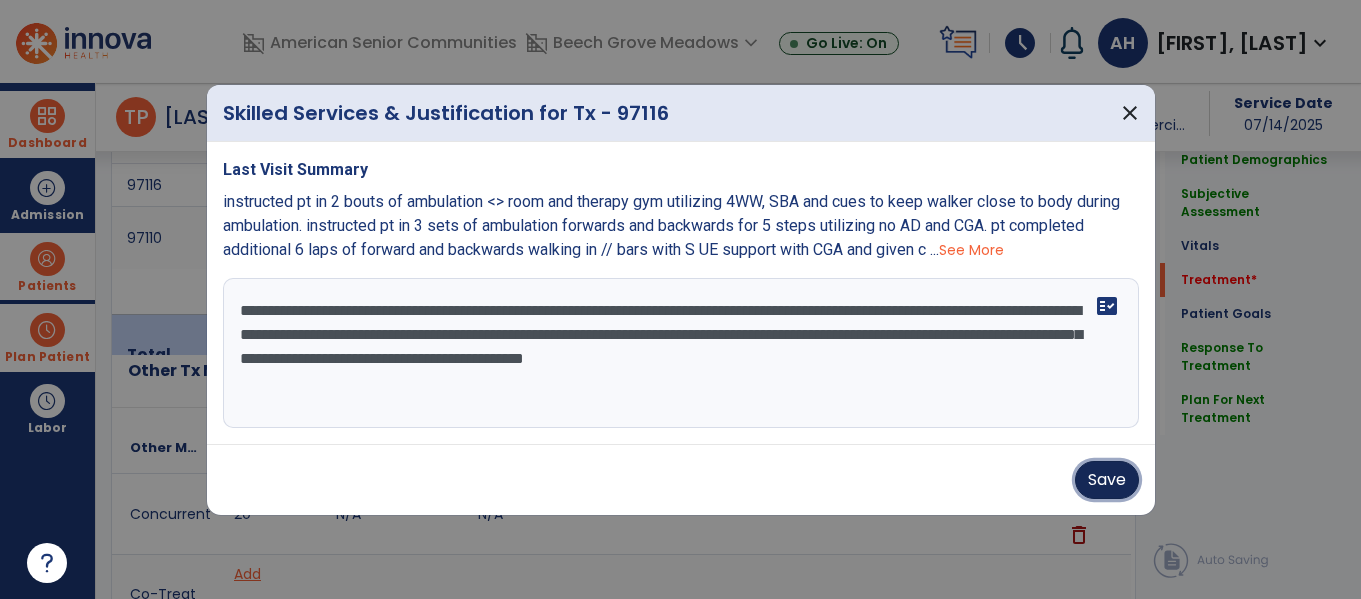 click on "Save" at bounding box center (1107, 480) 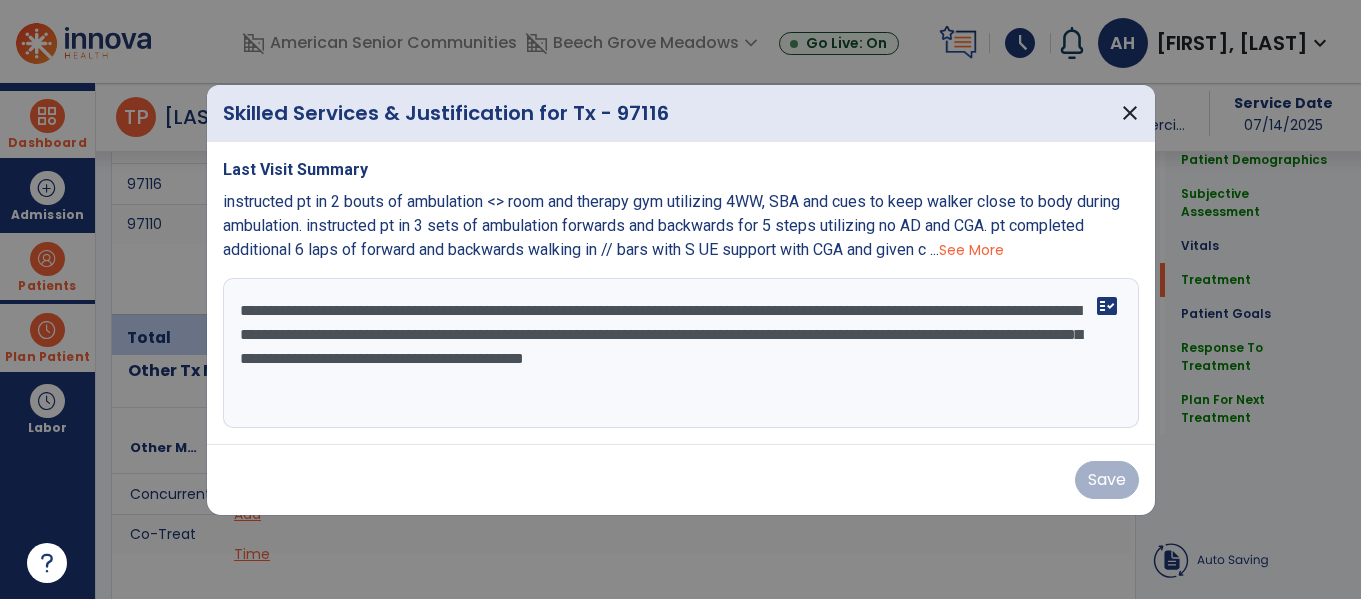 click at bounding box center (680, 299) 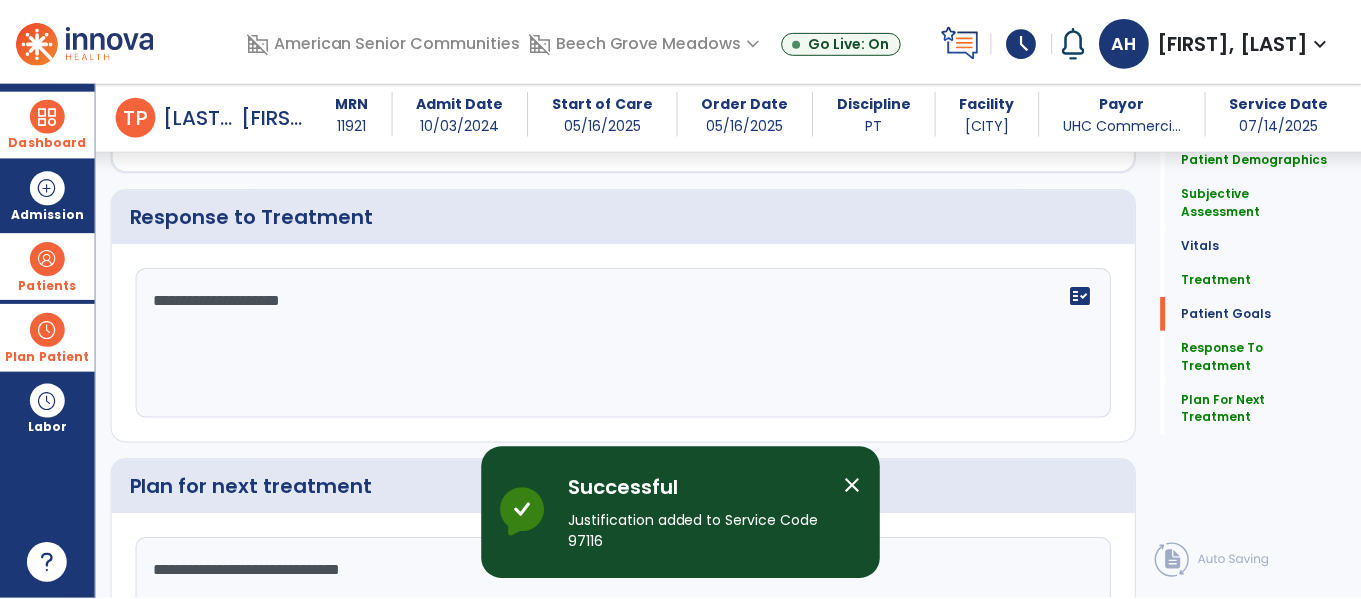 scroll, scrollTop: 3259, scrollLeft: 0, axis: vertical 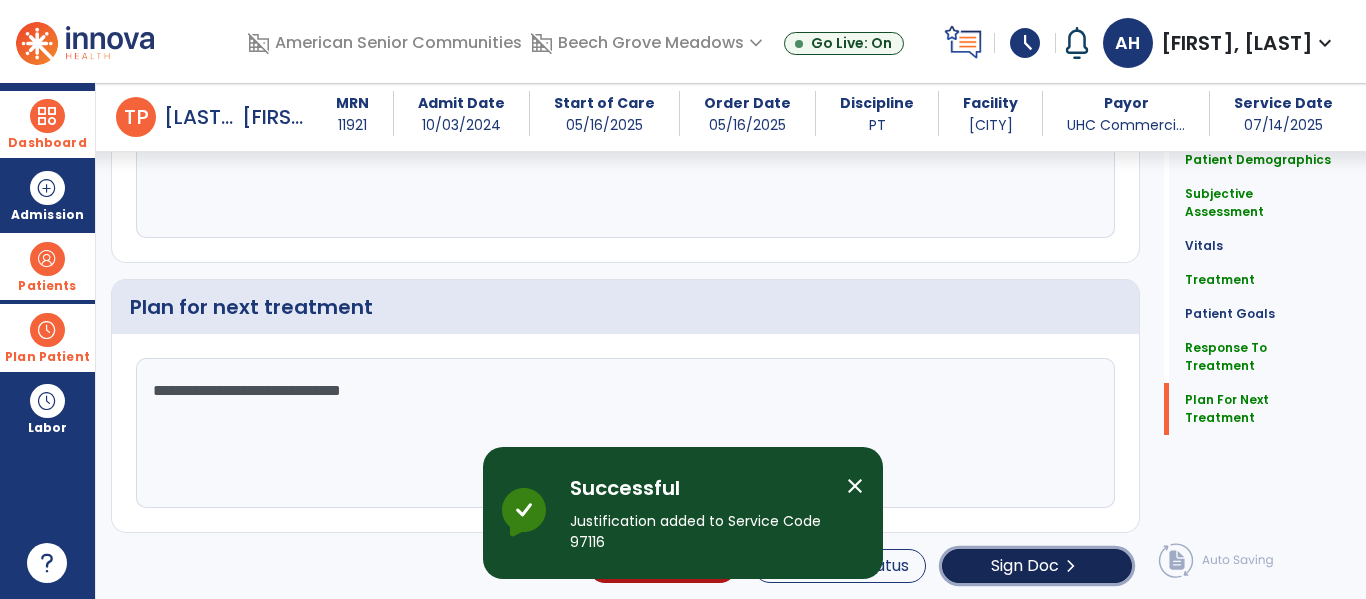 click on "Sign Doc  chevron_right" 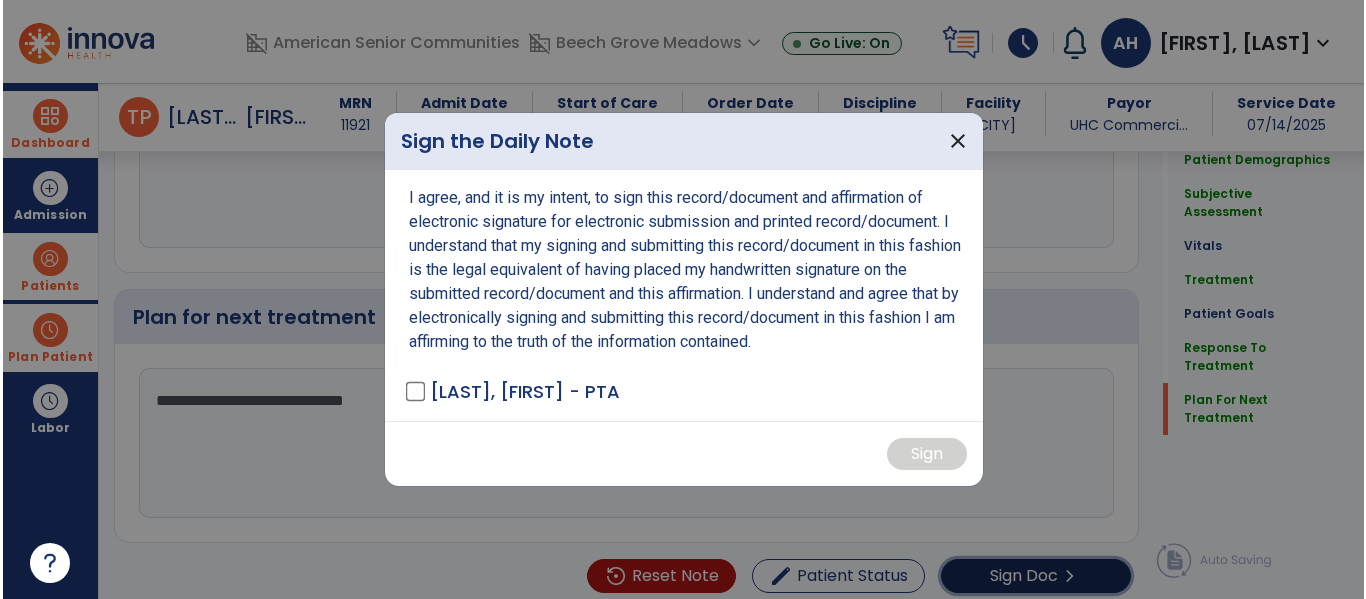 scroll, scrollTop: 3269, scrollLeft: 0, axis: vertical 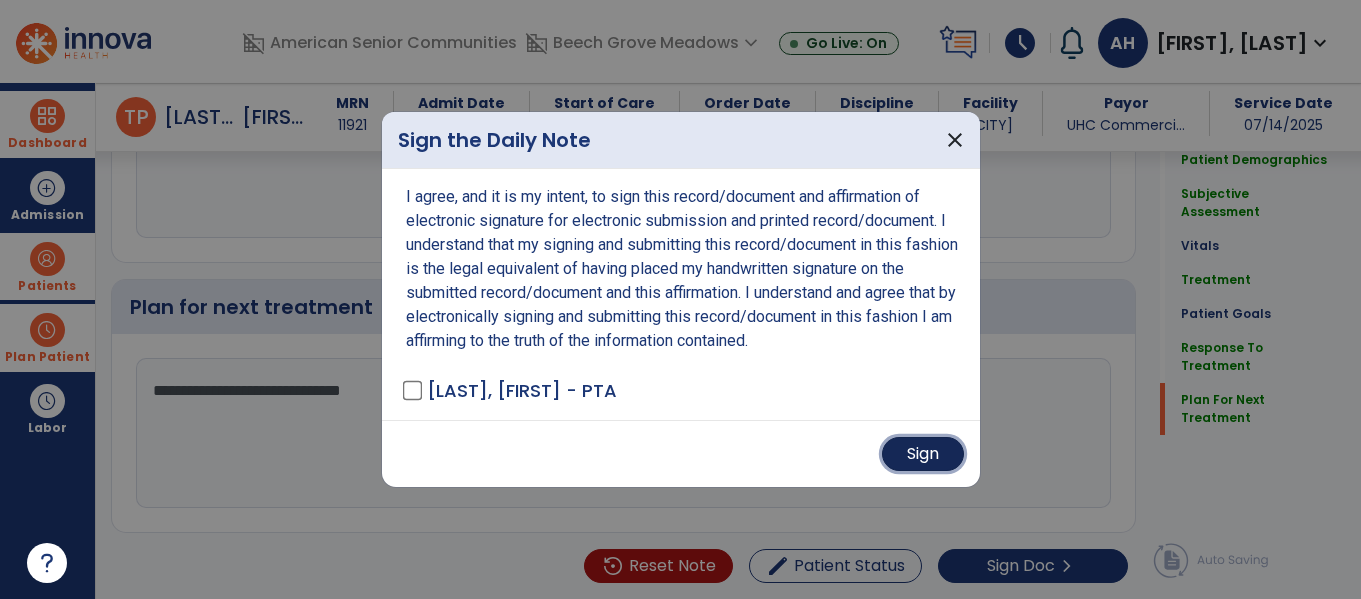 click on "Sign" at bounding box center (923, 454) 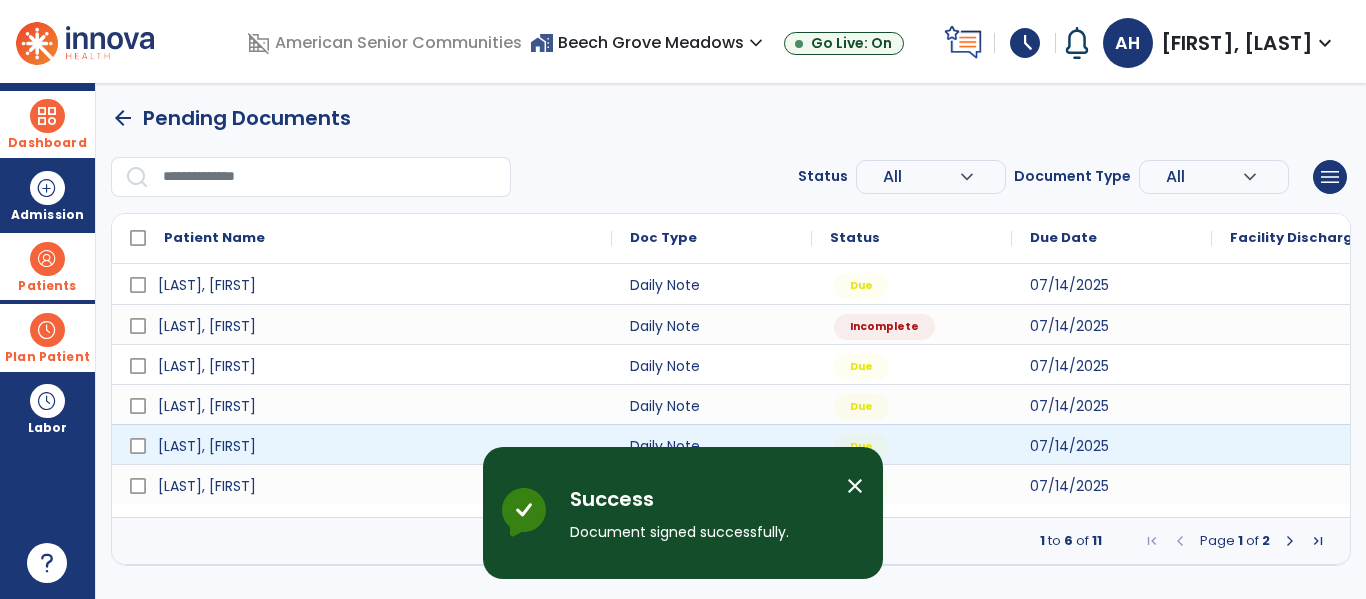 scroll, scrollTop: 0, scrollLeft: 0, axis: both 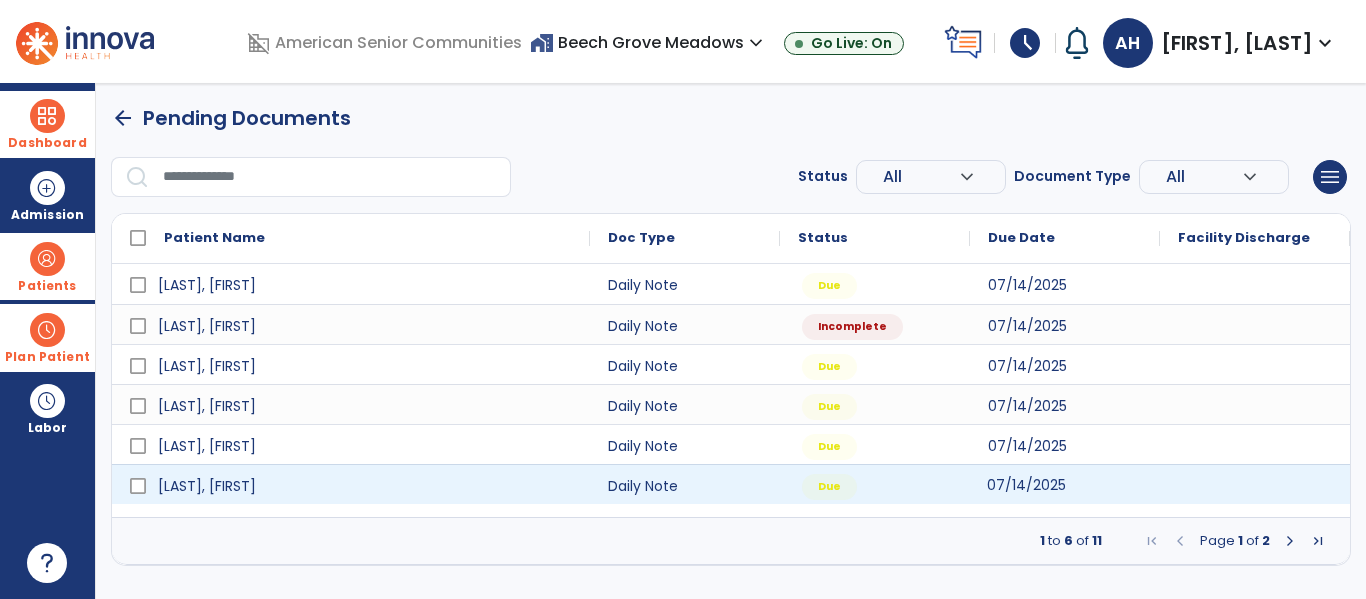 click on "07/14/2025" at bounding box center (1065, 484) 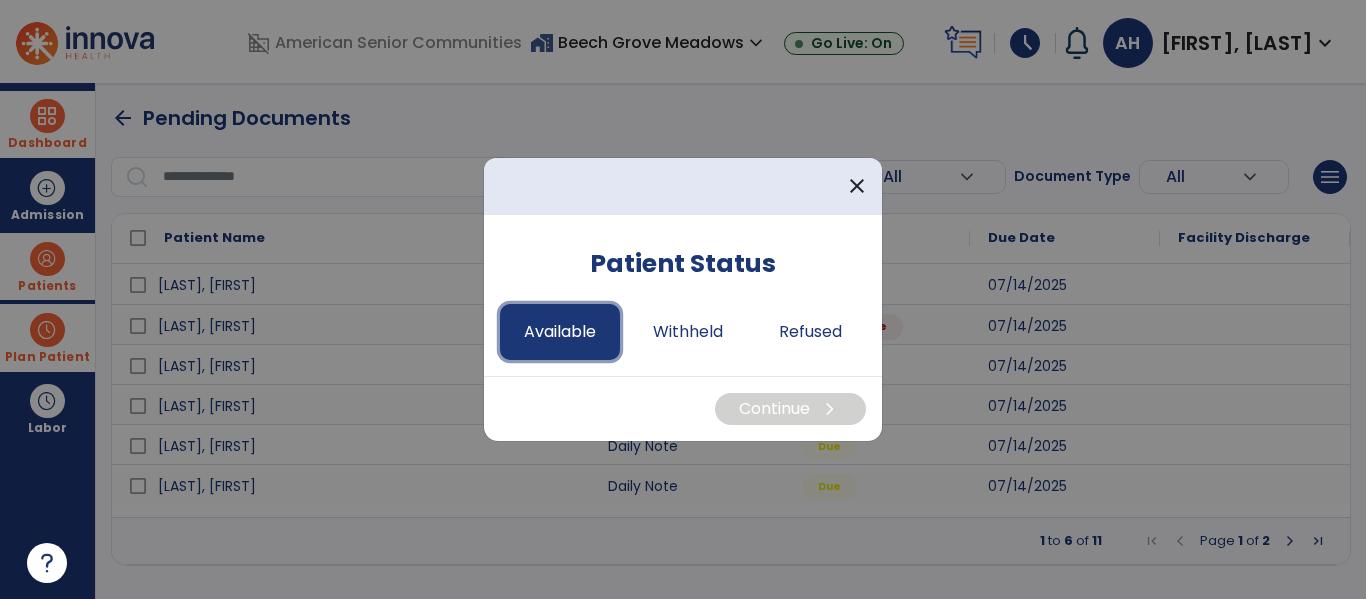 click on "Available" at bounding box center [560, 332] 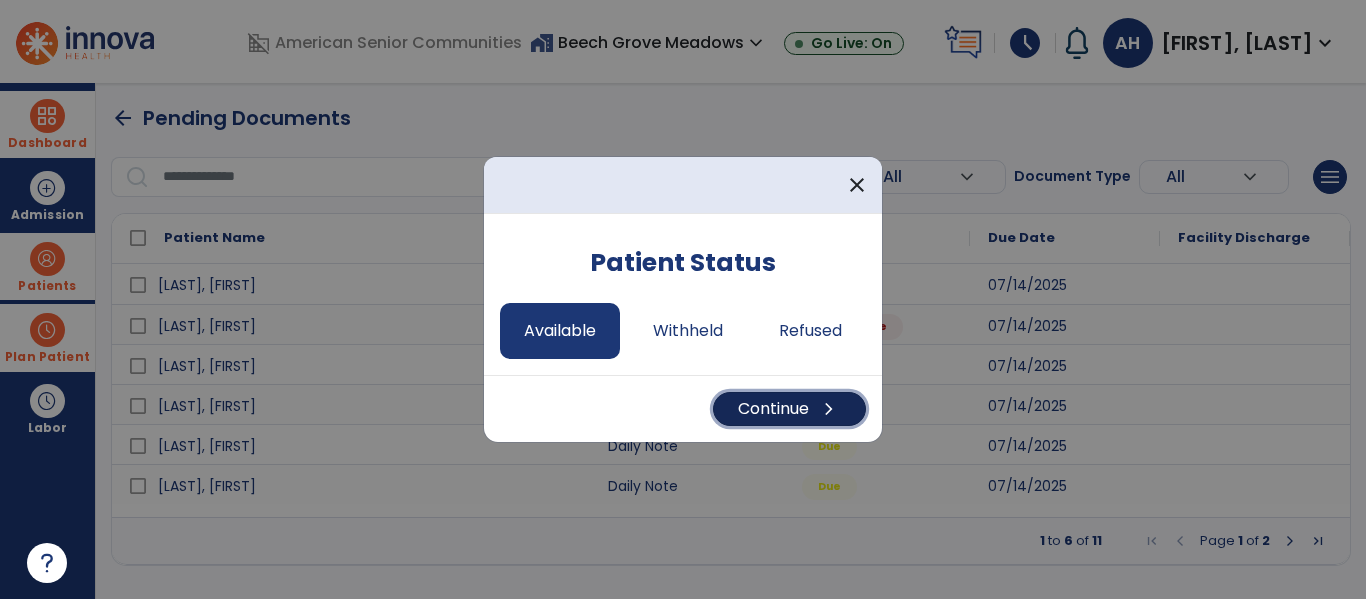 click on "Continue   chevron_right" at bounding box center (789, 409) 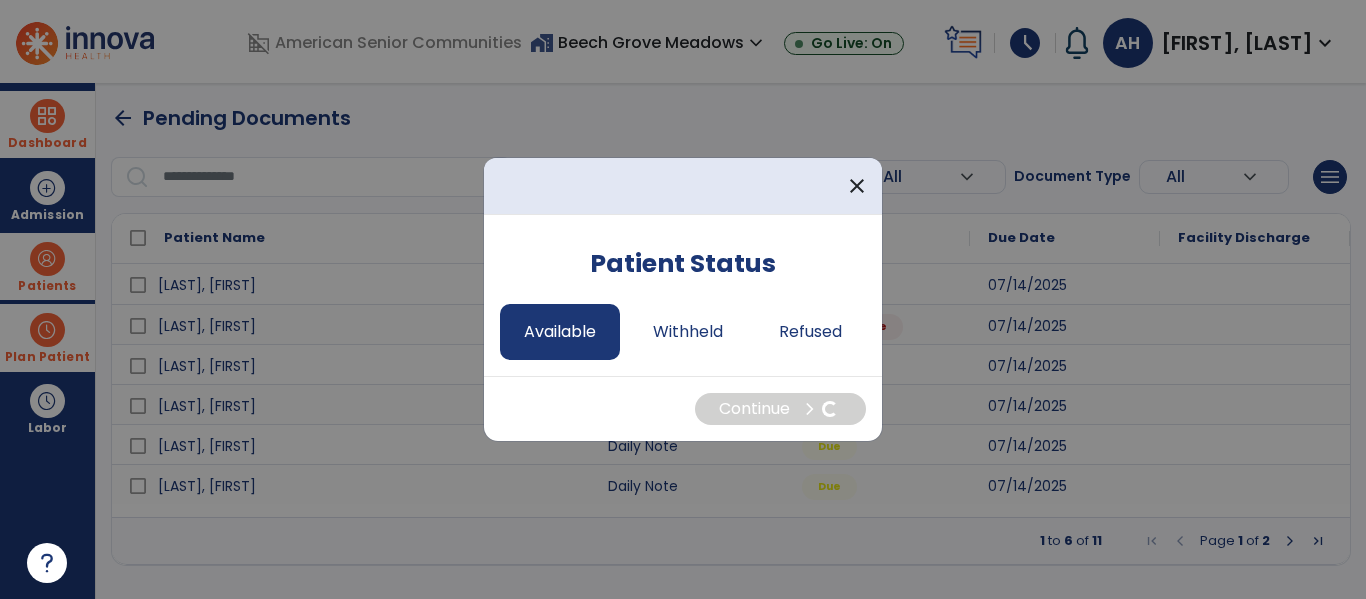 select on "*" 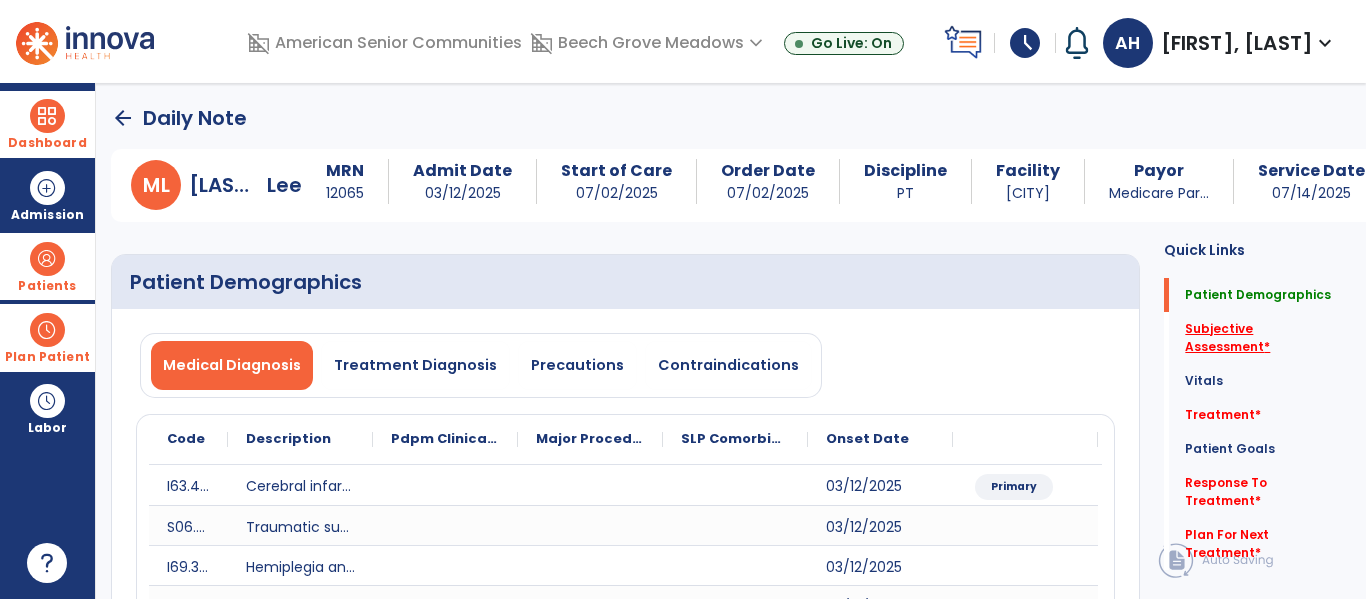 click on "Subjective Assessment   *" 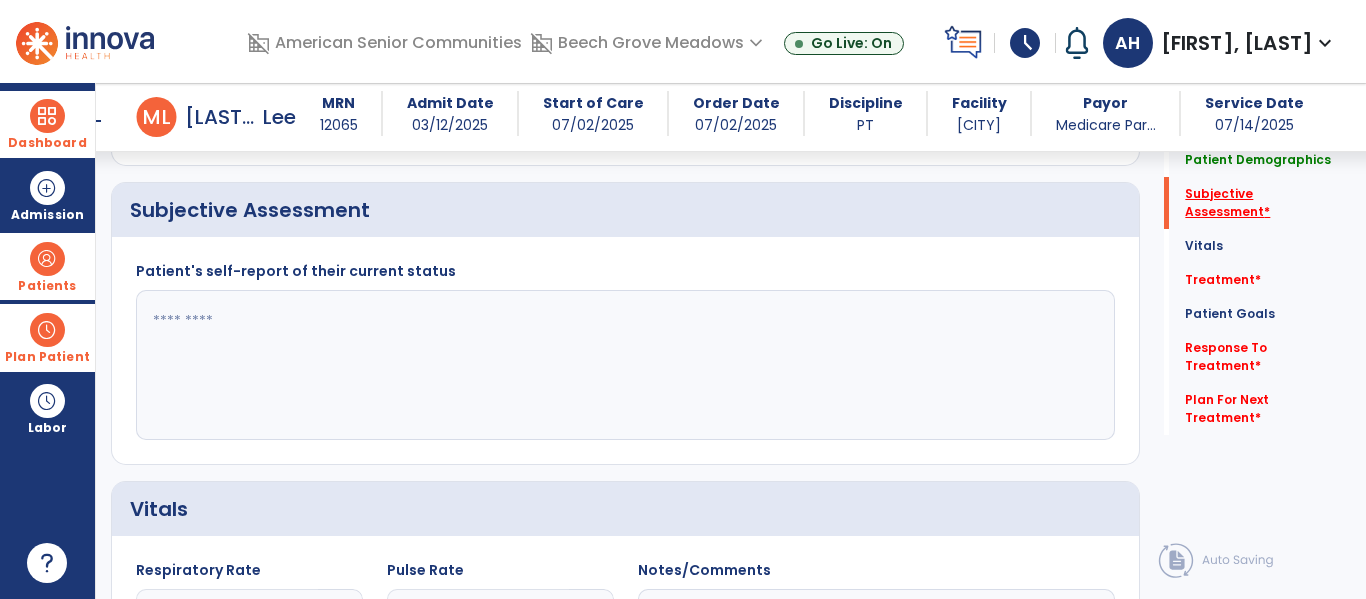 scroll, scrollTop: 467, scrollLeft: 0, axis: vertical 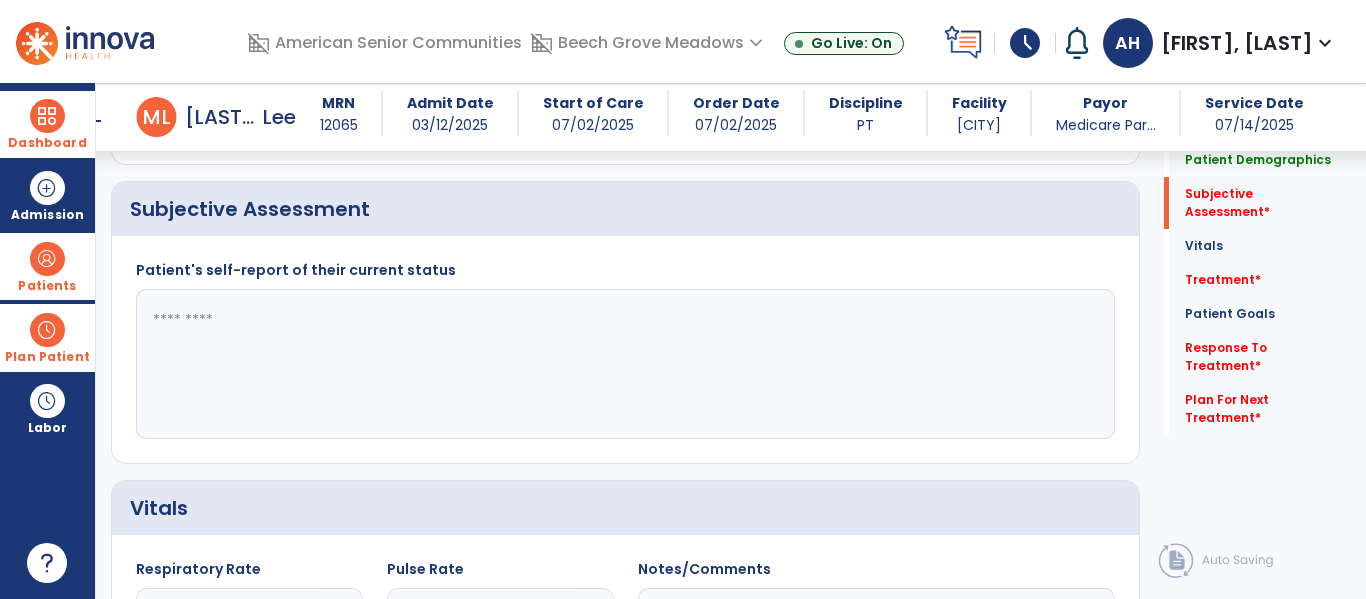click 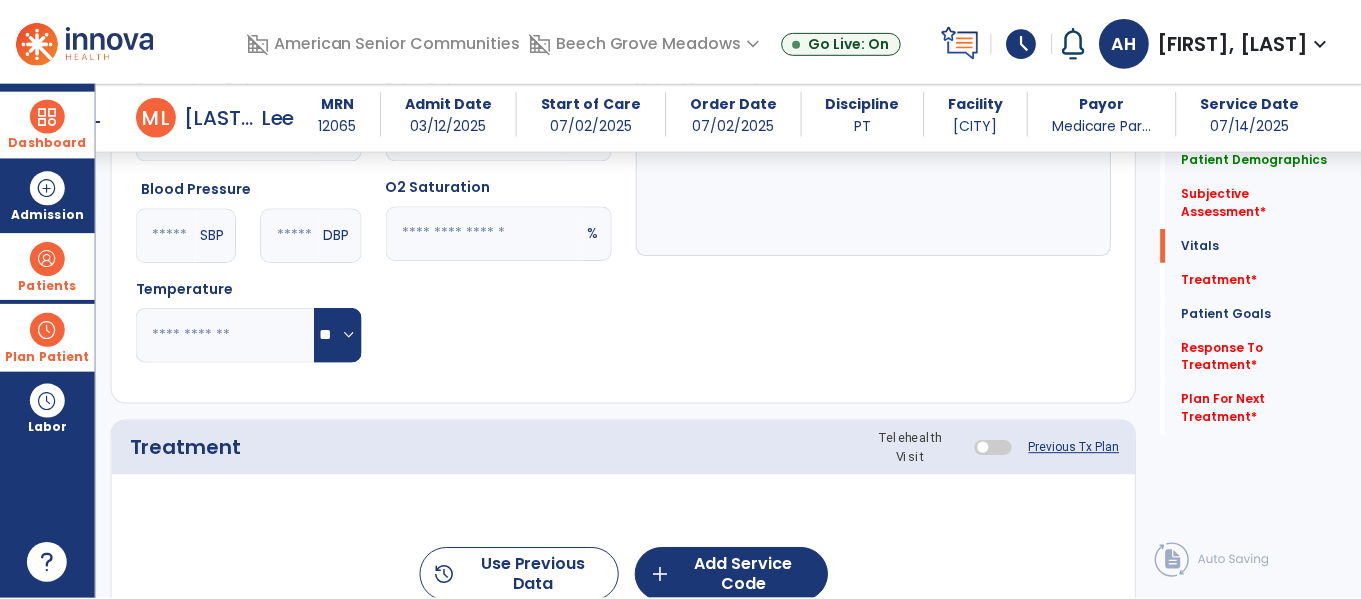 scroll, scrollTop: 1127, scrollLeft: 0, axis: vertical 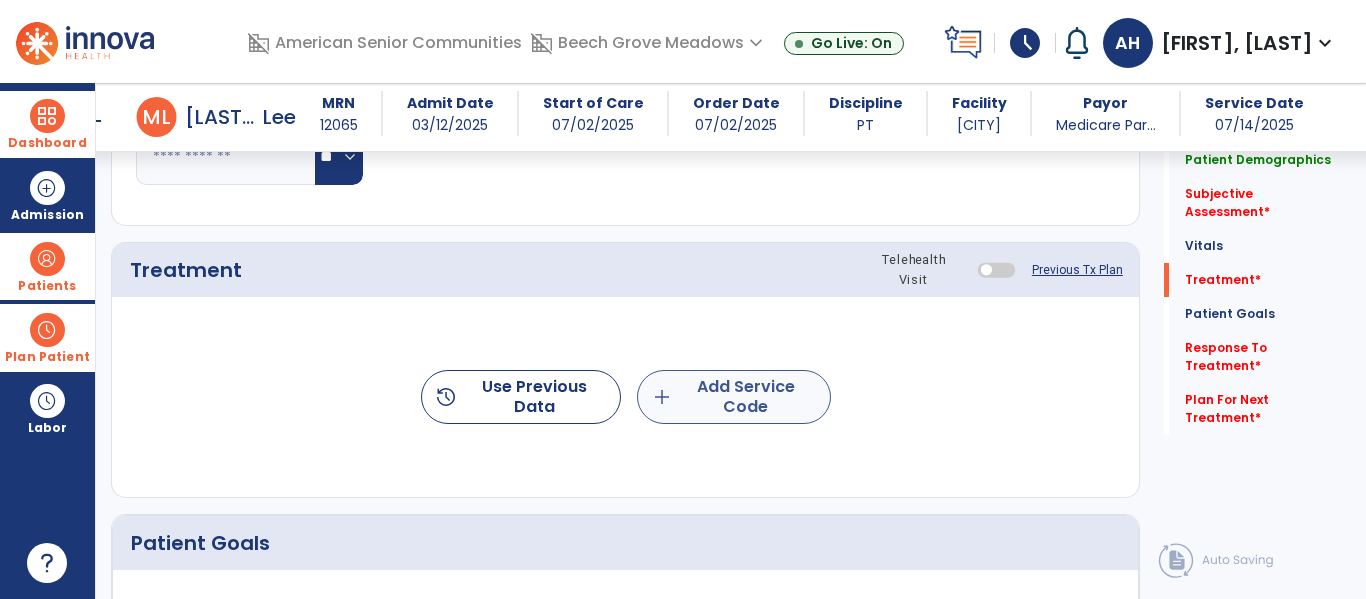 type on "**********" 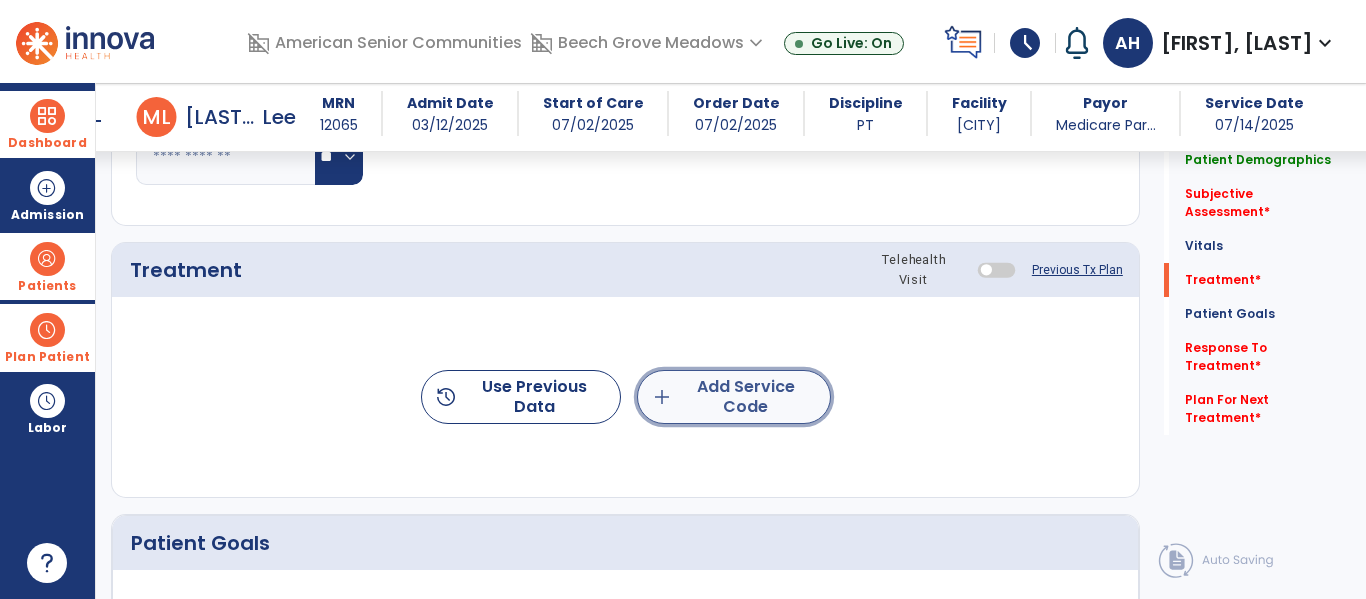 click on "add  Add Service Code" 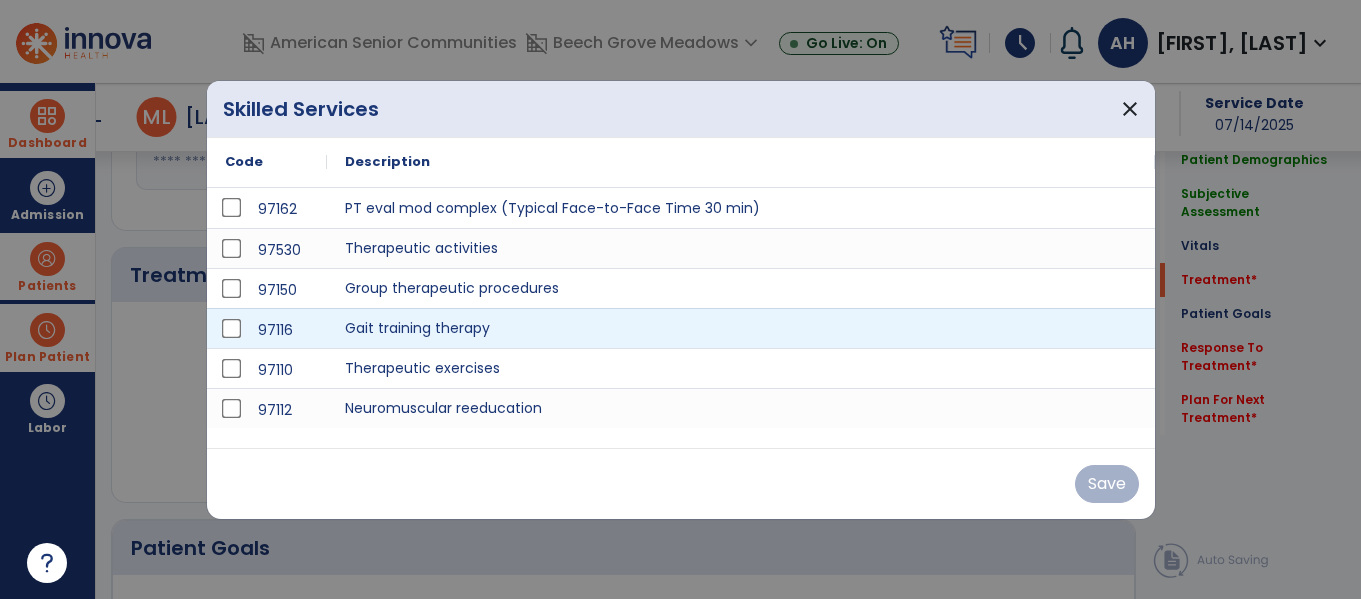 scroll, scrollTop: 1127, scrollLeft: 0, axis: vertical 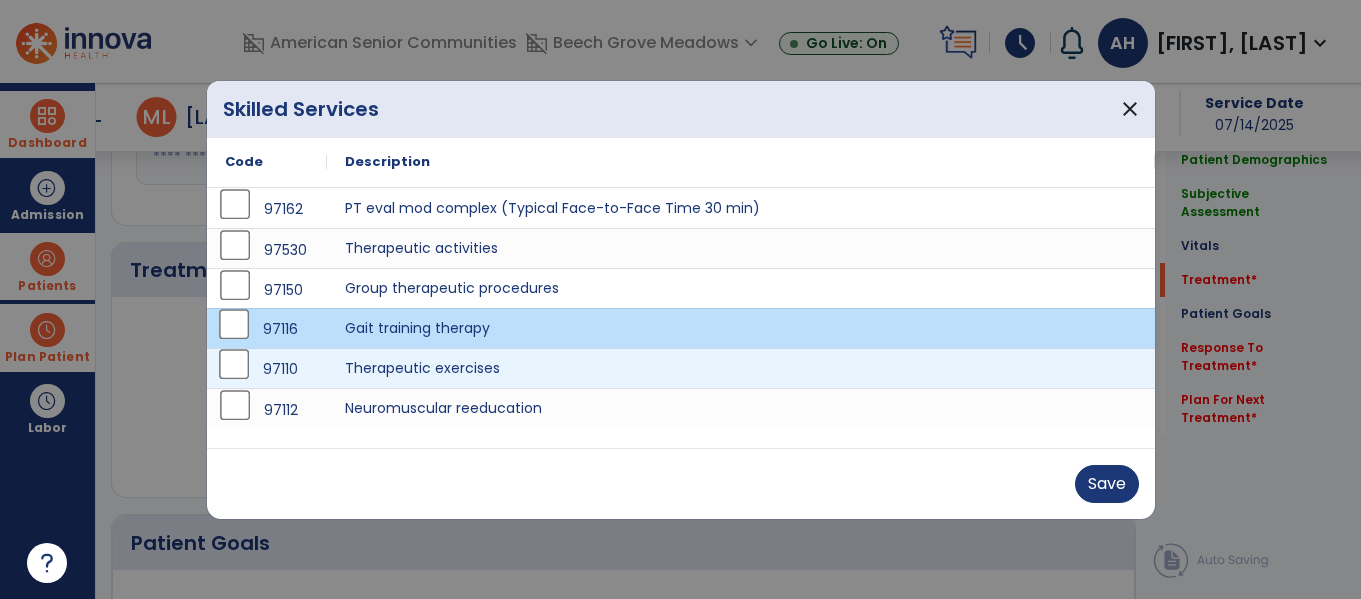 click on "97110" at bounding box center (267, 369) 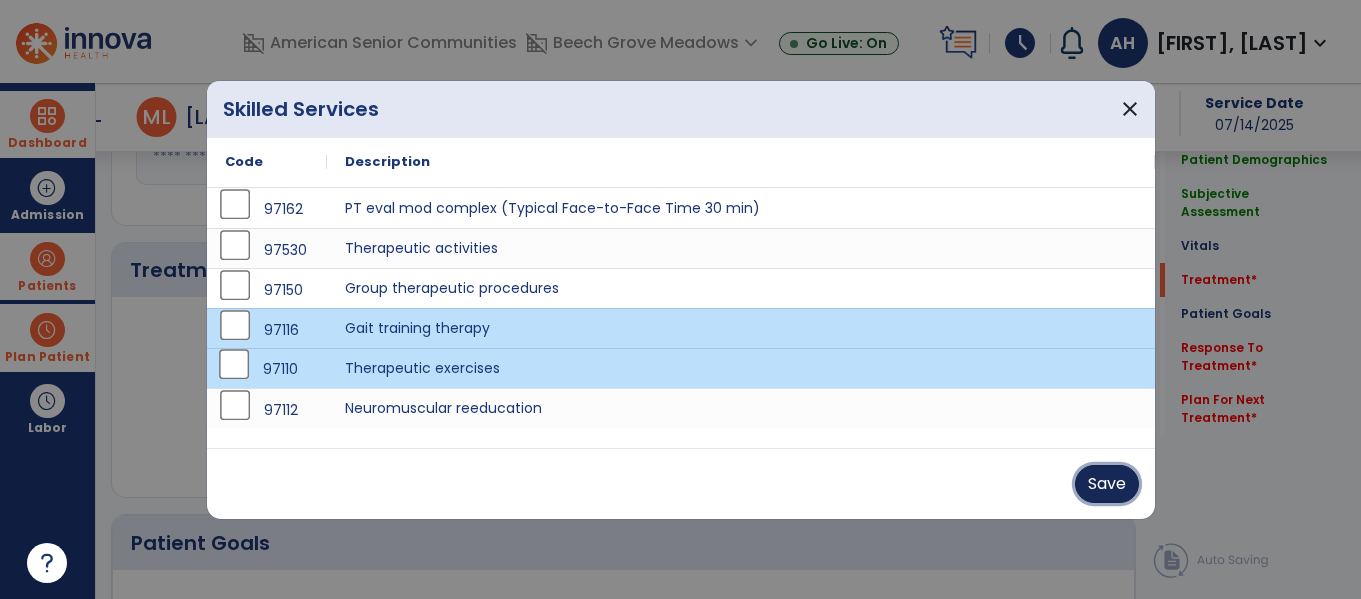 click on "Save" at bounding box center [1107, 484] 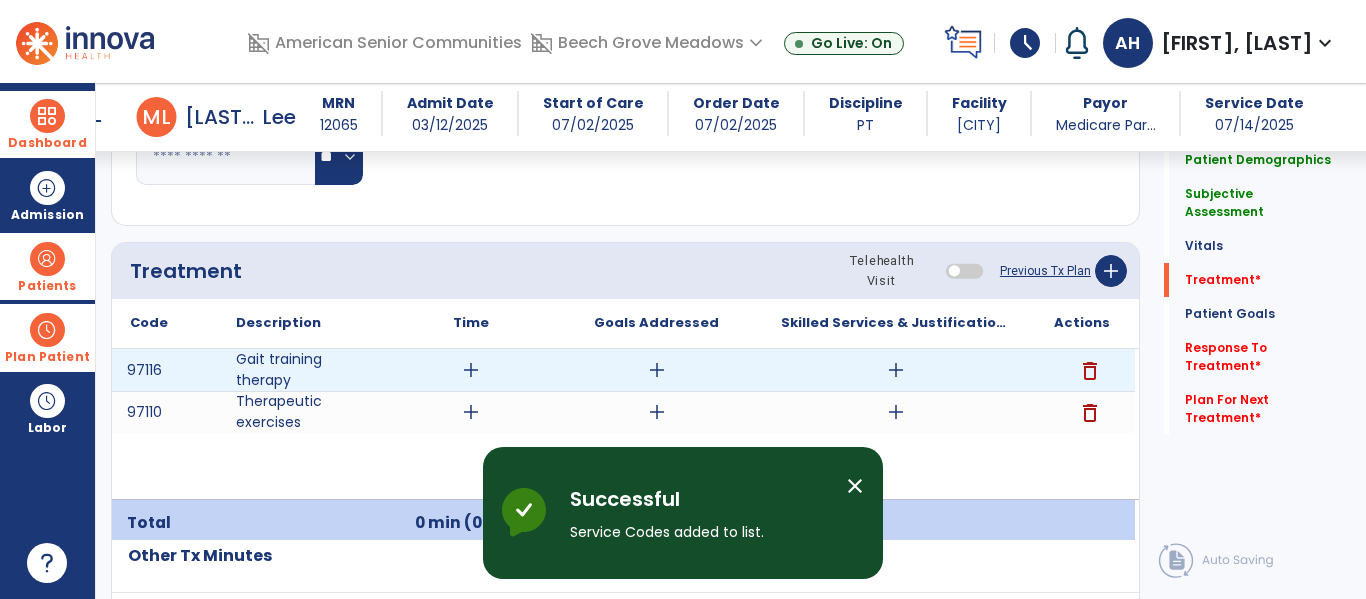 click on "add" at bounding box center [471, 370] 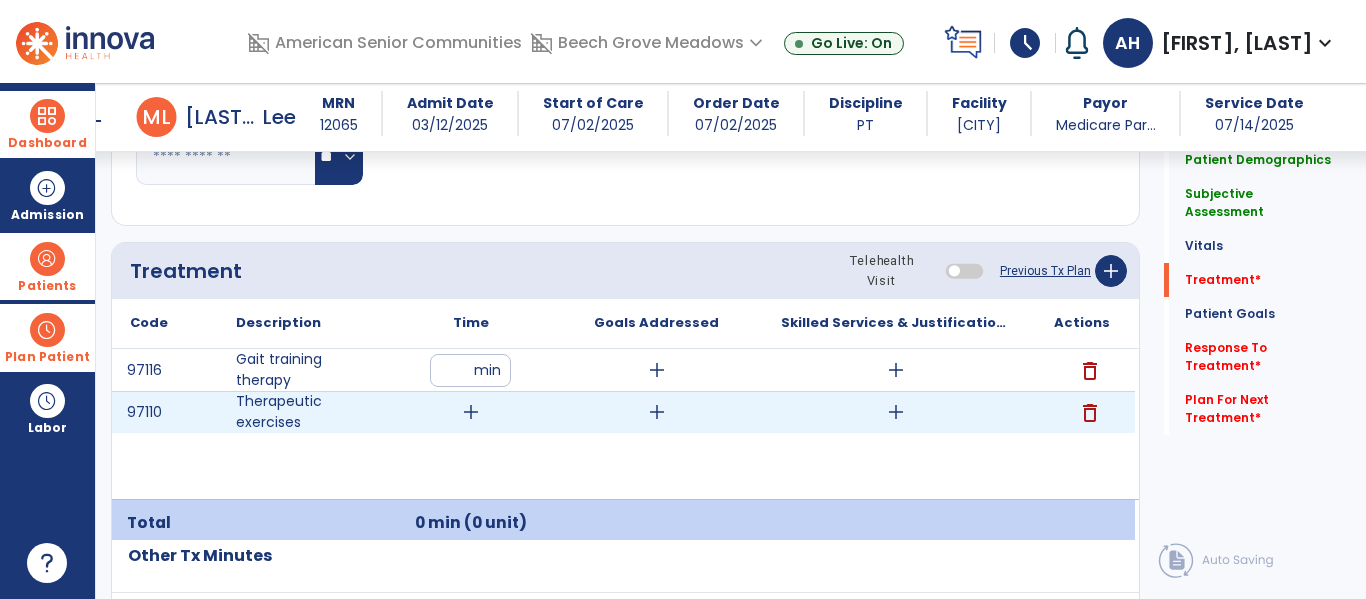 type on "**" 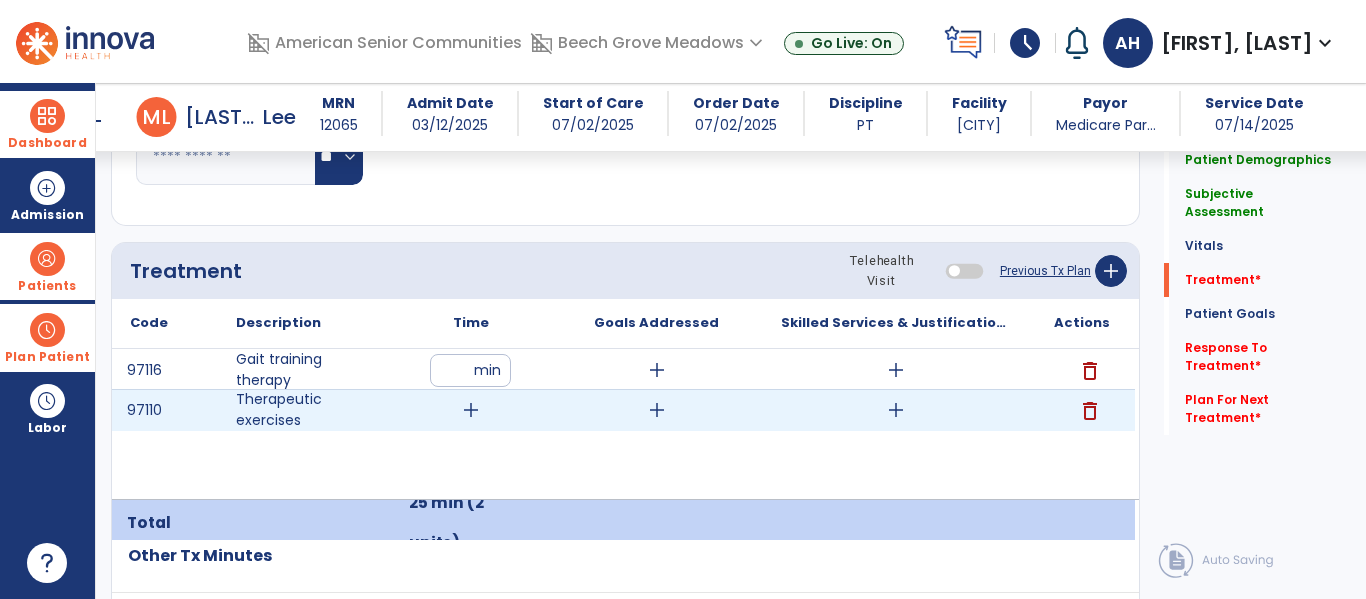click on "add" at bounding box center [471, 410] 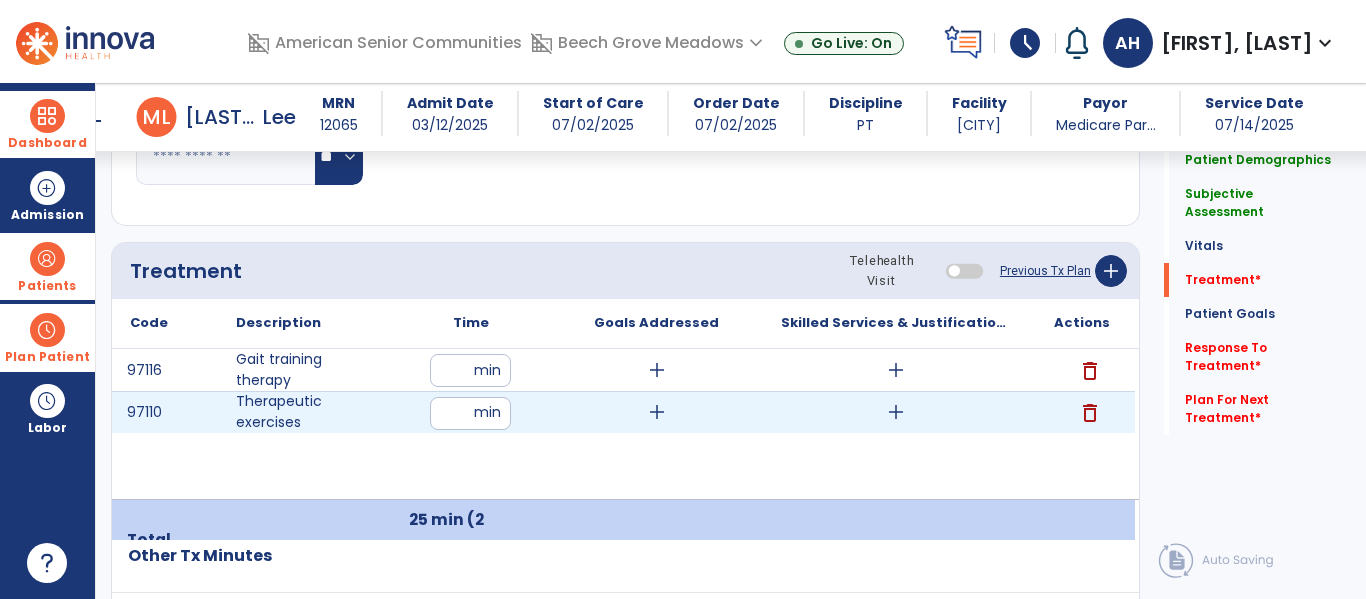 type on "**" 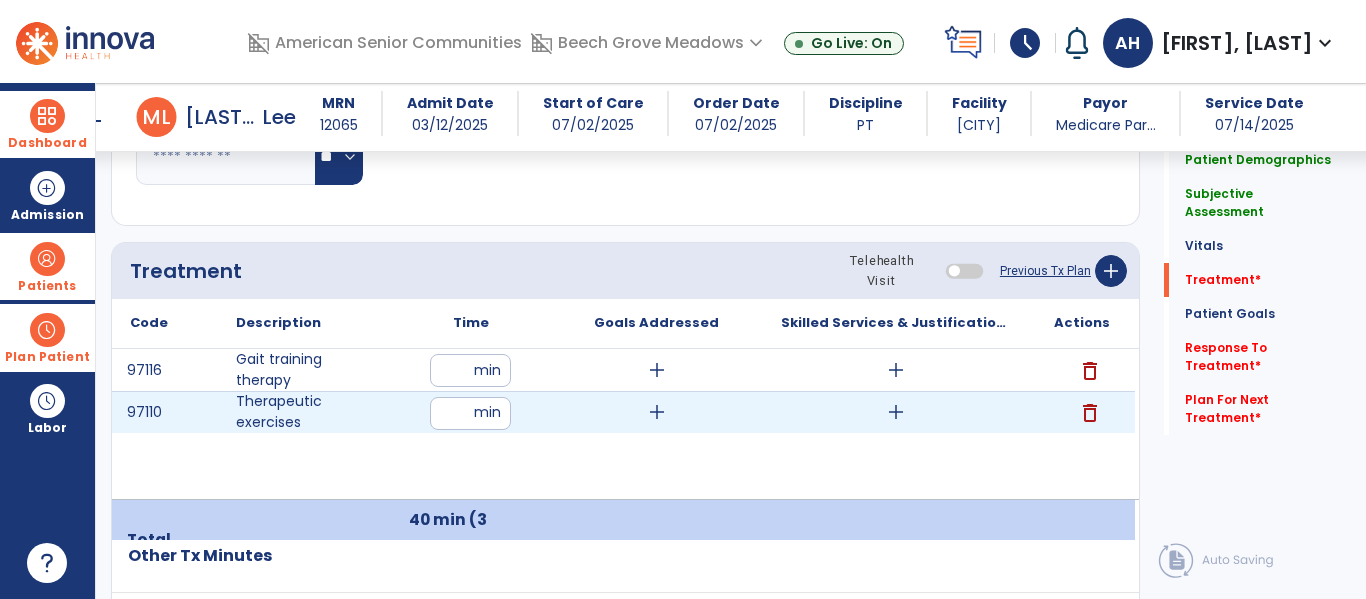 click on "add" at bounding box center [896, 412] 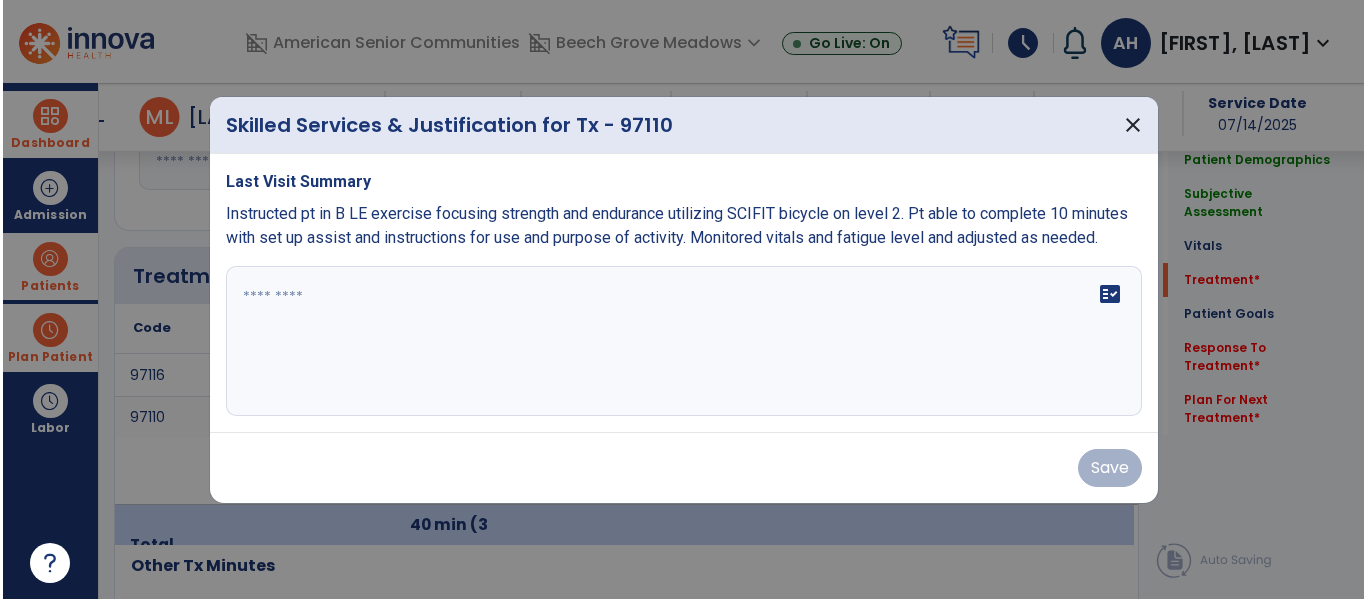 scroll, scrollTop: 1127, scrollLeft: 0, axis: vertical 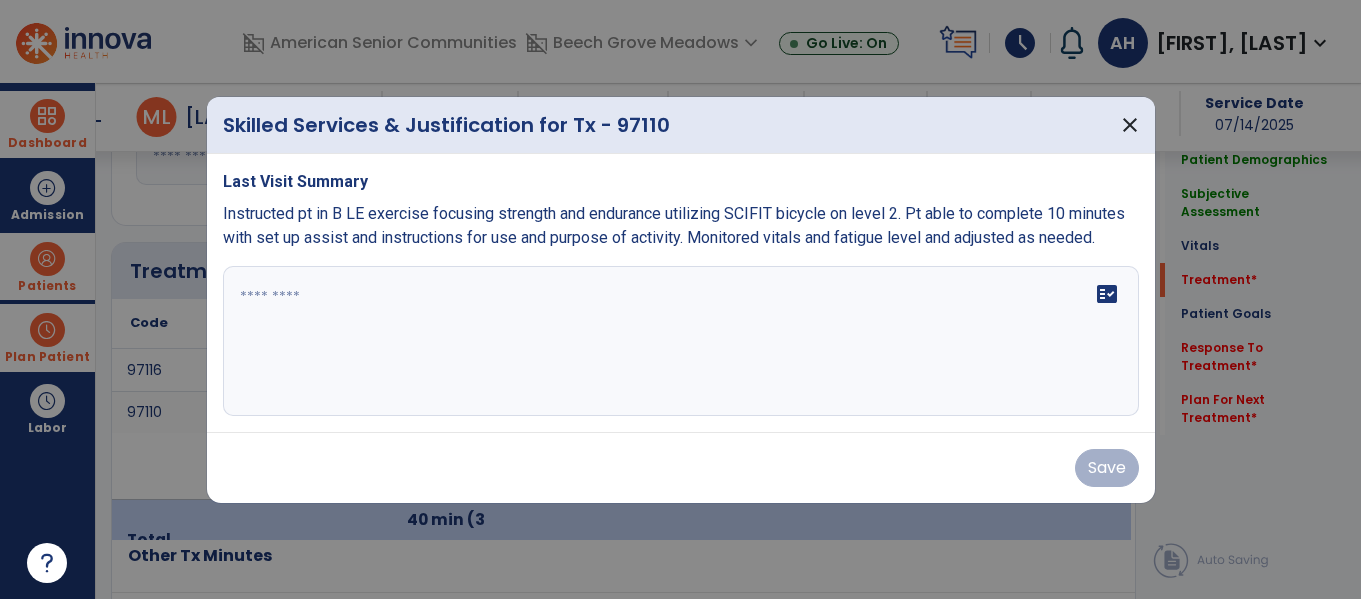 click on "fact_check" at bounding box center [681, 341] 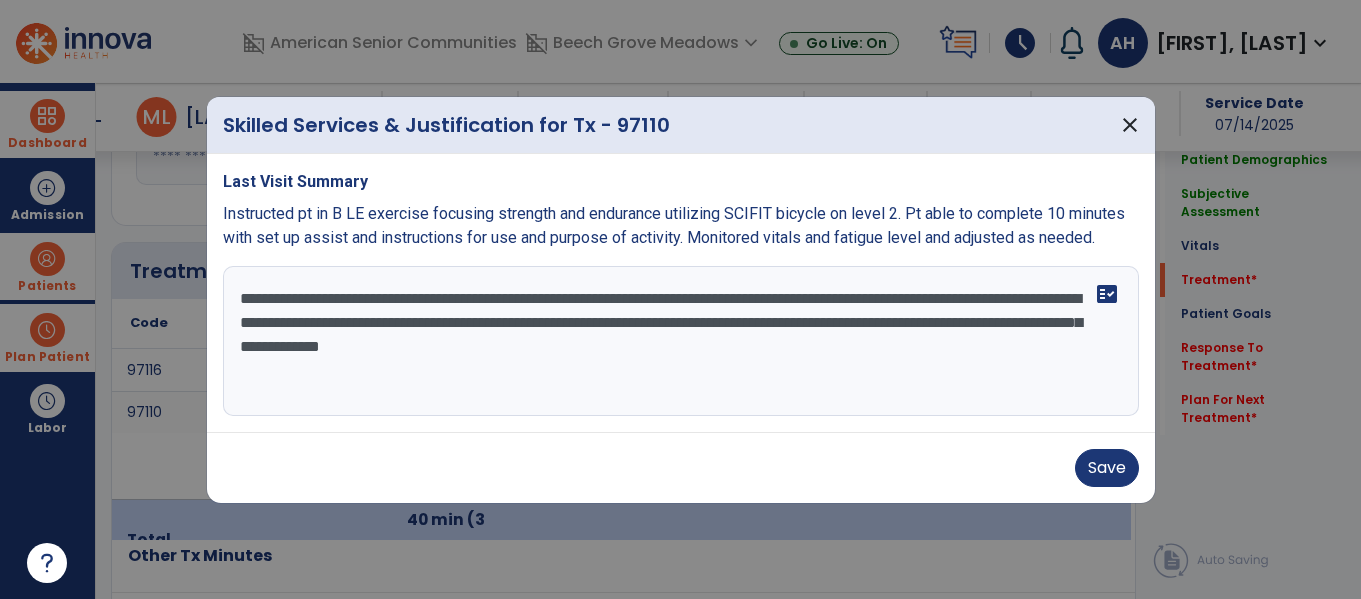 click on "**********" at bounding box center [681, 341] 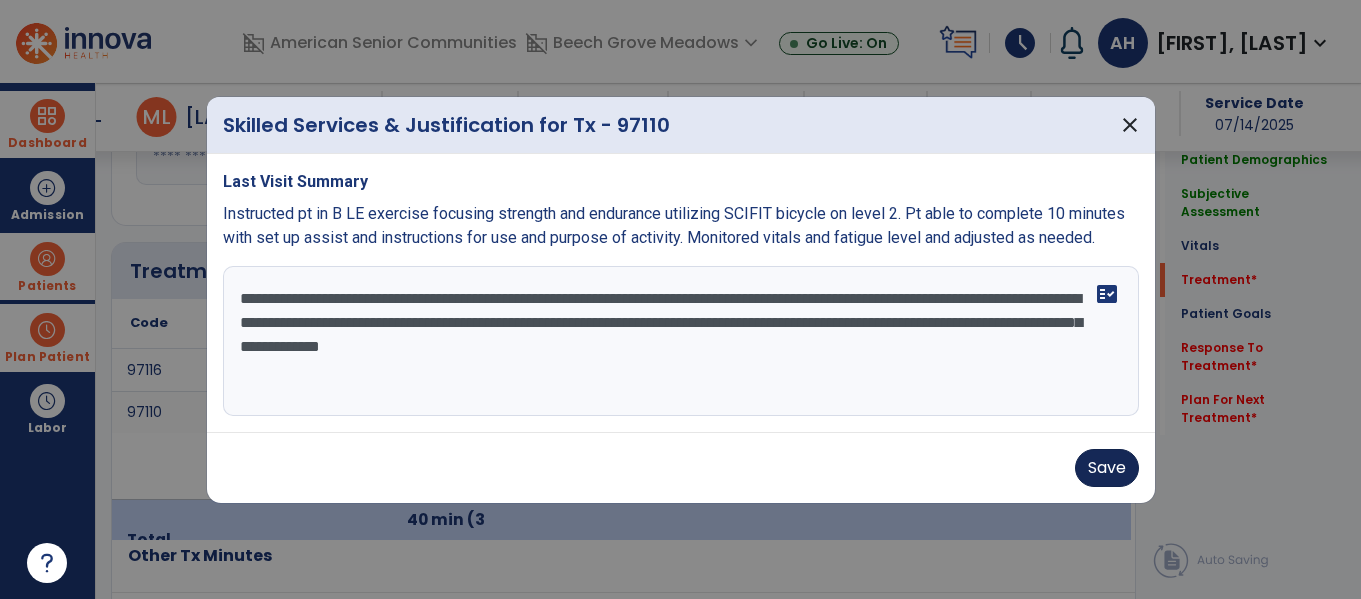 type on "**********" 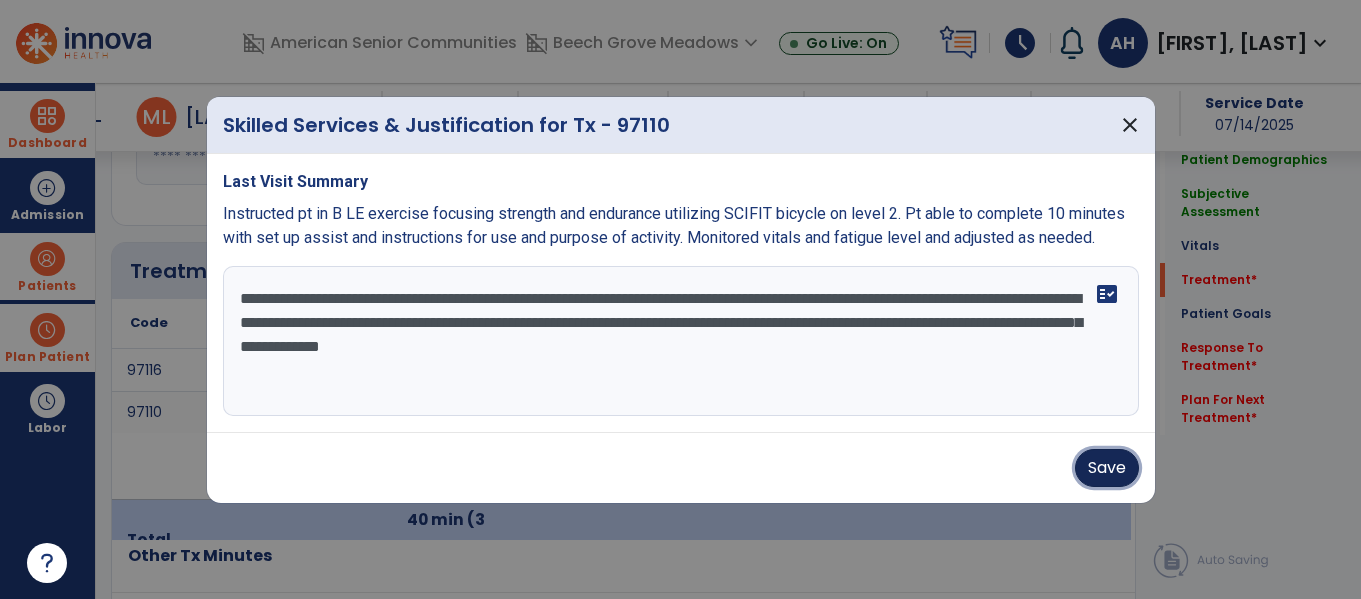 click on "Save" at bounding box center [1107, 468] 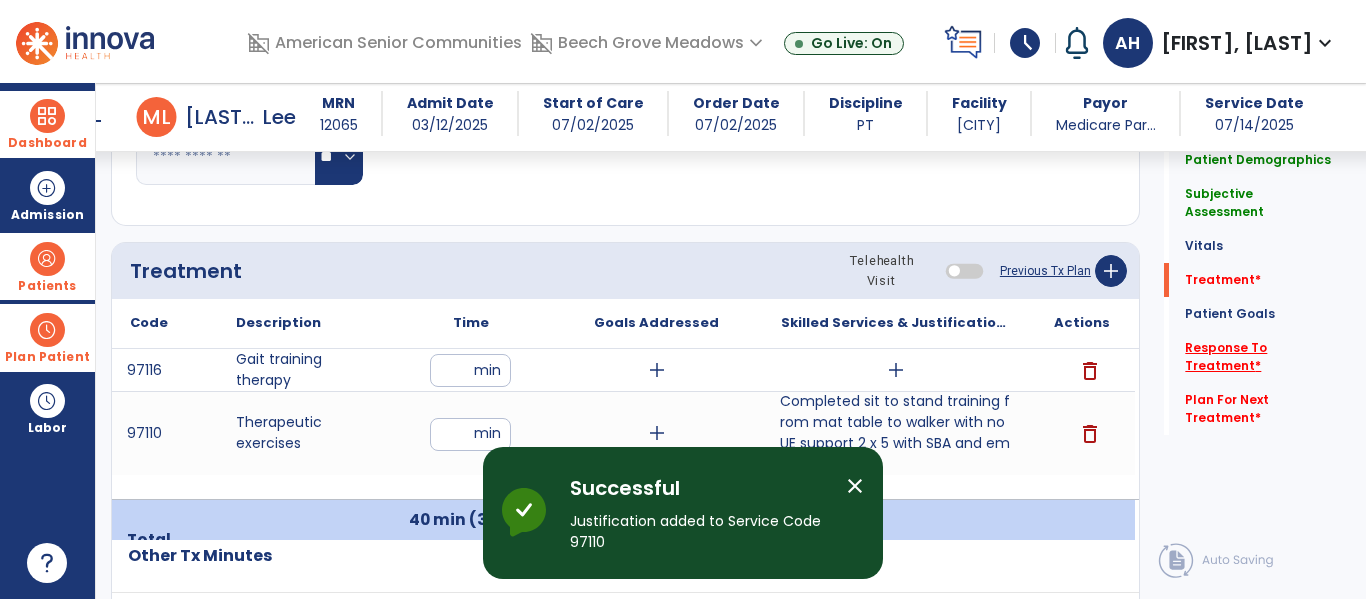 click on "Response To Treatment   *" 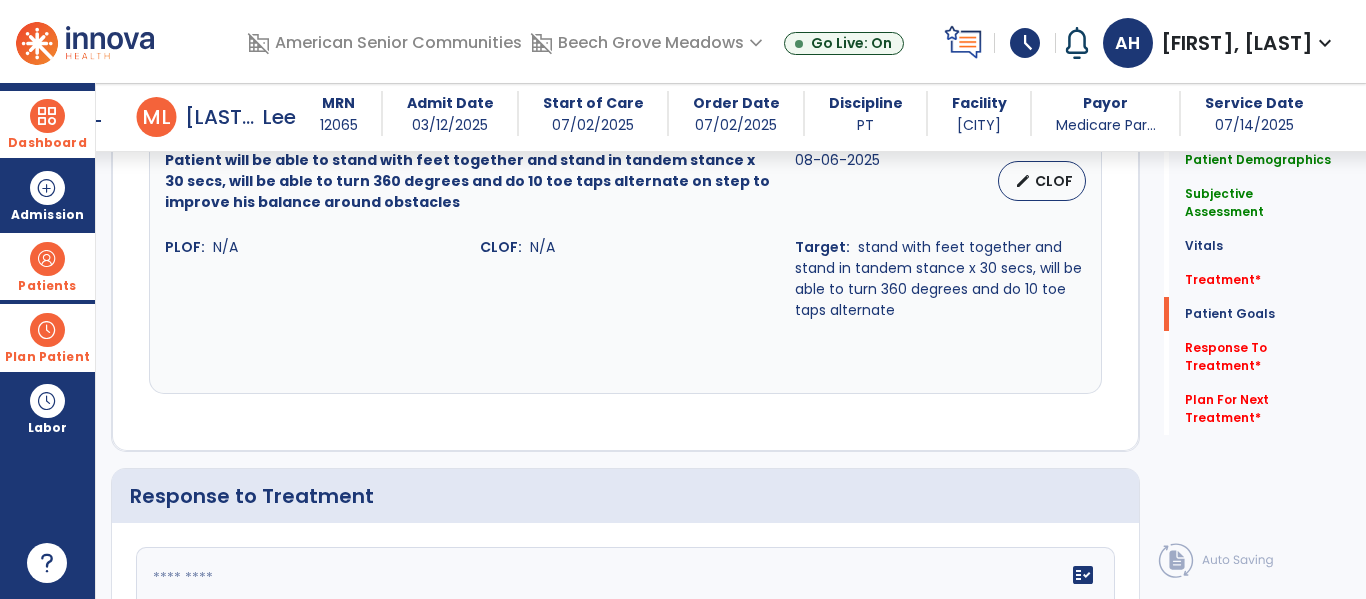 scroll, scrollTop: 3276, scrollLeft: 0, axis: vertical 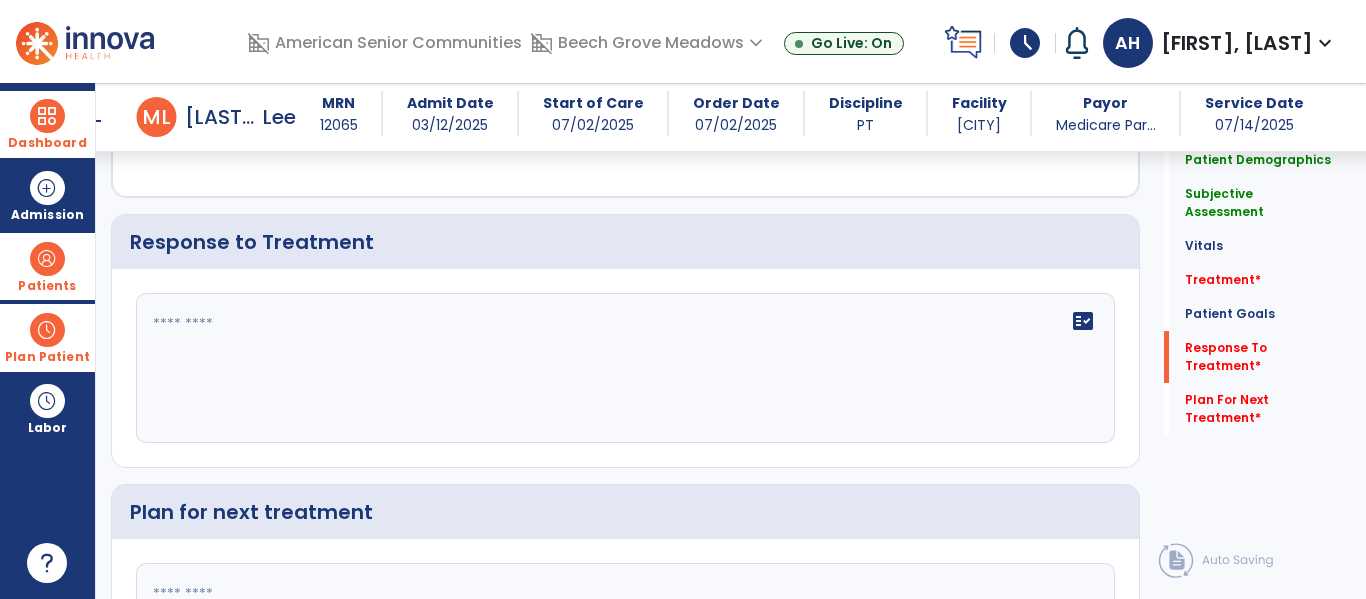 click on "fact_check" 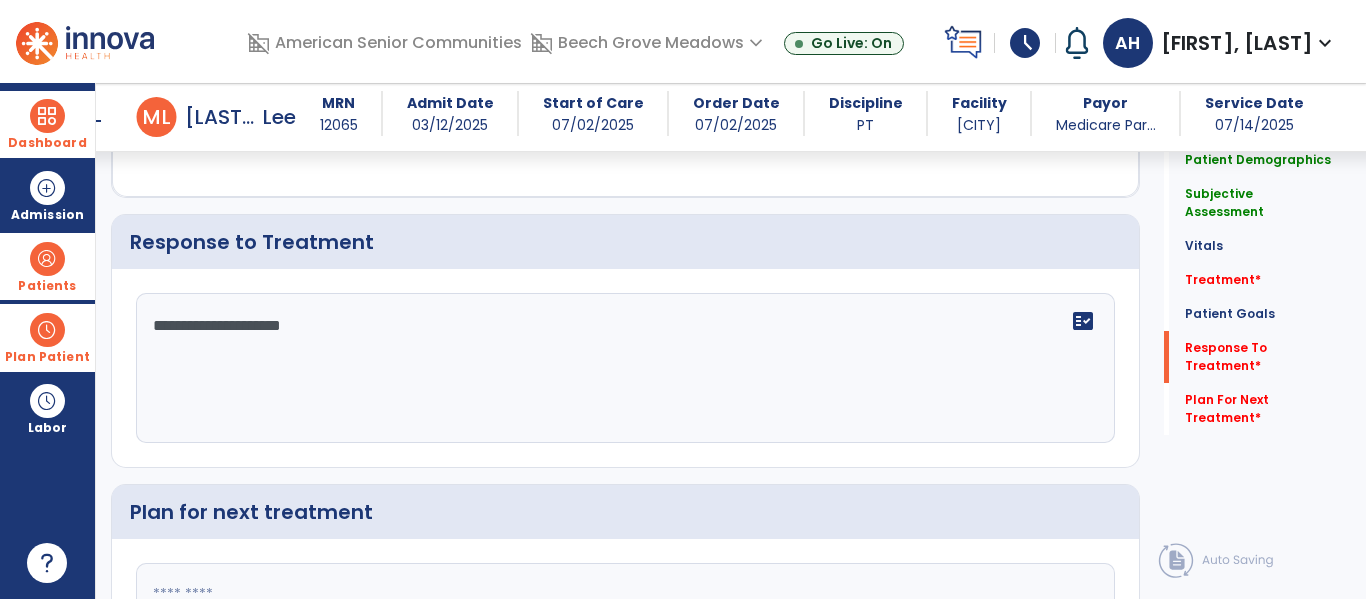 type on "**********" 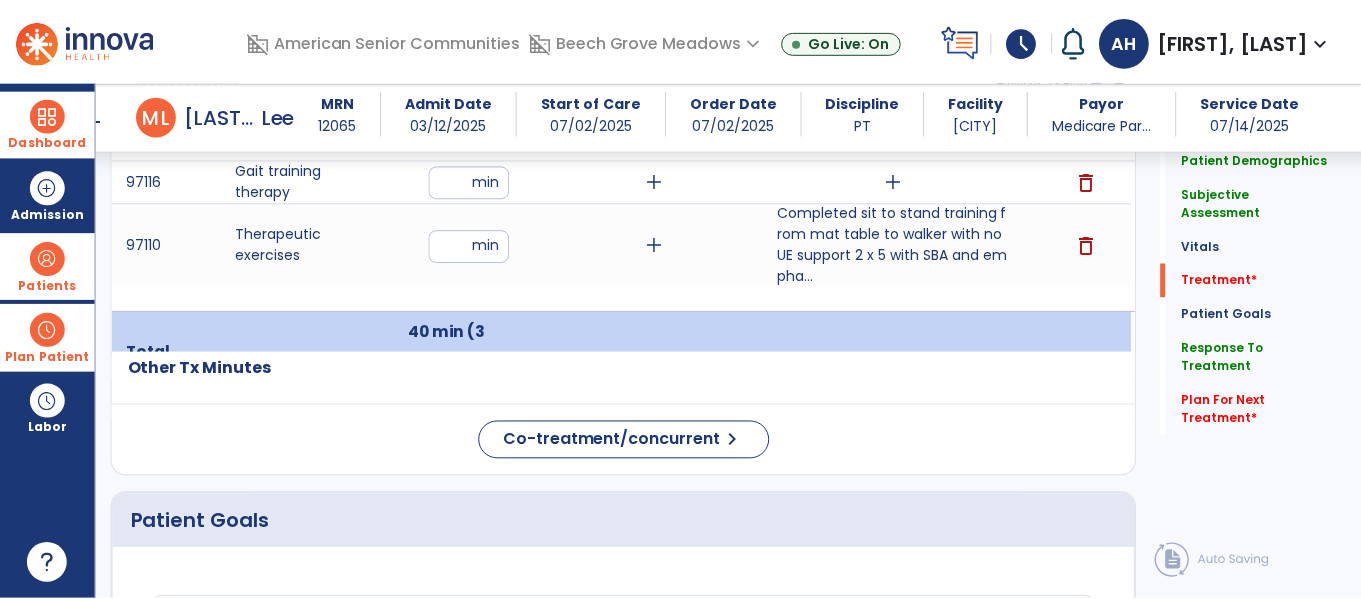 scroll, scrollTop: 1209, scrollLeft: 0, axis: vertical 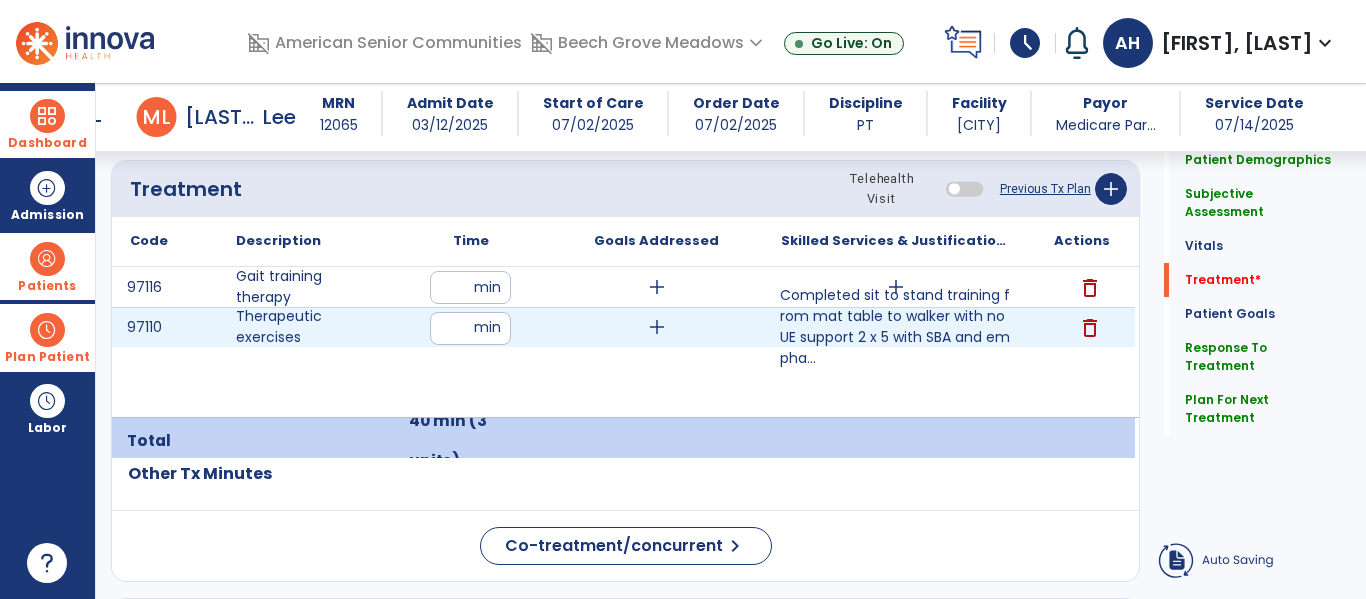 type on "**********" 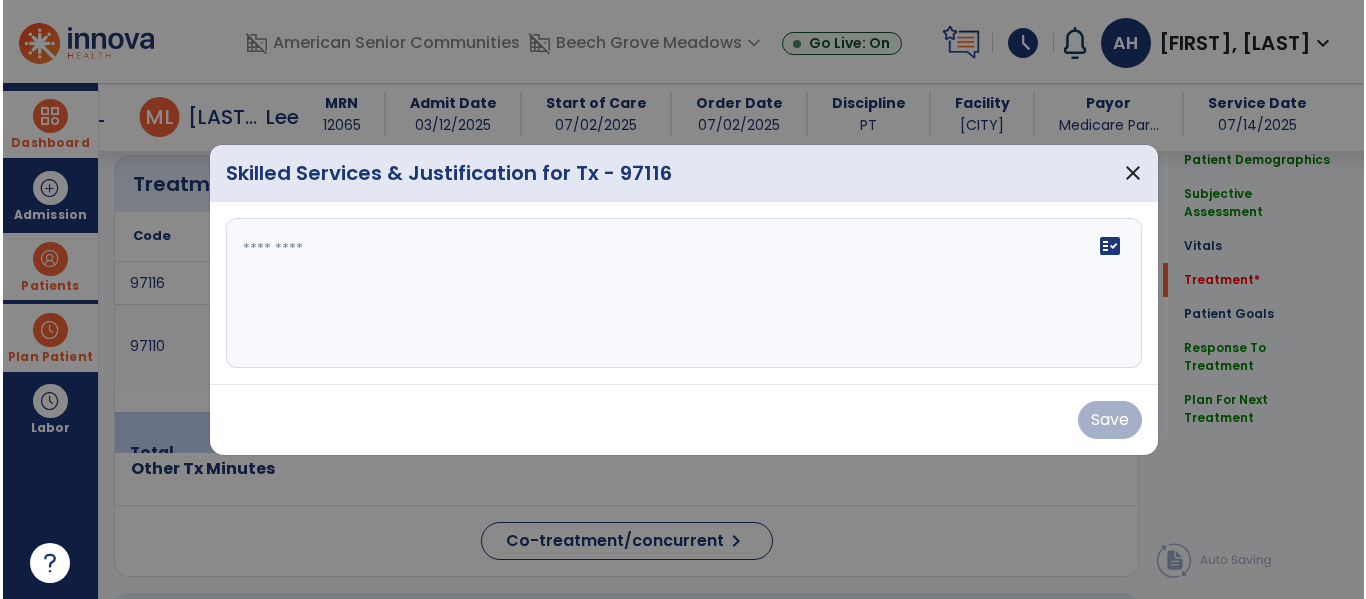 scroll, scrollTop: 1209, scrollLeft: 0, axis: vertical 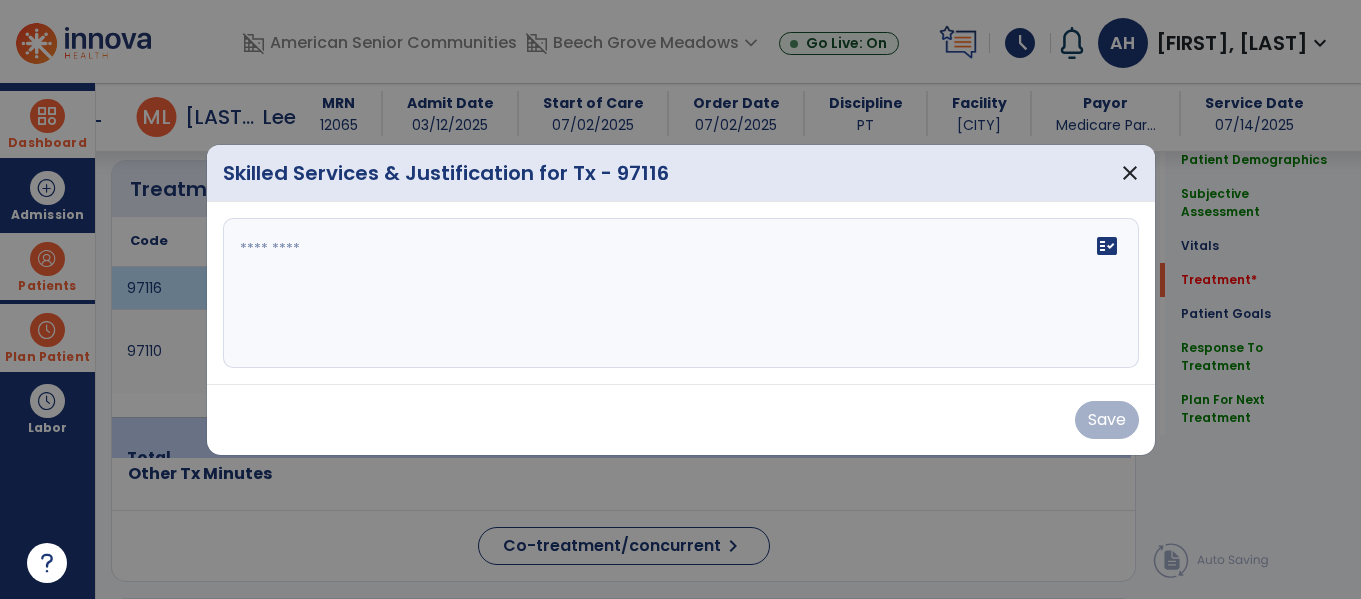 click on "fact_check" at bounding box center (681, 293) 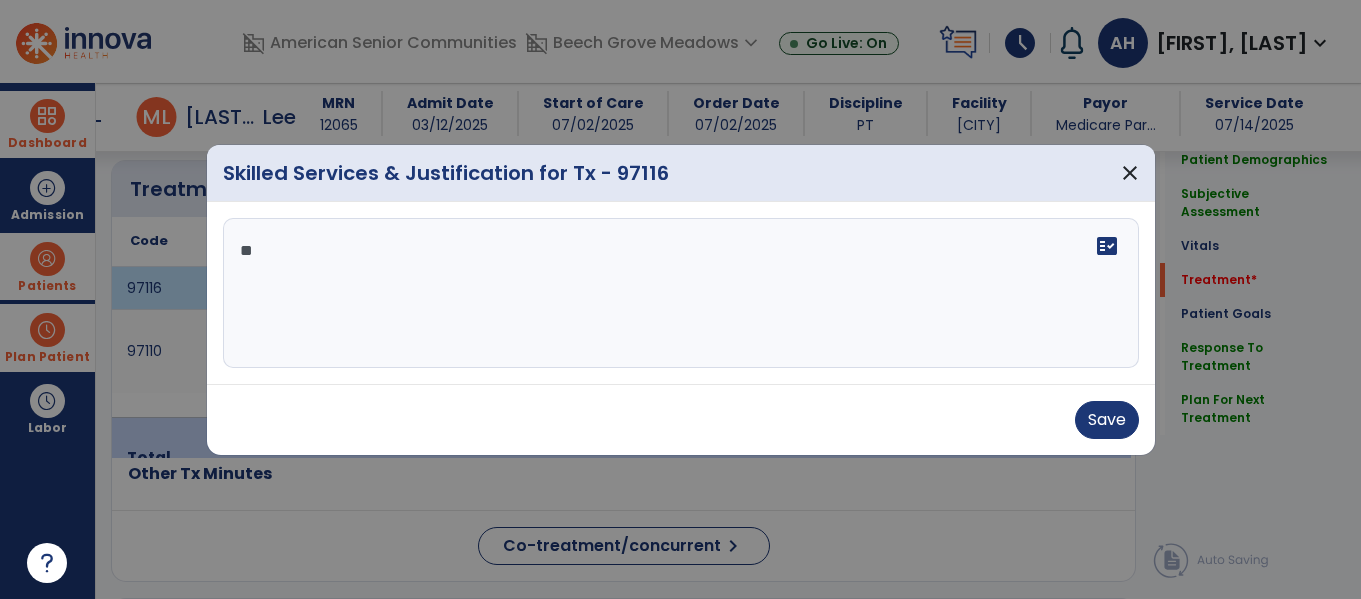 type on "*" 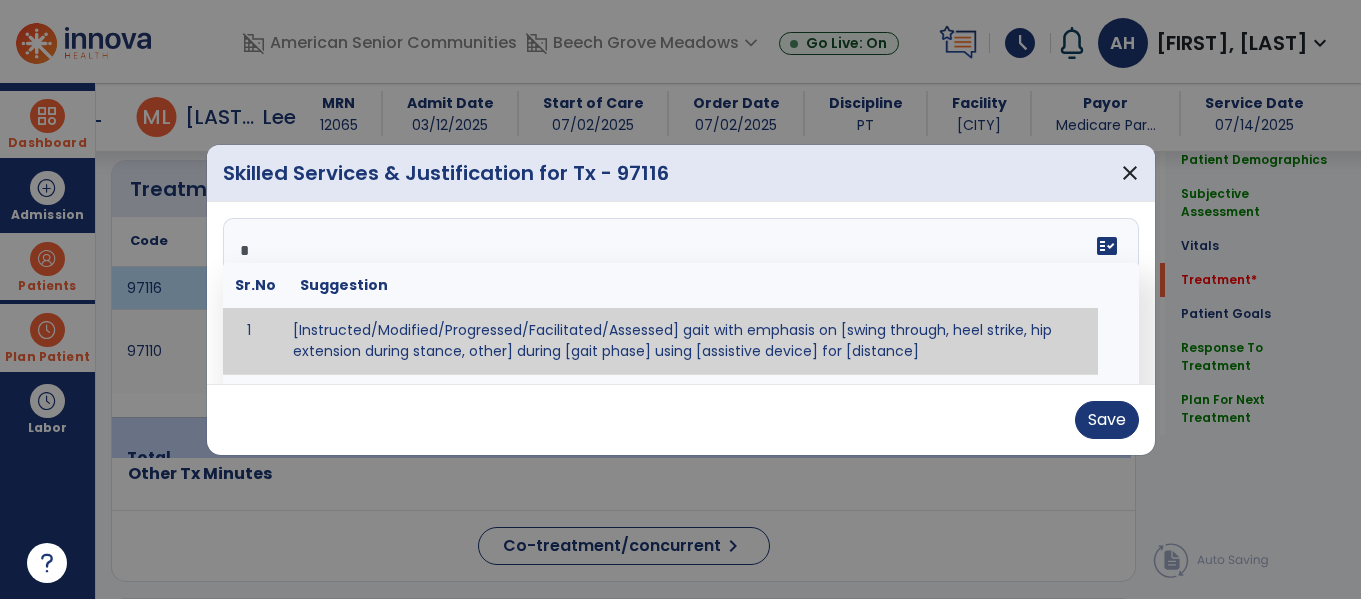 paste on "**********" 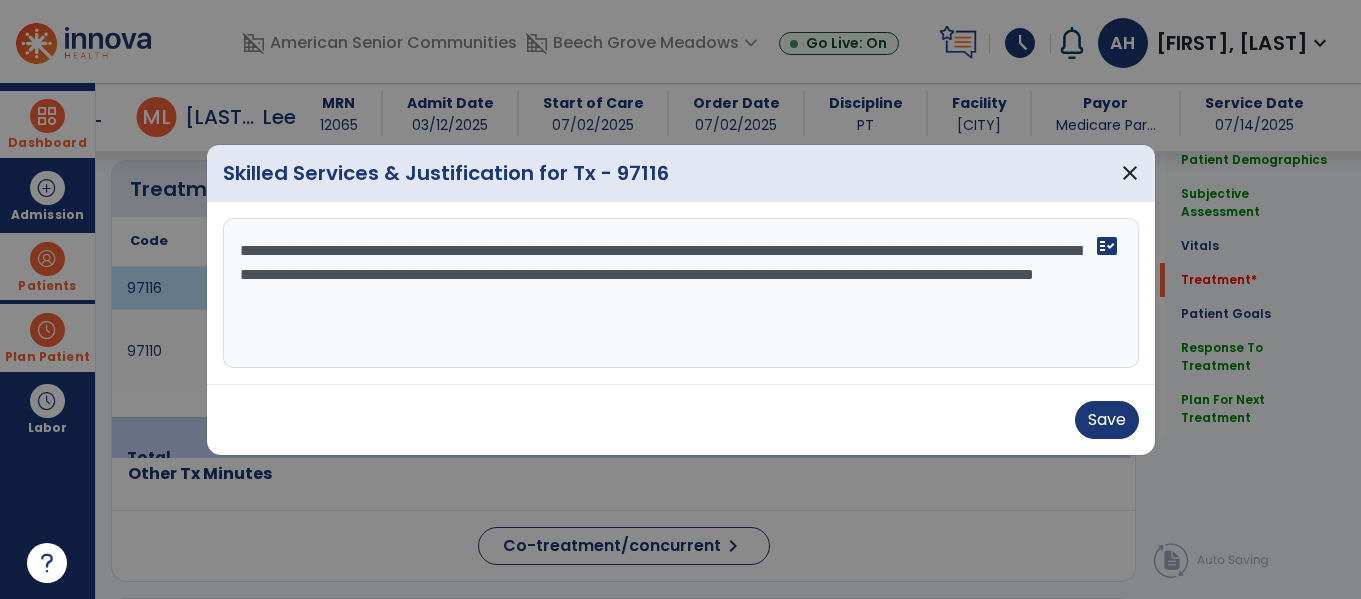 click on "**********" at bounding box center (681, 293) 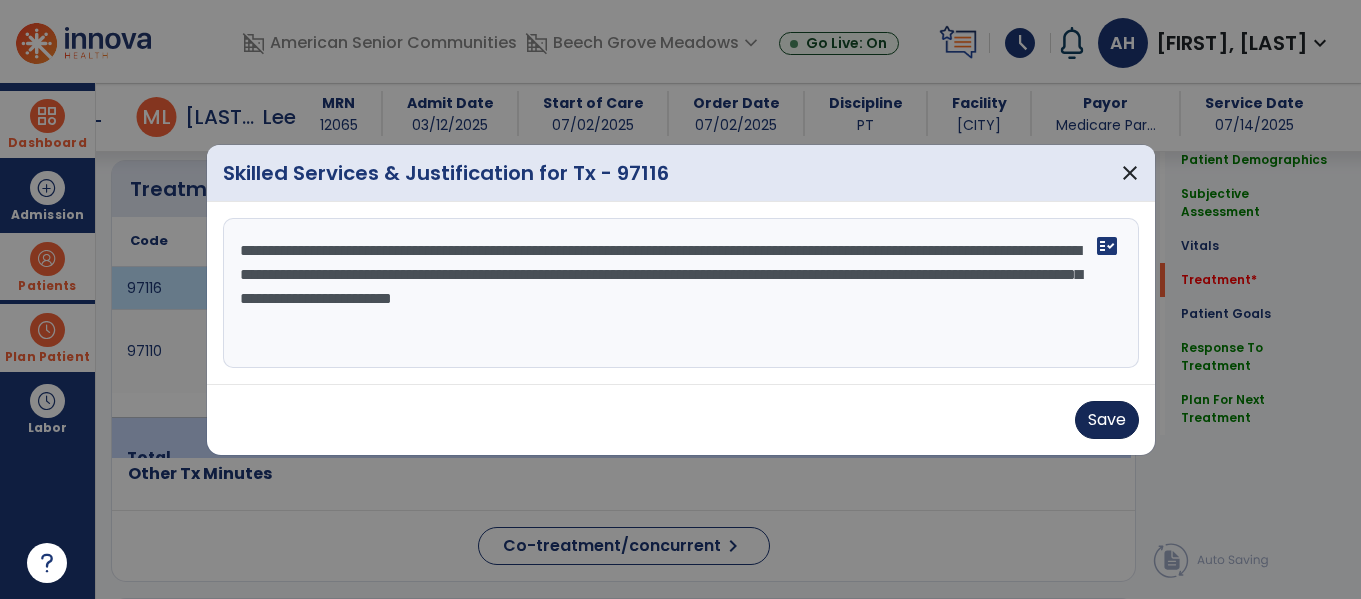 type on "**********" 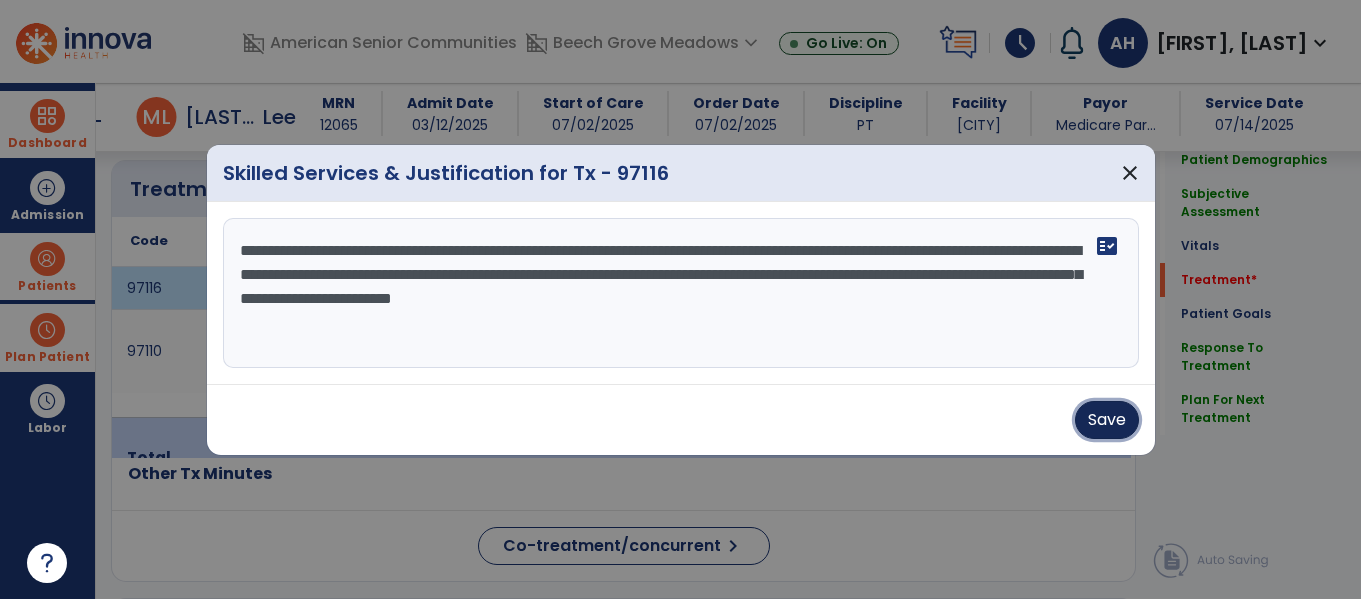 click on "Save" at bounding box center (1107, 420) 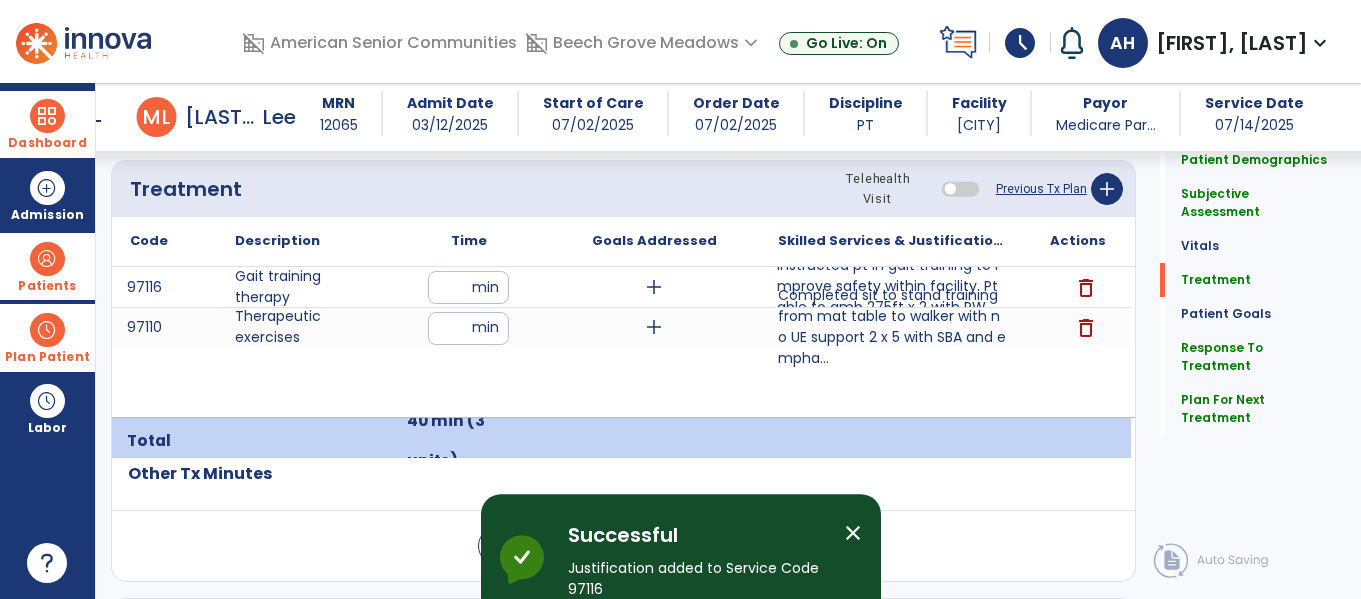 click on "Quick Links  Patient Demographics   Patient Demographics   Subjective Assessment   Subjective Assessment   Vitals   Vitals   Treatment   Treatment   Patient Goals   Patient Goals   Response To Treatment   Response To Treatment   Plan For Next Treatment   Plan For Next Treatment" 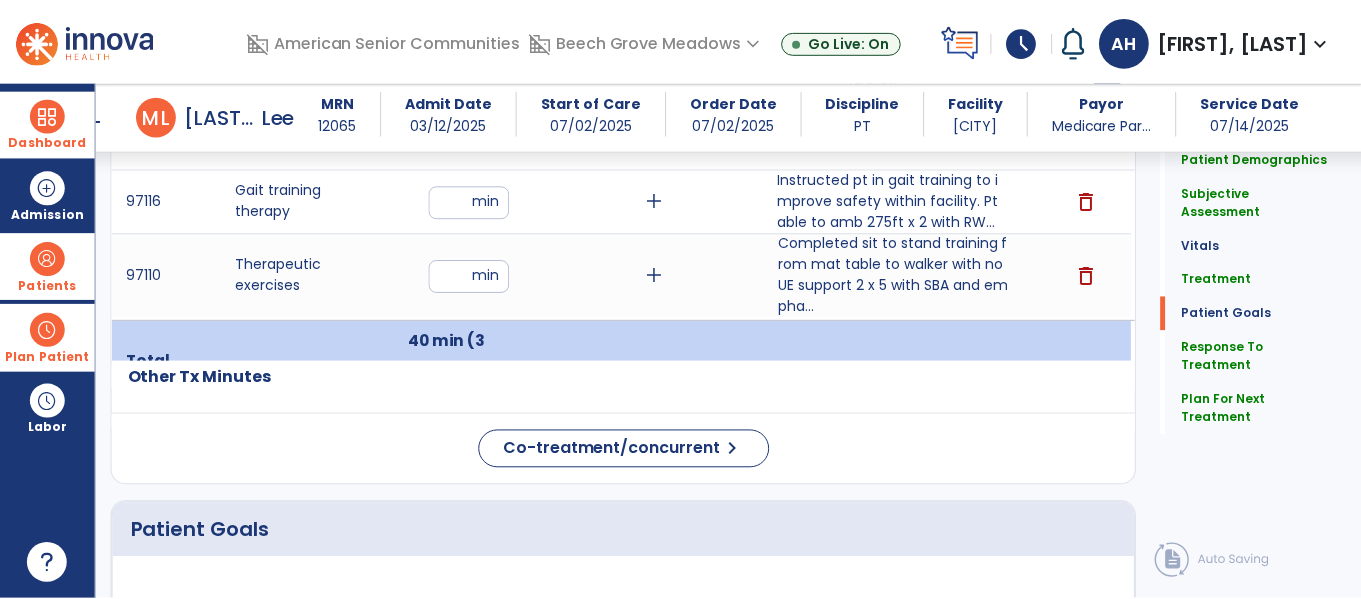 scroll, scrollTop: 3481, scrollLeft: 0, axis: vertical 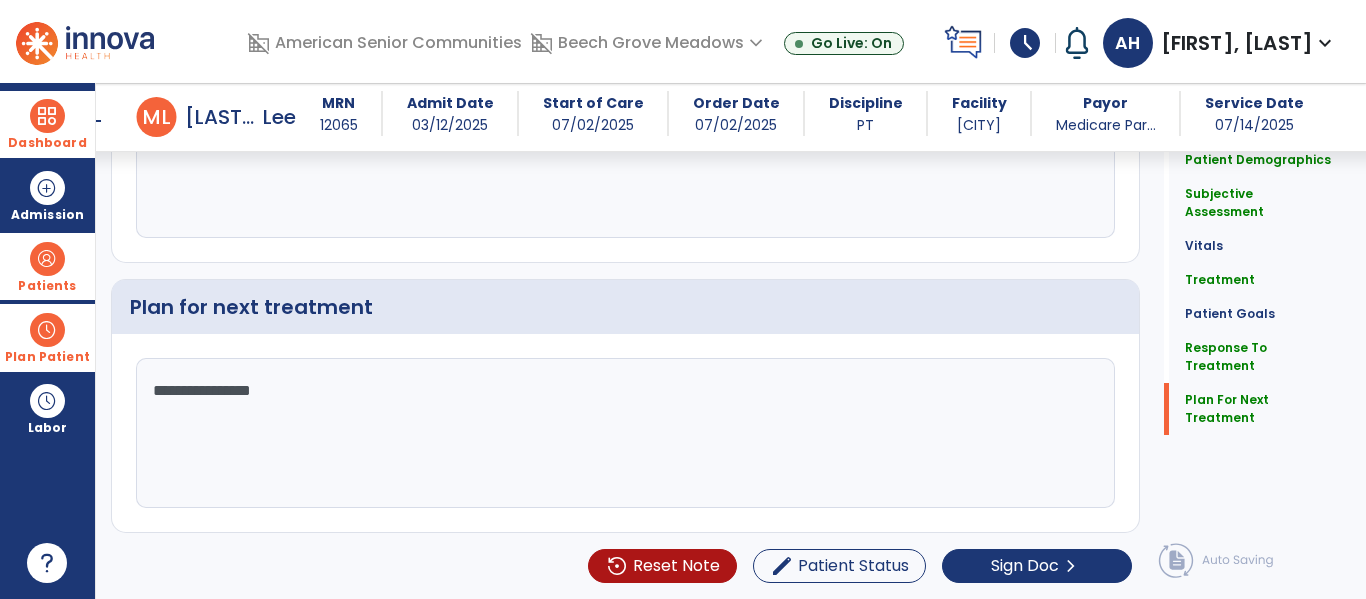 click on "Patient Demographics Medical Diagnosis Treatment Diagnosis Precautions Contraindications Code Description Pdpm Clinical Category I63.412" 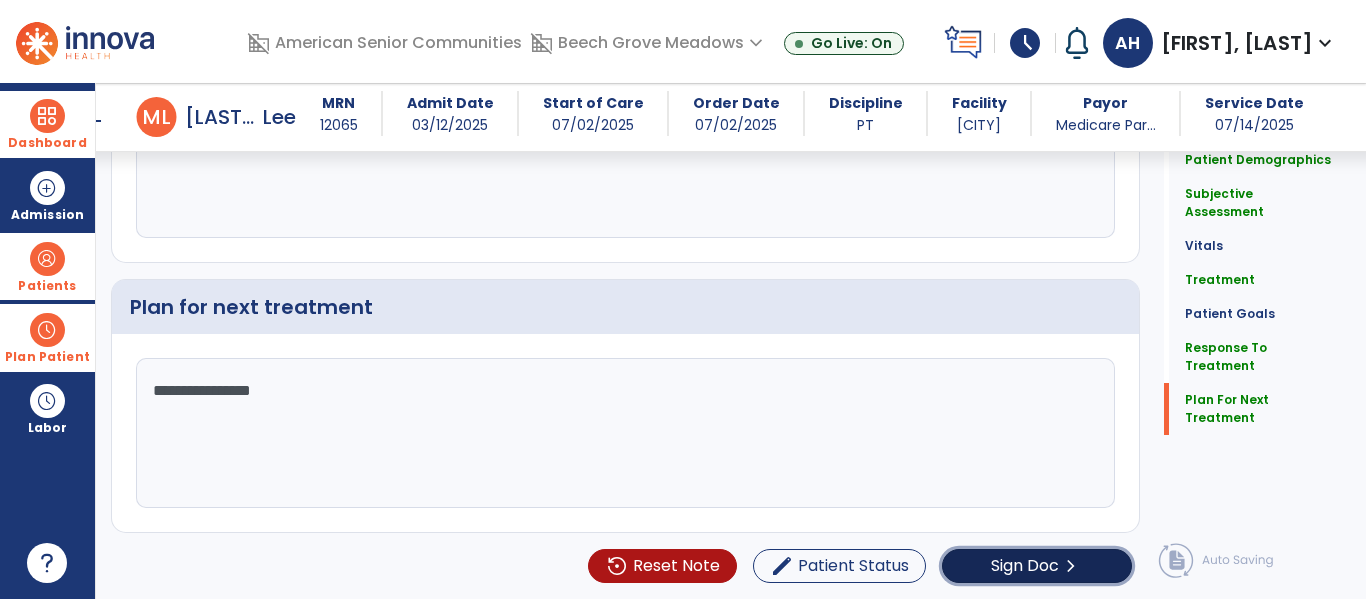 click on "Sign Doc" 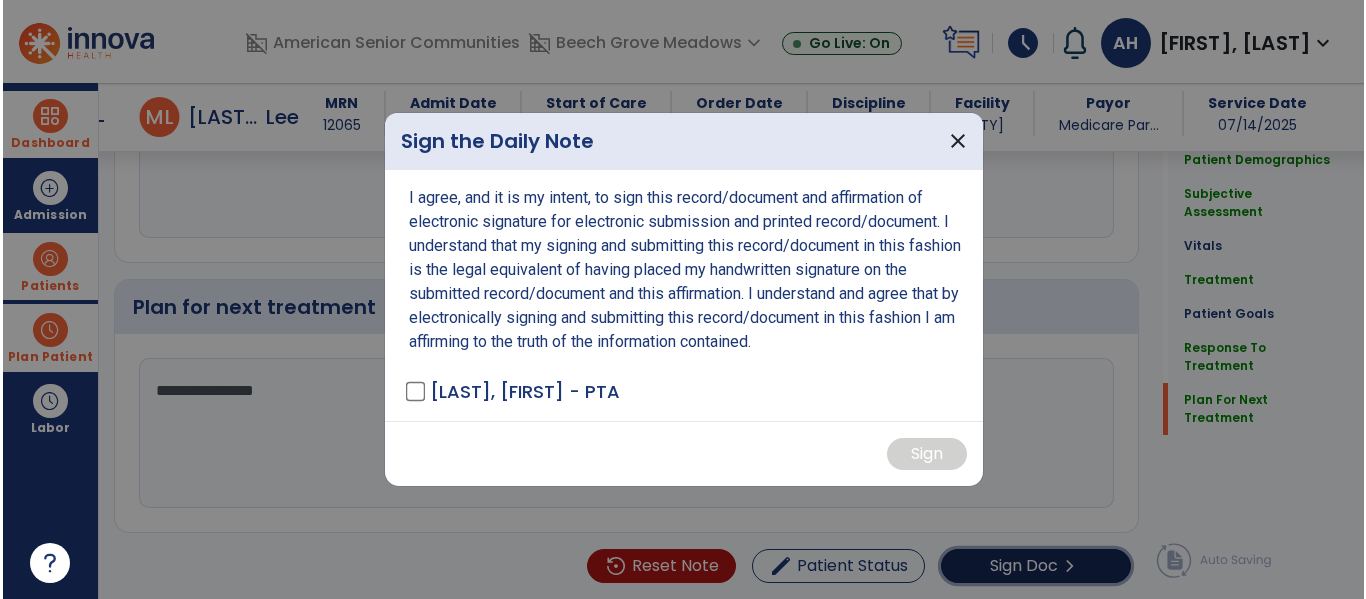 scroll, scrollTop: 3481, scrollLeft: 0, axis: vertical 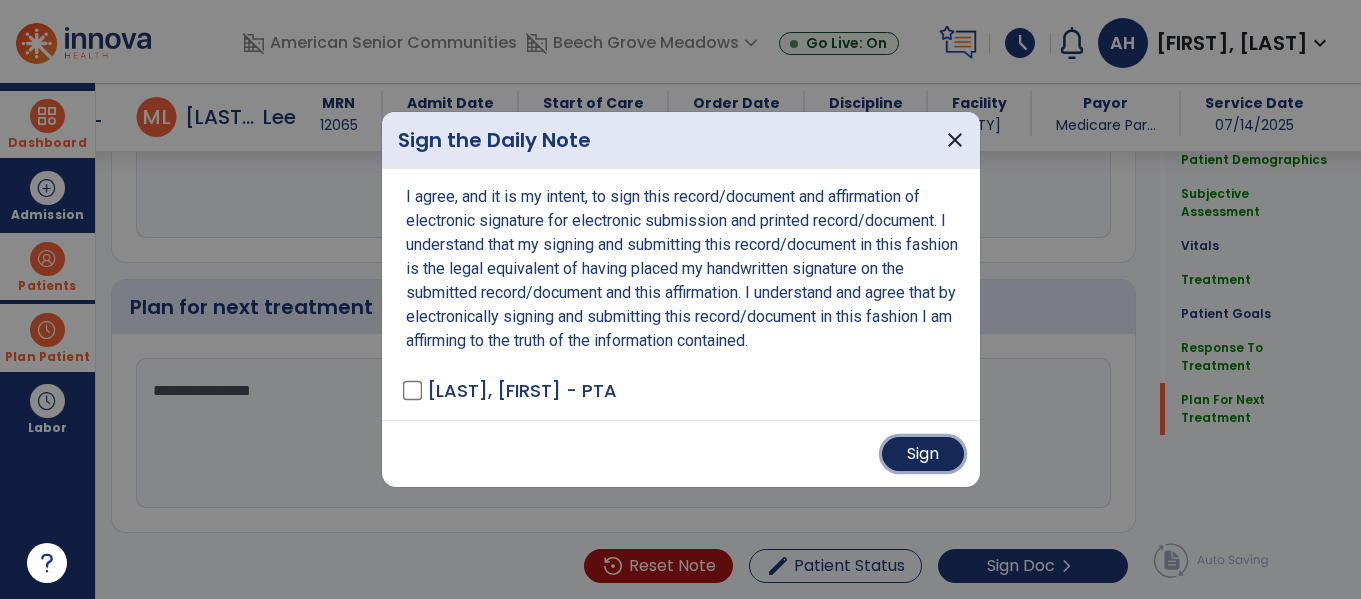 click on "Sign" at bounding box center [923, 454] 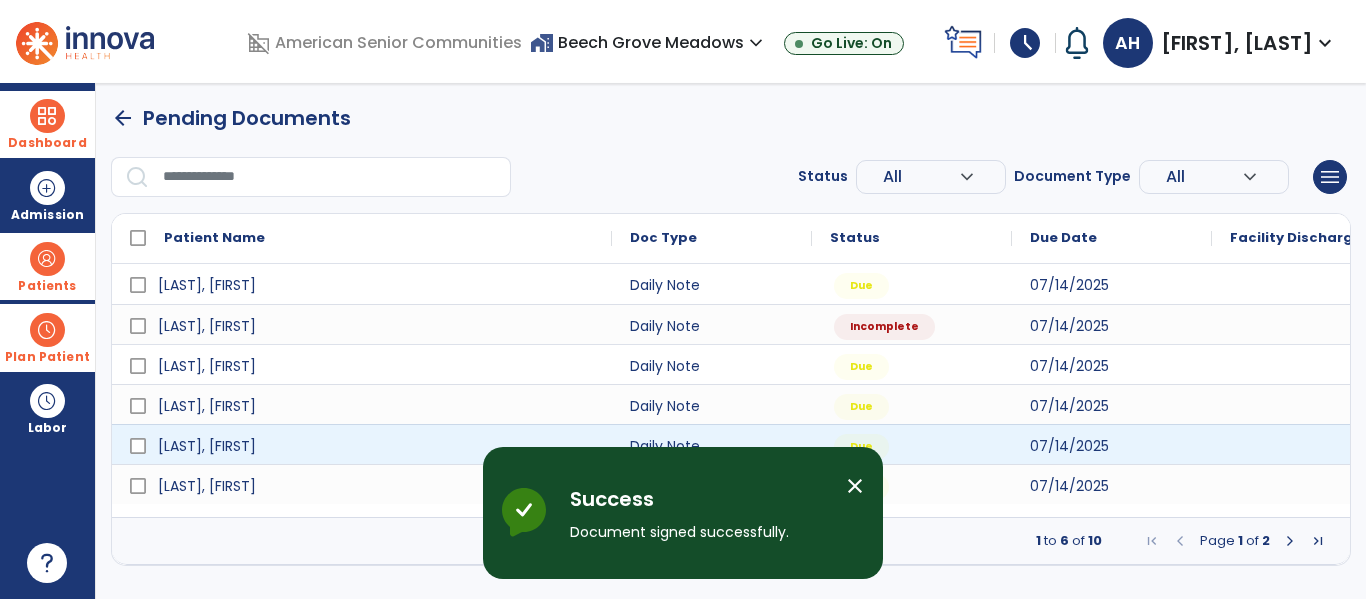 scroll, scrollTop: 0, scrollLeft: 0, axis: both 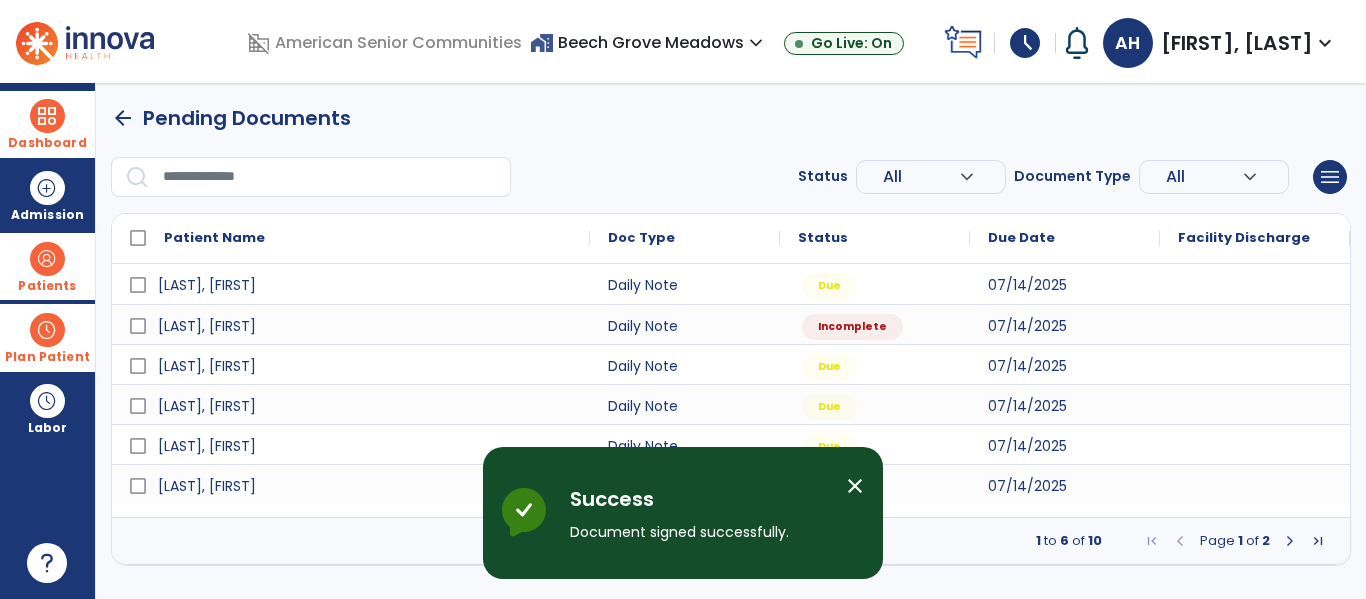 click on "Dashboard" at bounding box center [47, 124] 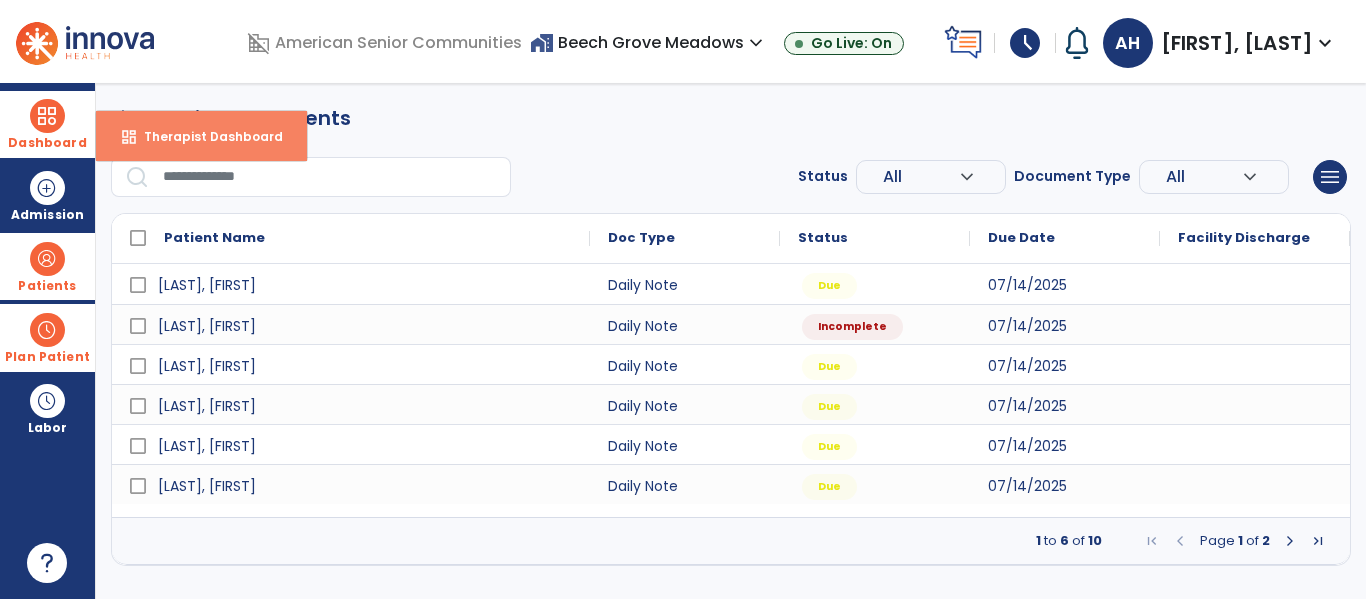 click on "dashboard  Therapist Dashboard" at bounding box center (201, 136) 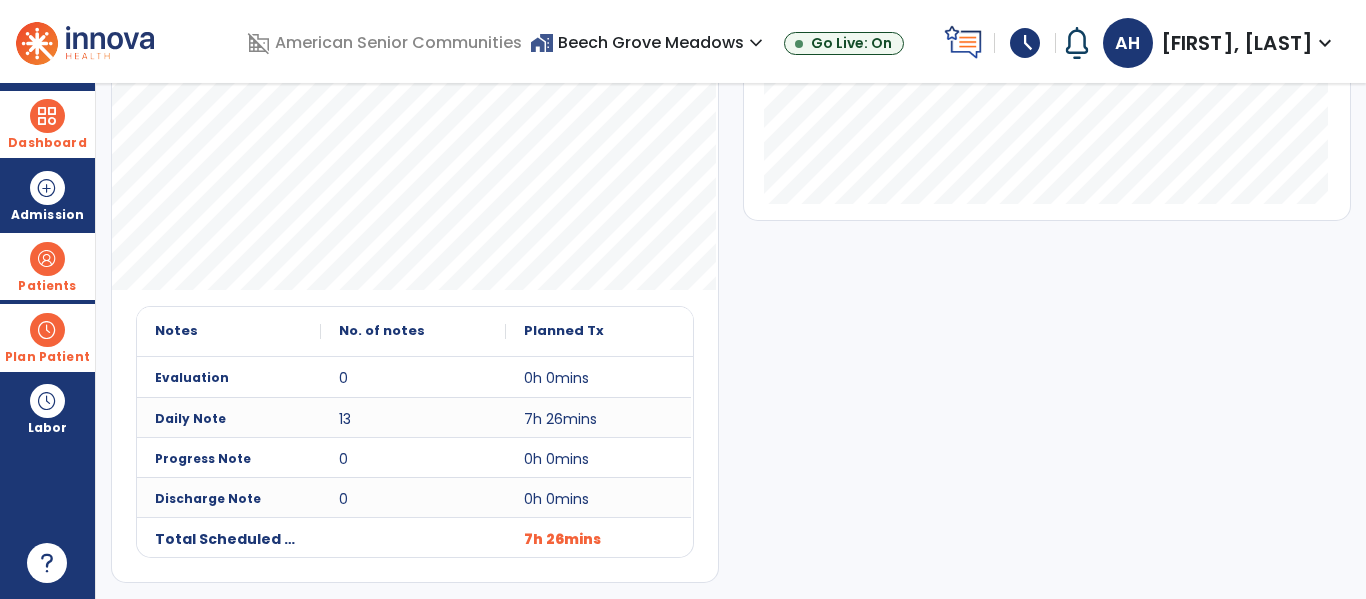 scroll, scrollTop: 0, scrollLeft: 0, axis: both 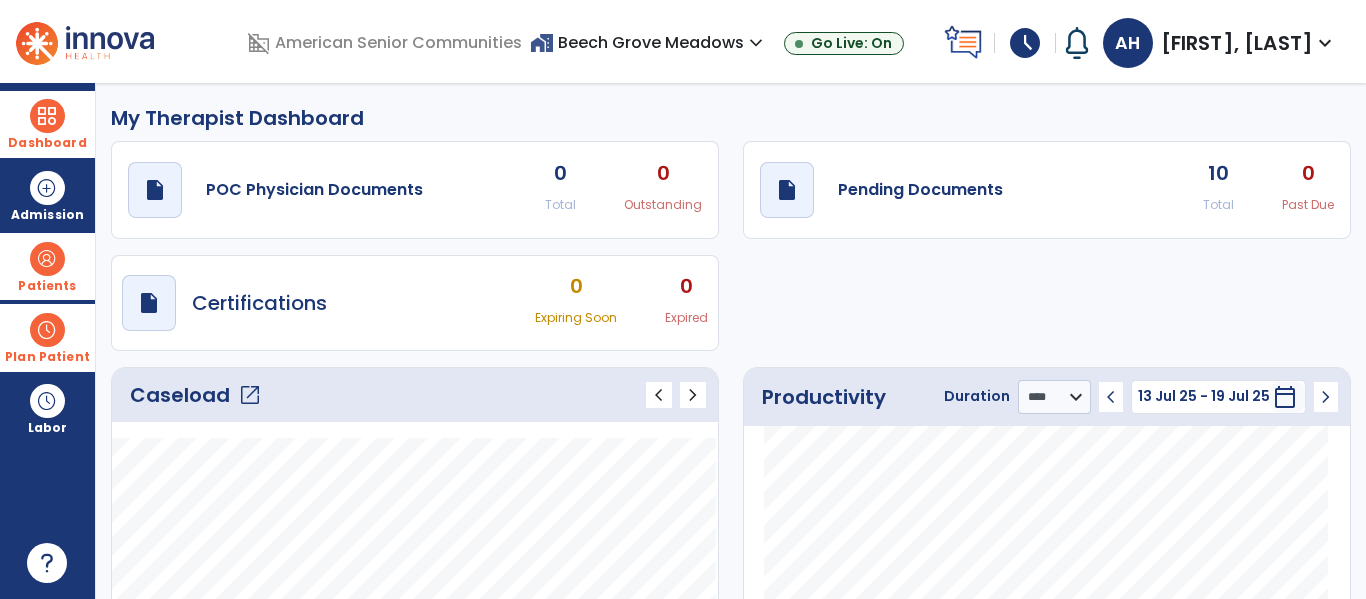 click on "draft   open_in_new  Pending Documents 10 Total 0 Past Due" 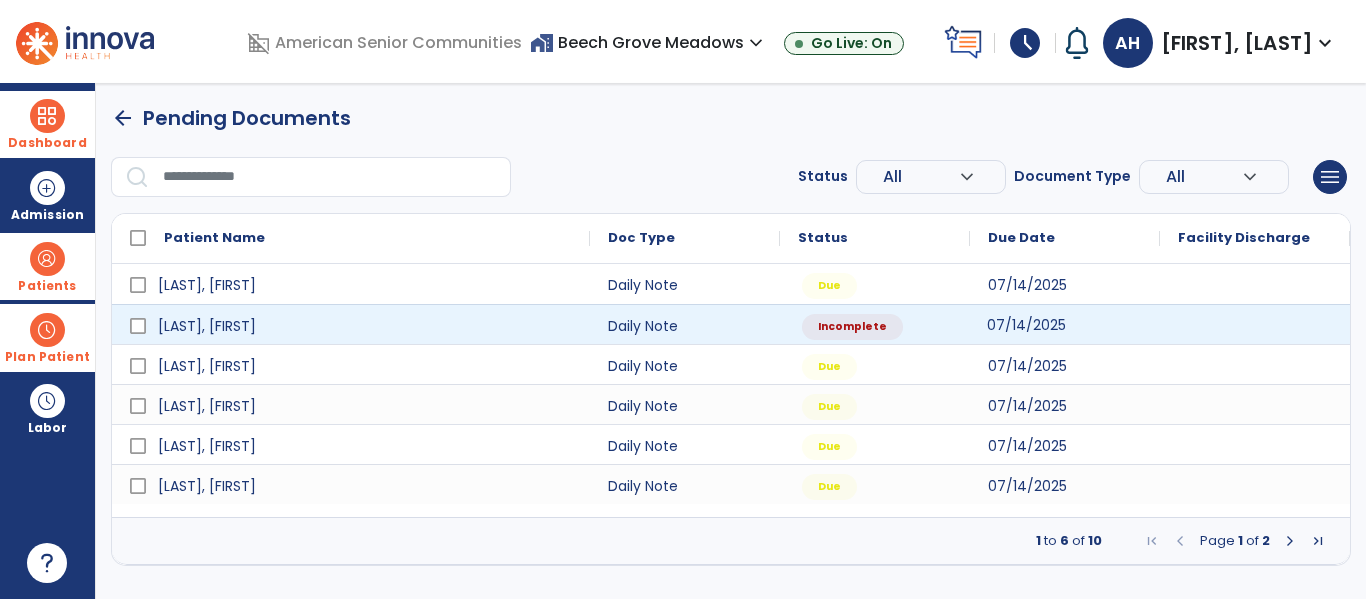 click on "07/14/2025" at bounding box center (1065, 324) 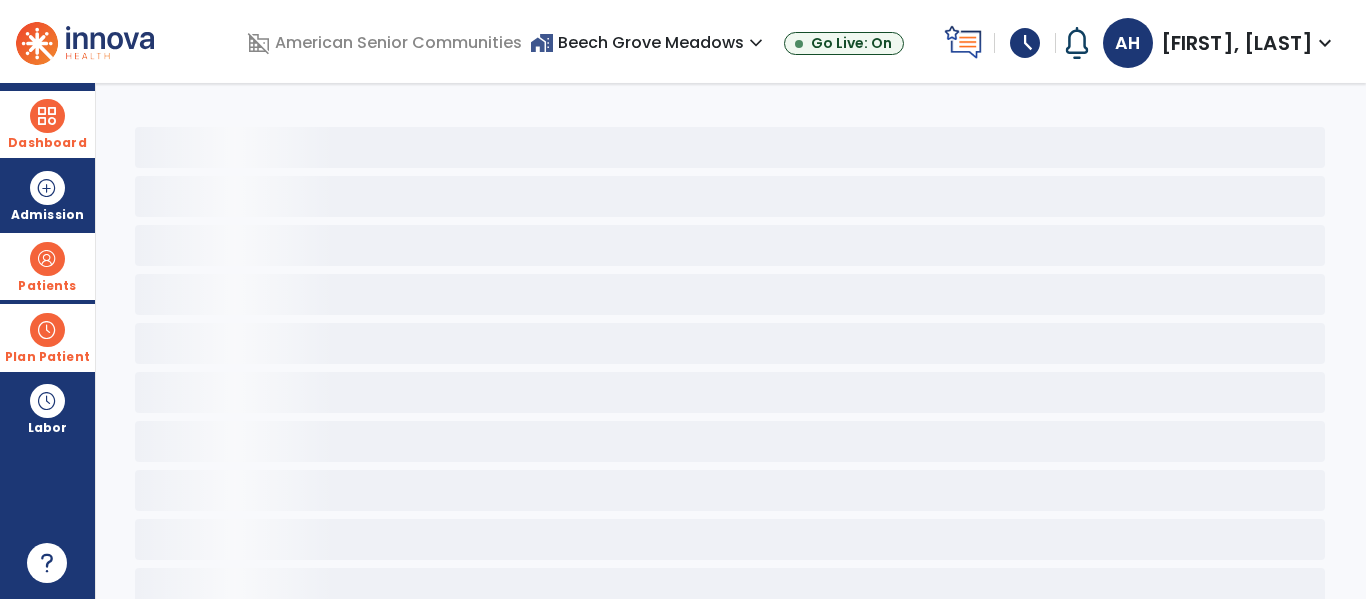 select on "*" 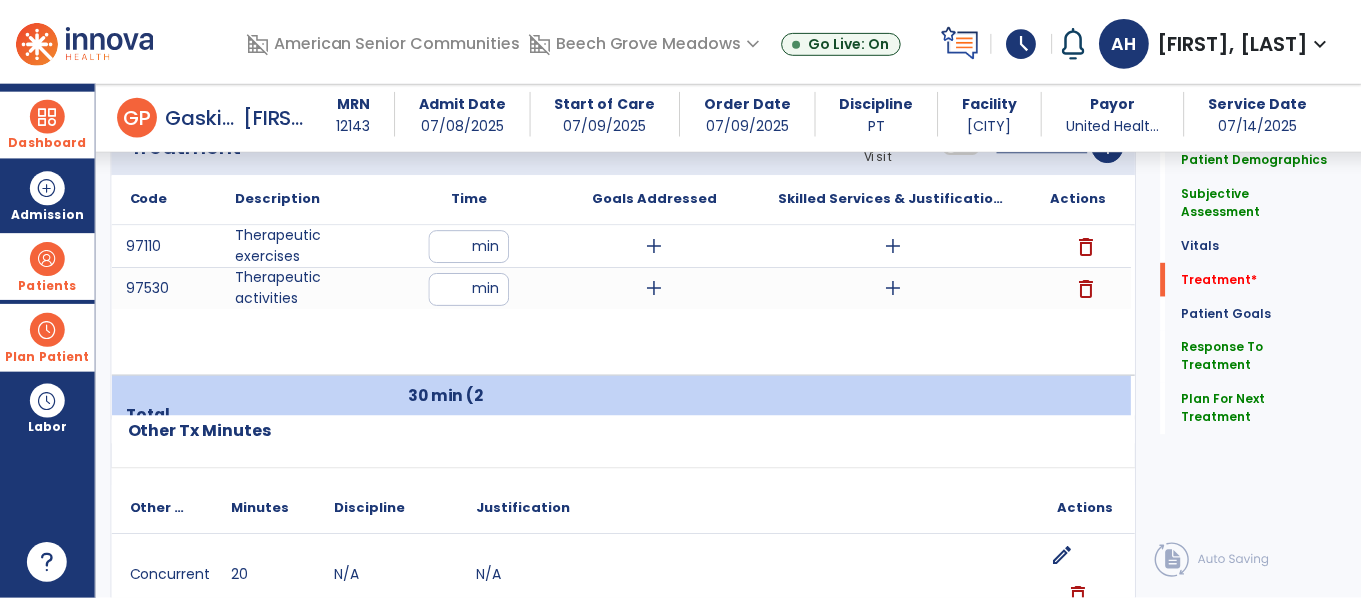 scroll, scrollTop: 1261, scrollLeft: 0, axis: vertical 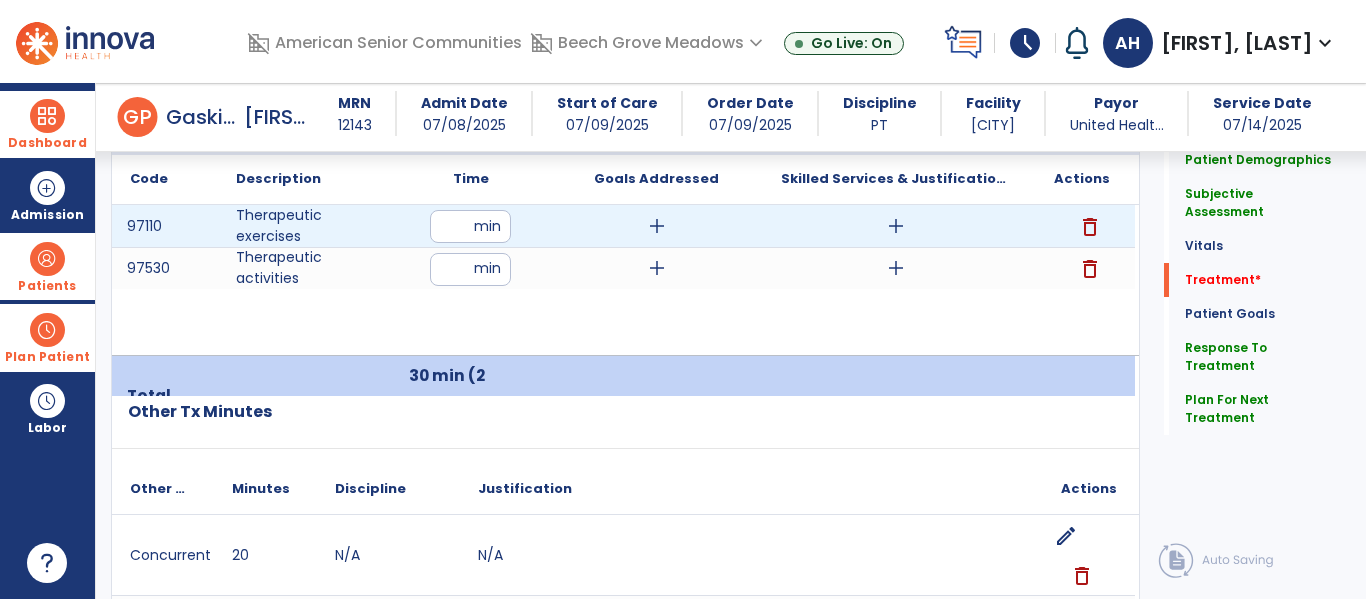 click on "add" at bounding box center (896, 226) 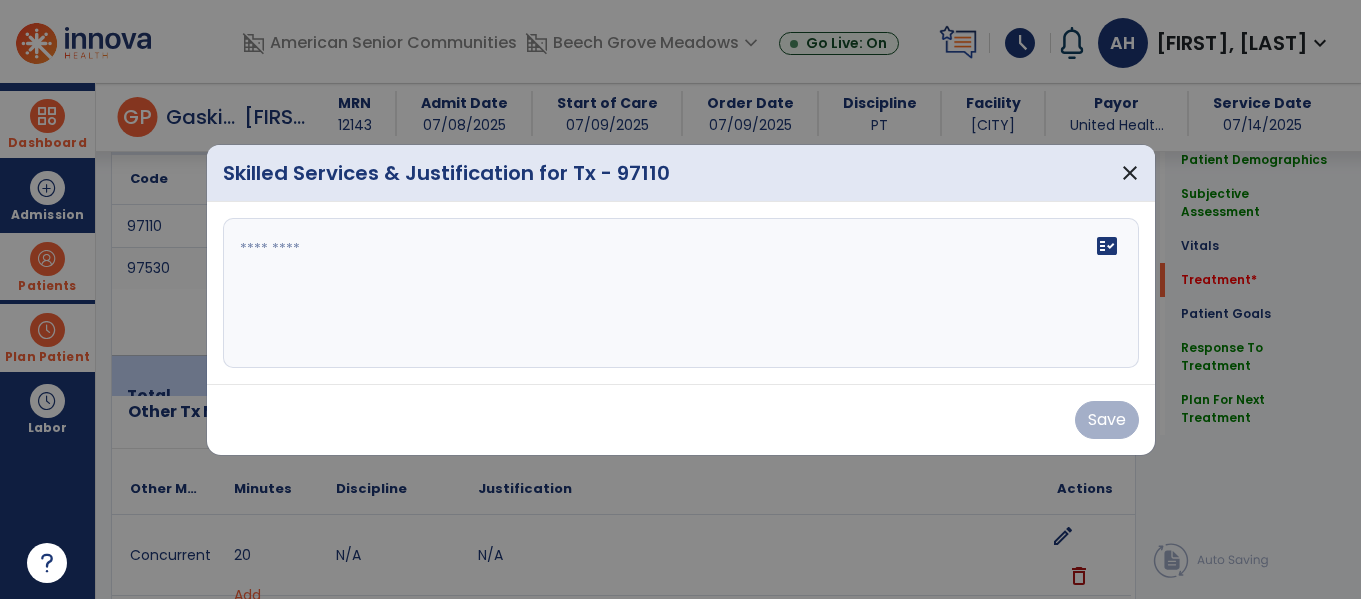scroll, scrollTop: 1261, scrollLeft: 0, axis: vertical 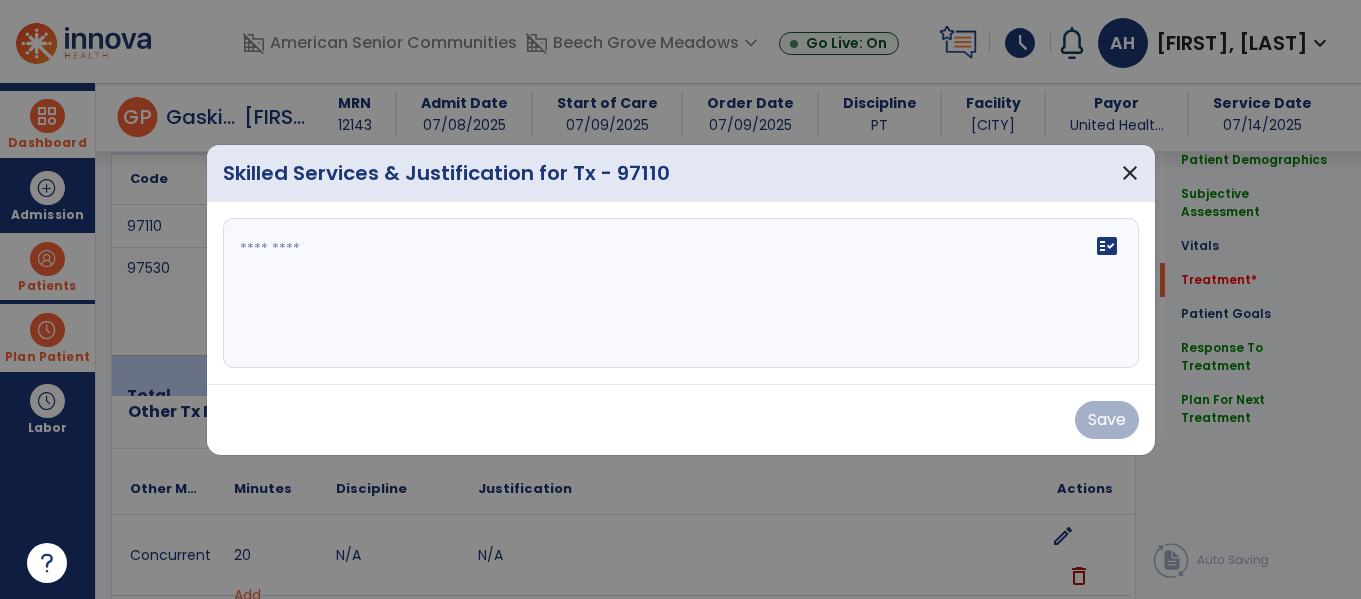 click at bounding box center [681, 293] 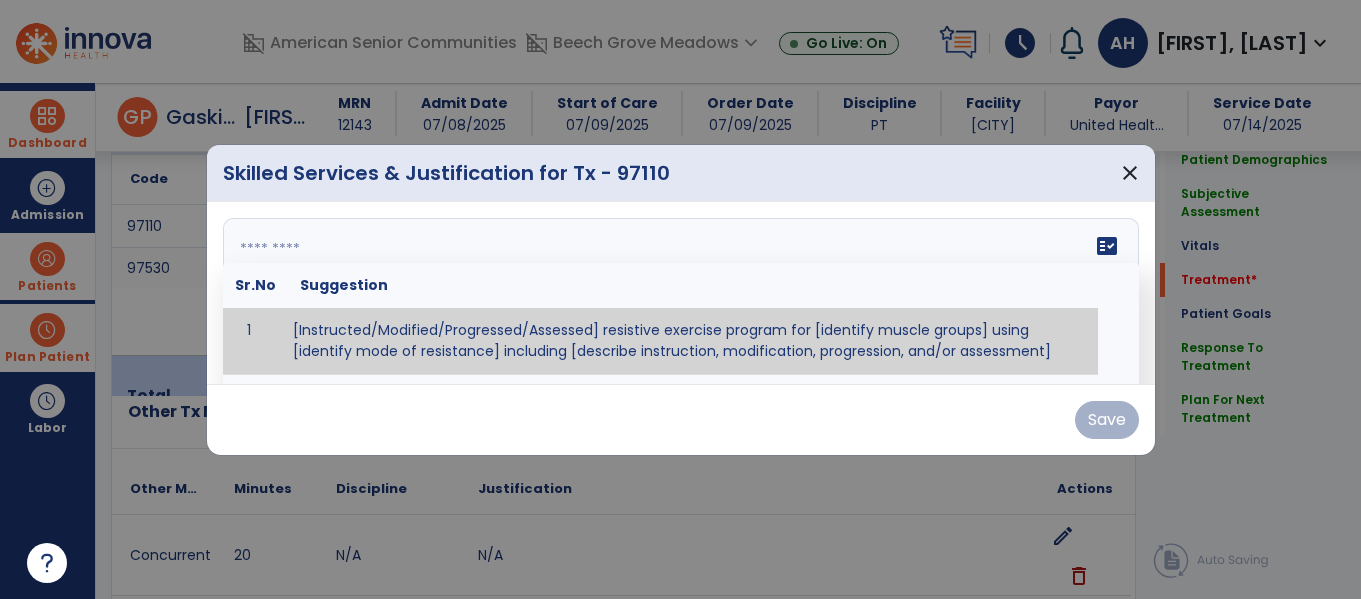 paste on "**********" 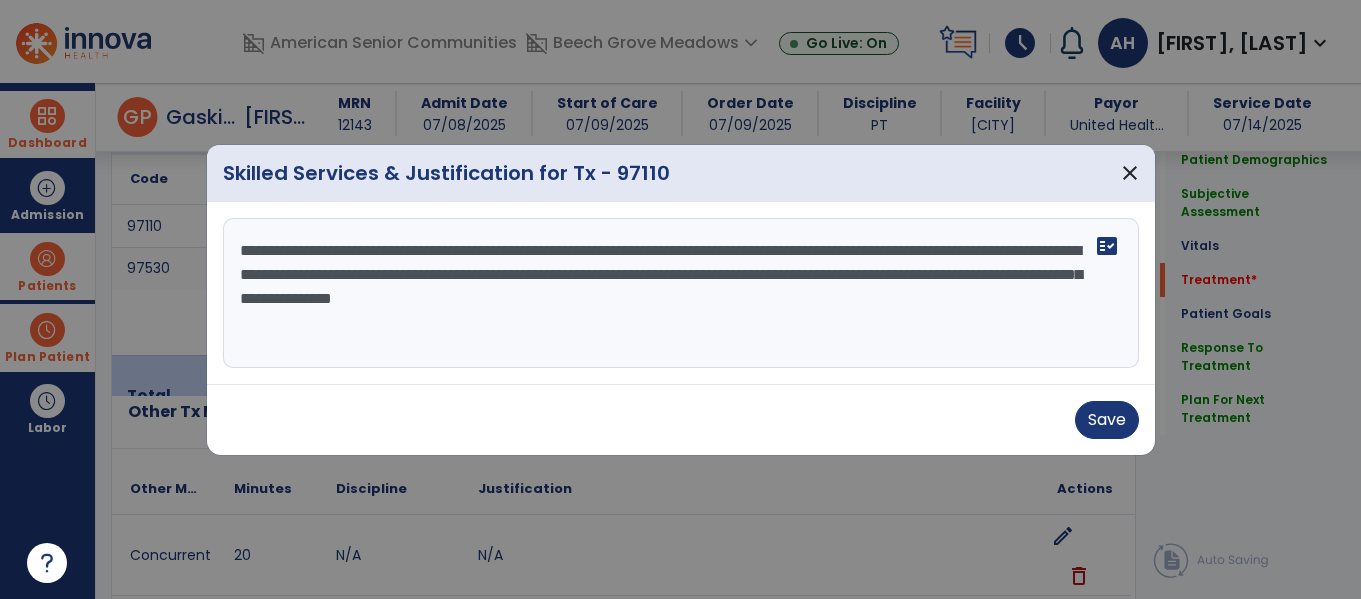 click on "**********" at bounding box center (681, 293) 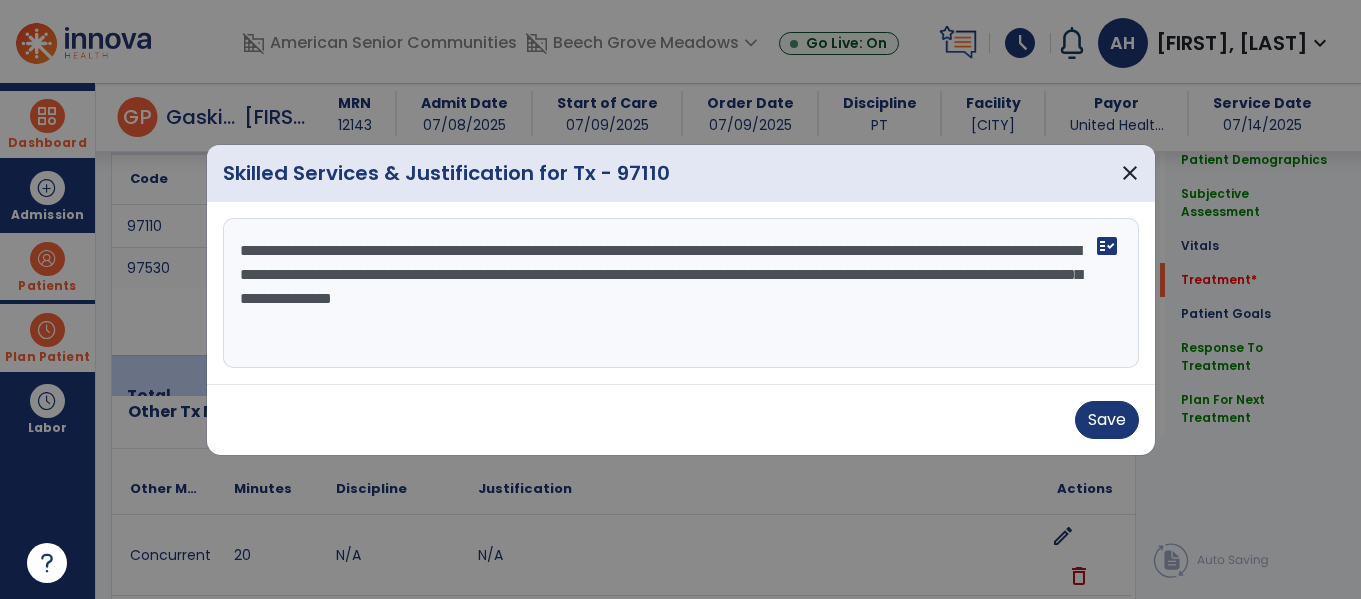 click on "**********" at bounding box center (681, 293) 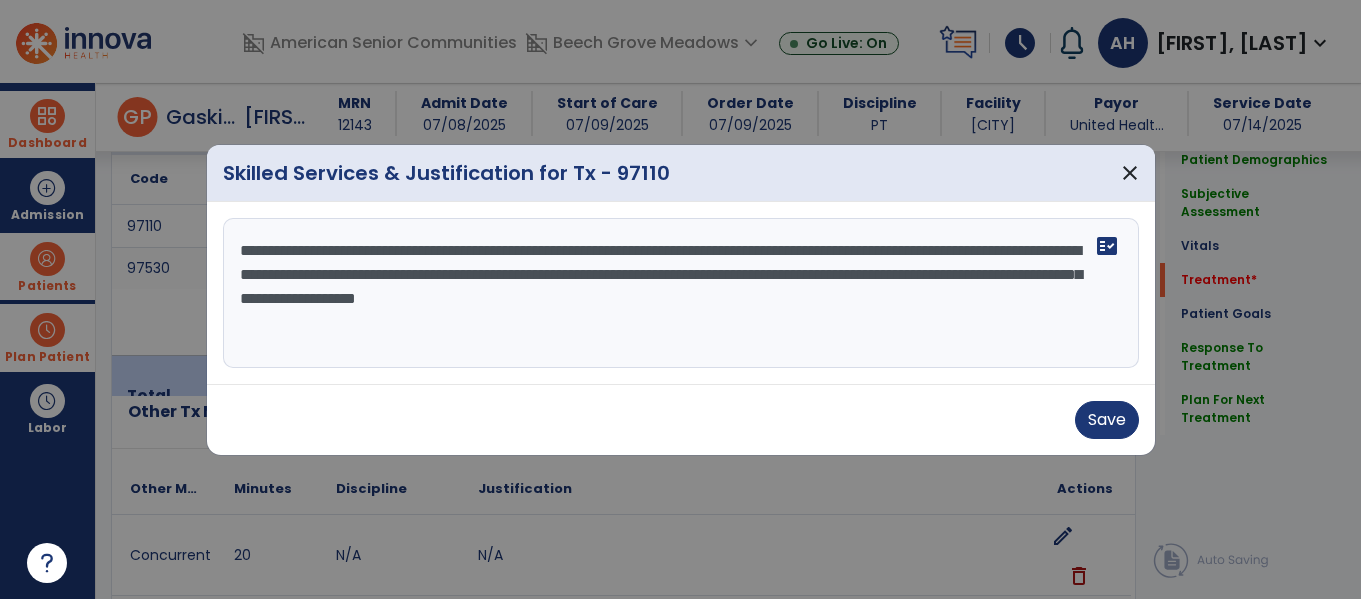 drag, startPoint x: 441, startPoint y: 297, endPoint x: 440, endPoint y: 307, distance: 10.049875 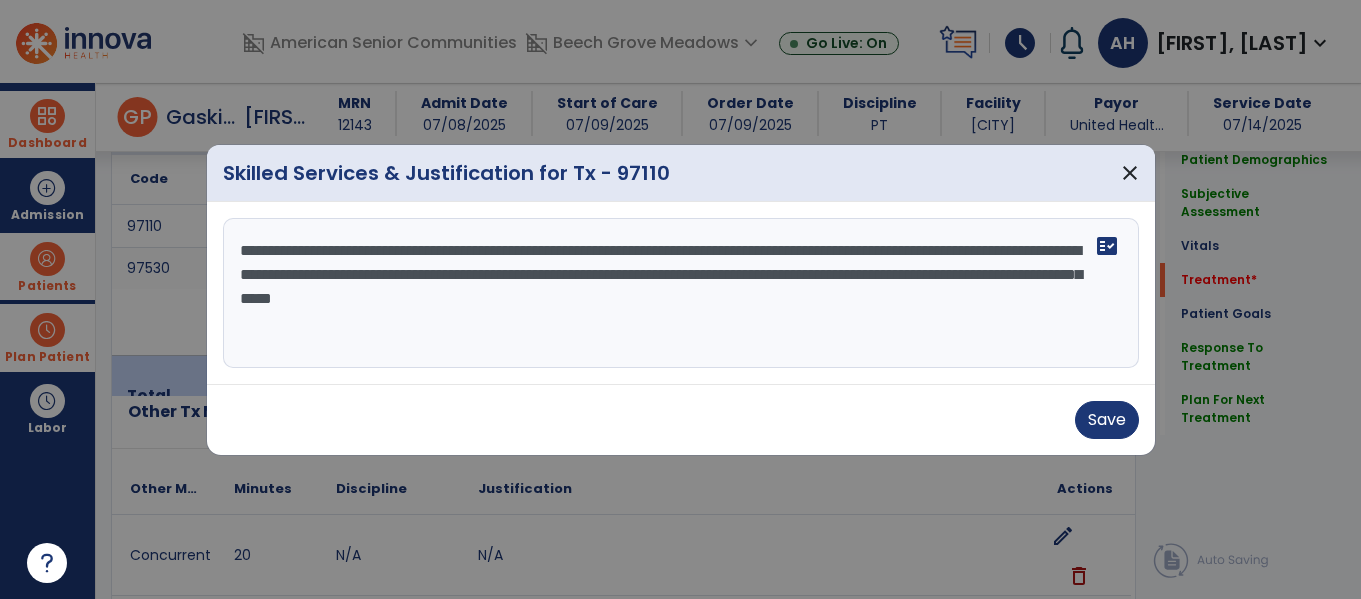click on "**********" at bounding box center (681, 293) 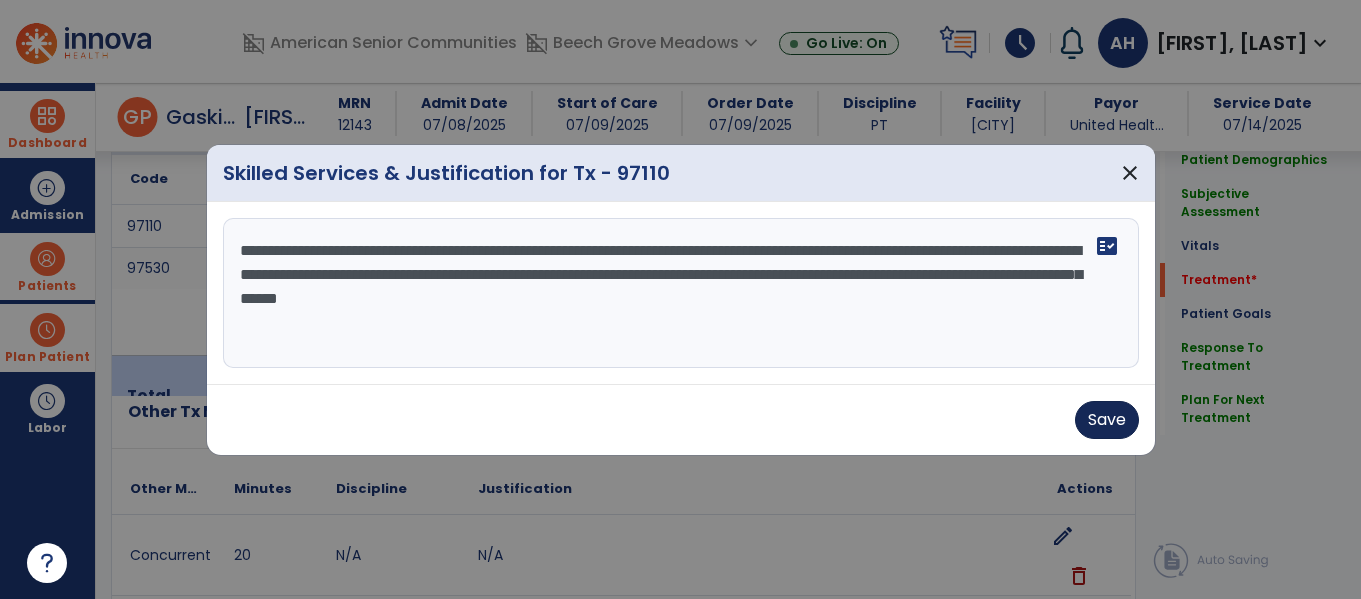 type on "**********" 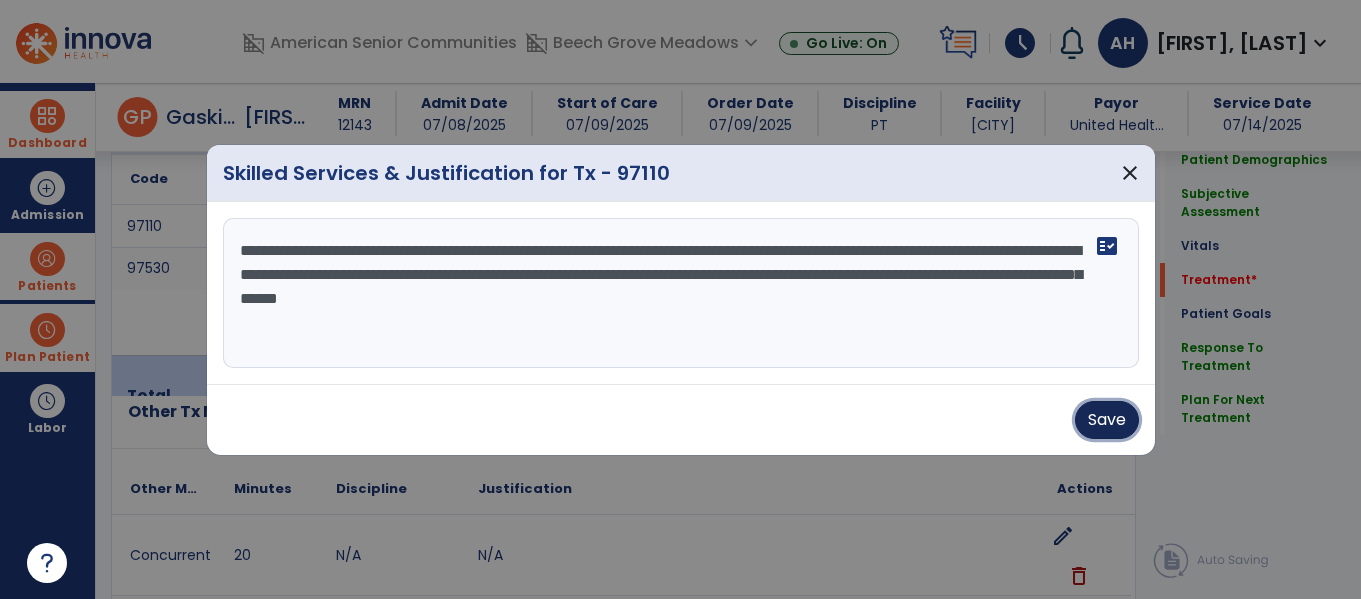 click on "Save" at bounding box center [1107, 420] 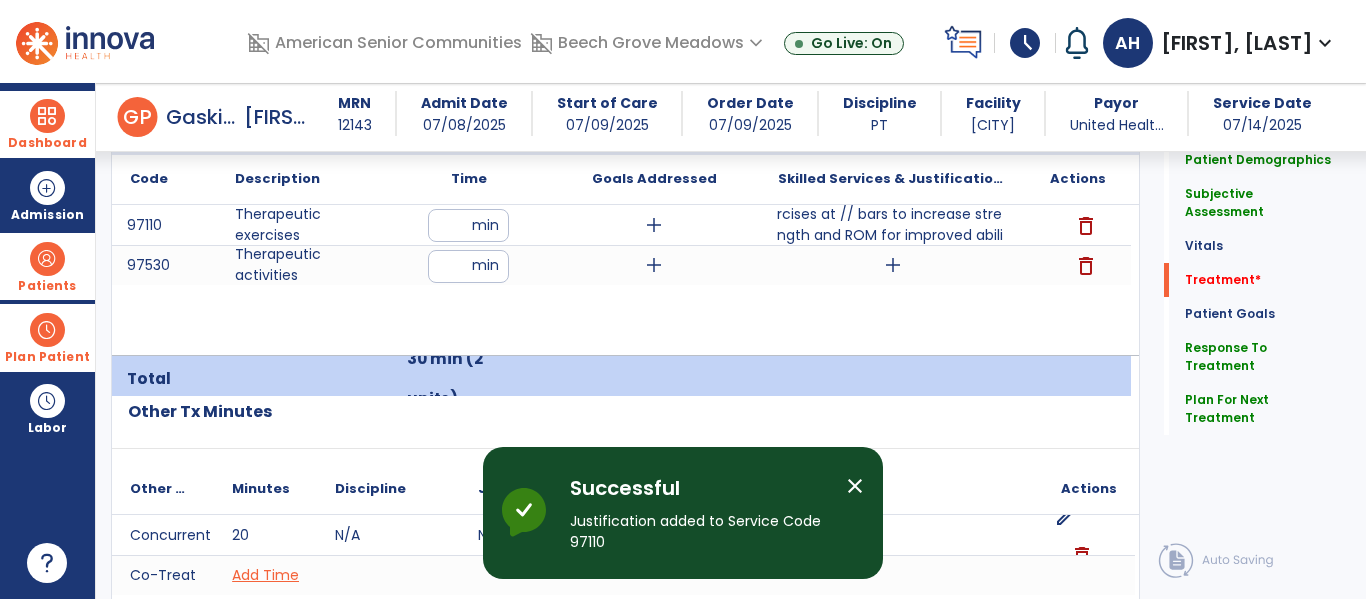 click on "Quick Links  Patient Demographics   Patient Demographics   Subjective Assessment   Subjective Assessment   Vitals   Vitals   Treatment   *  Treatment   *  Patient Goals   Patient Goals   Response To Treatment   Response To Treatment   Plan For Next Treatment   Plan For Next Treatment" 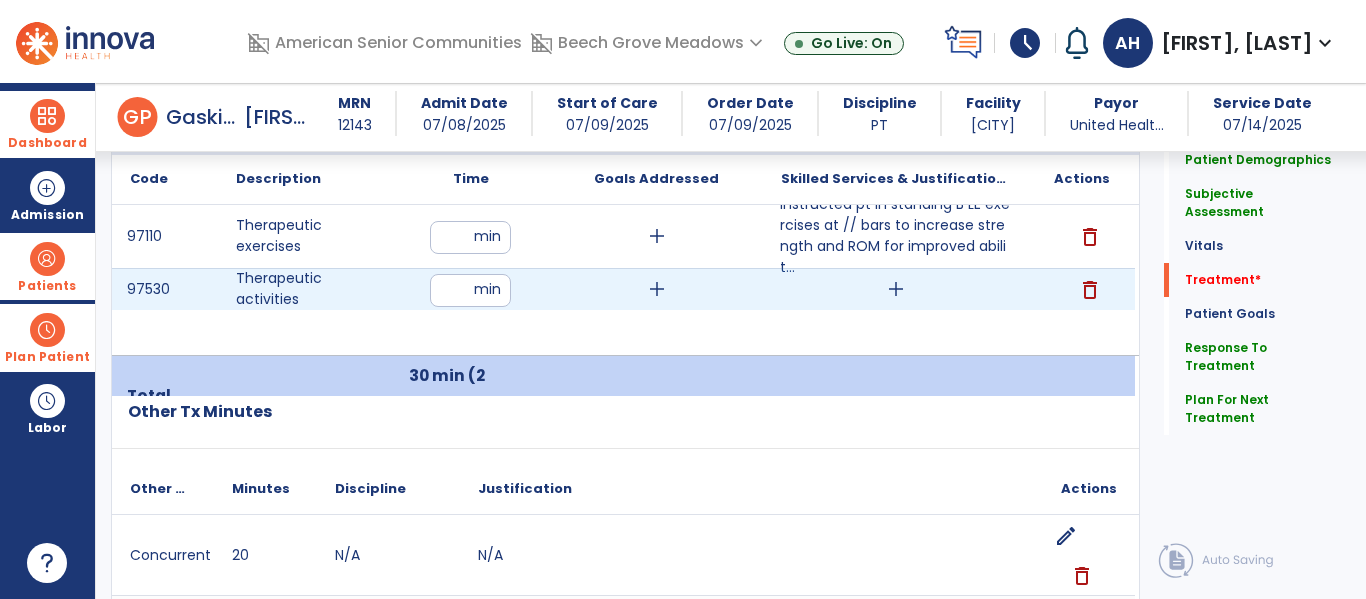 click on "add" at bounding box center [896, 289] 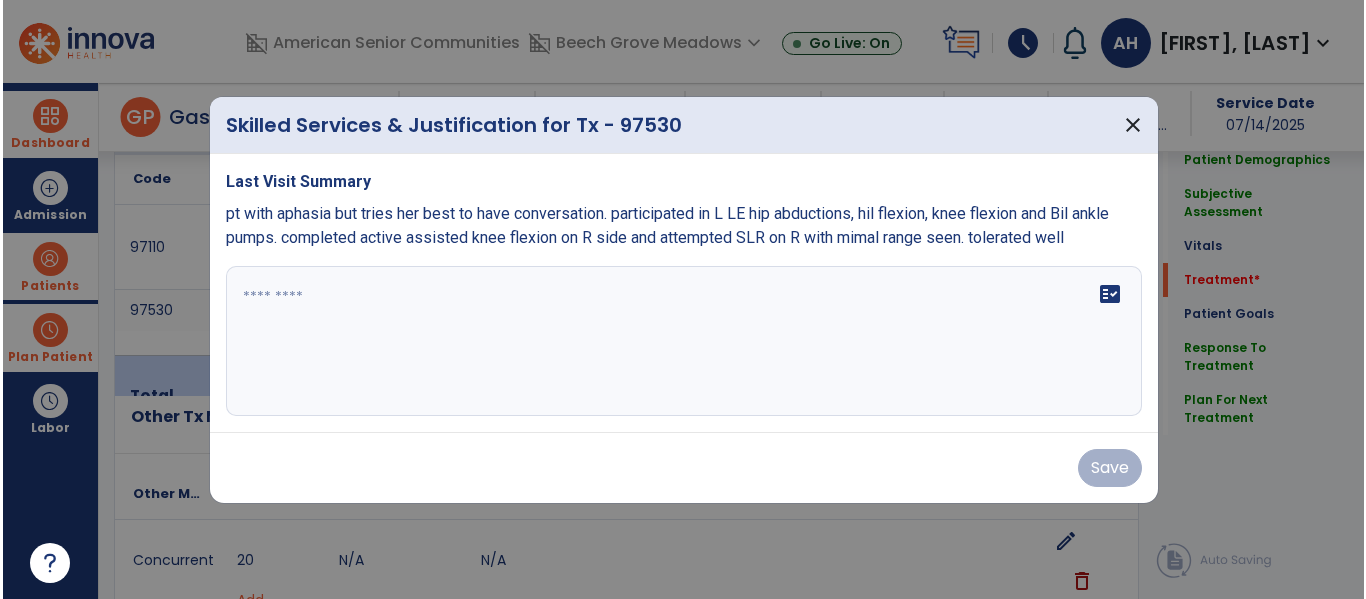 scroll, scrollTop: 1261, scrollLeft: 0, axis: vertical 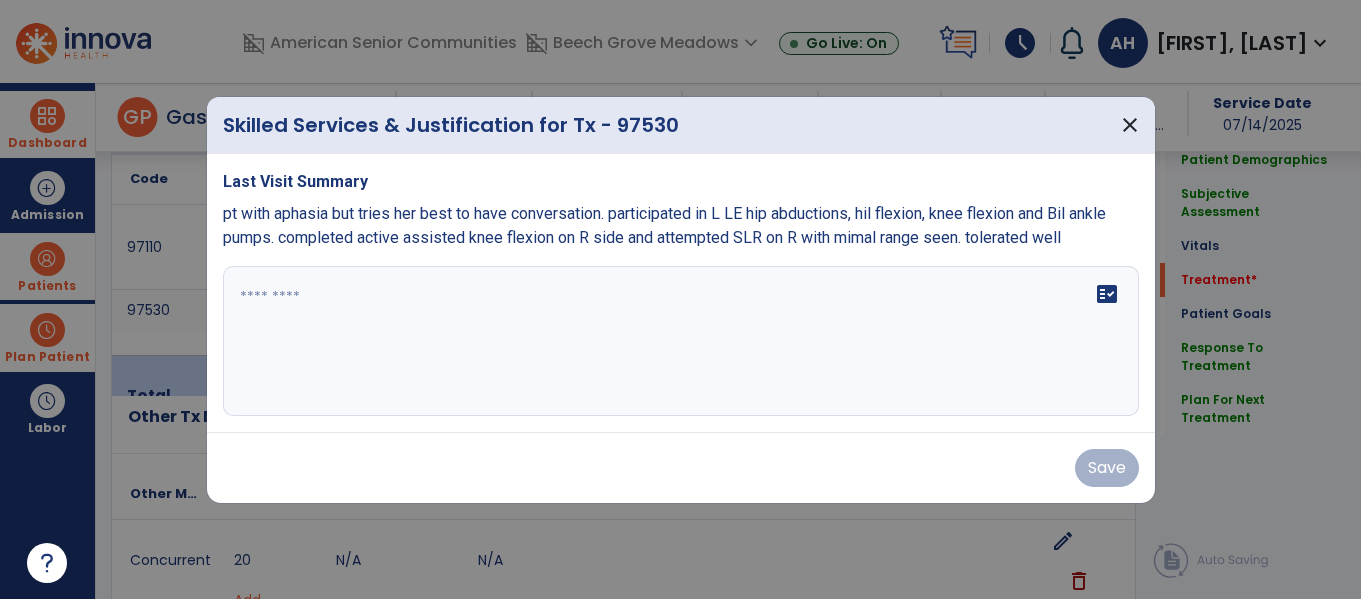 click on "fact_check" at bounding box center [681, 341] 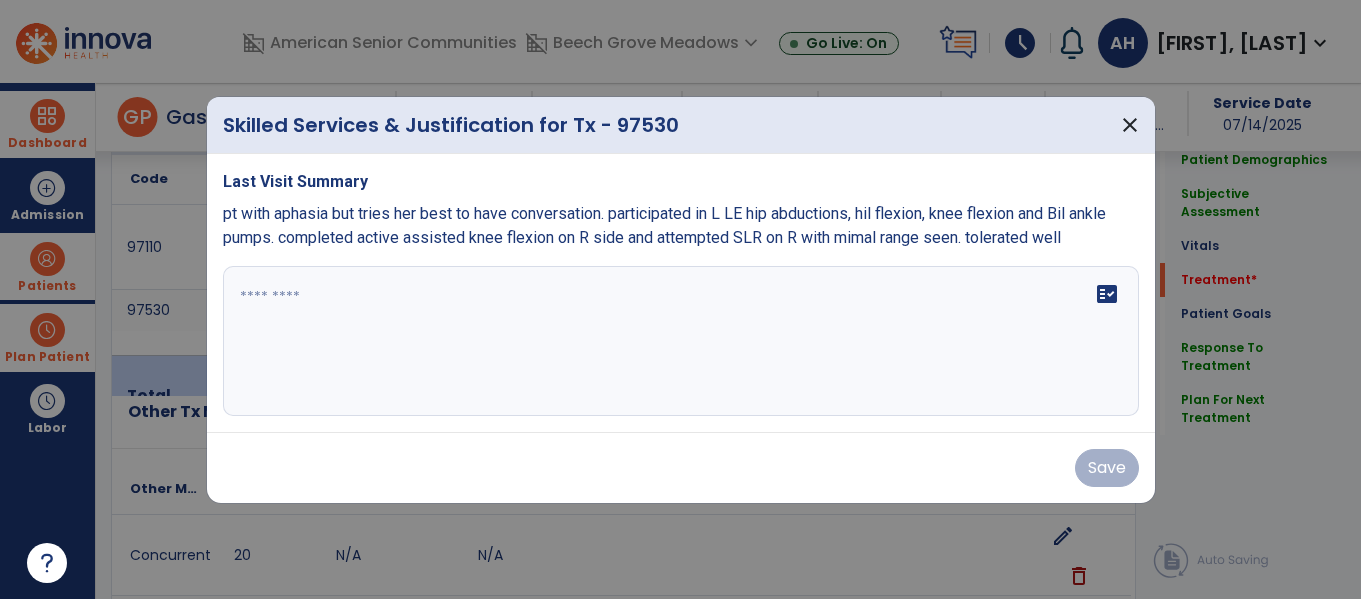 click on "fact_check" at bounding box center [681, 341] 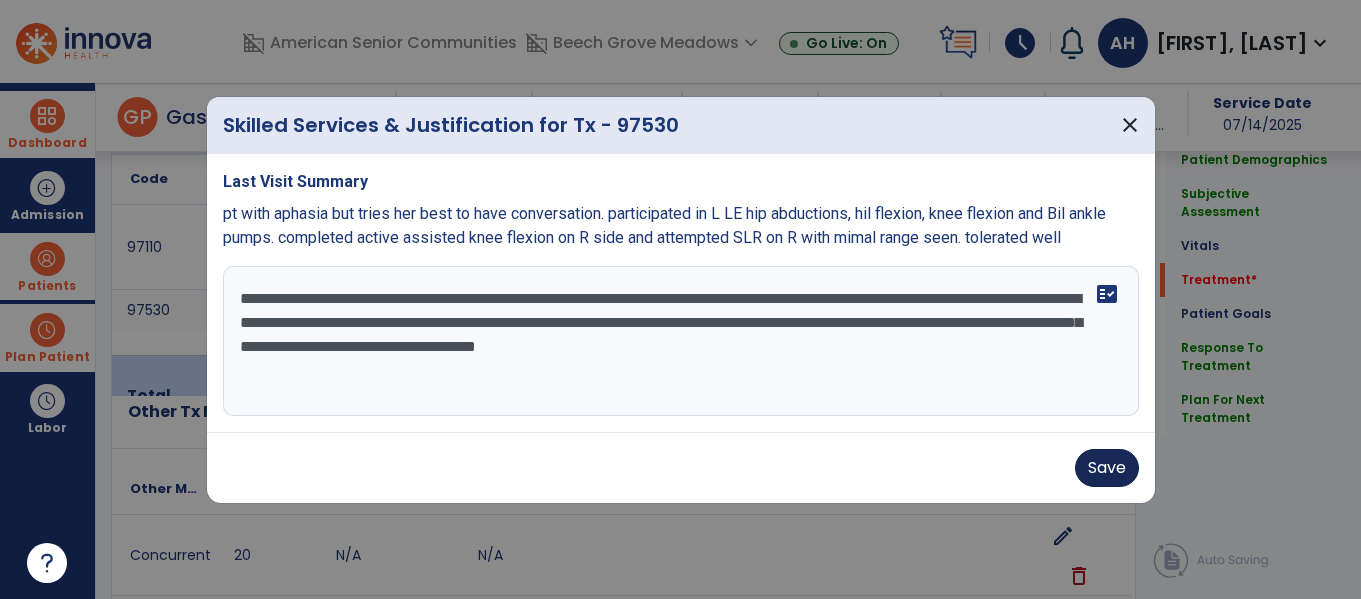type on "**********" 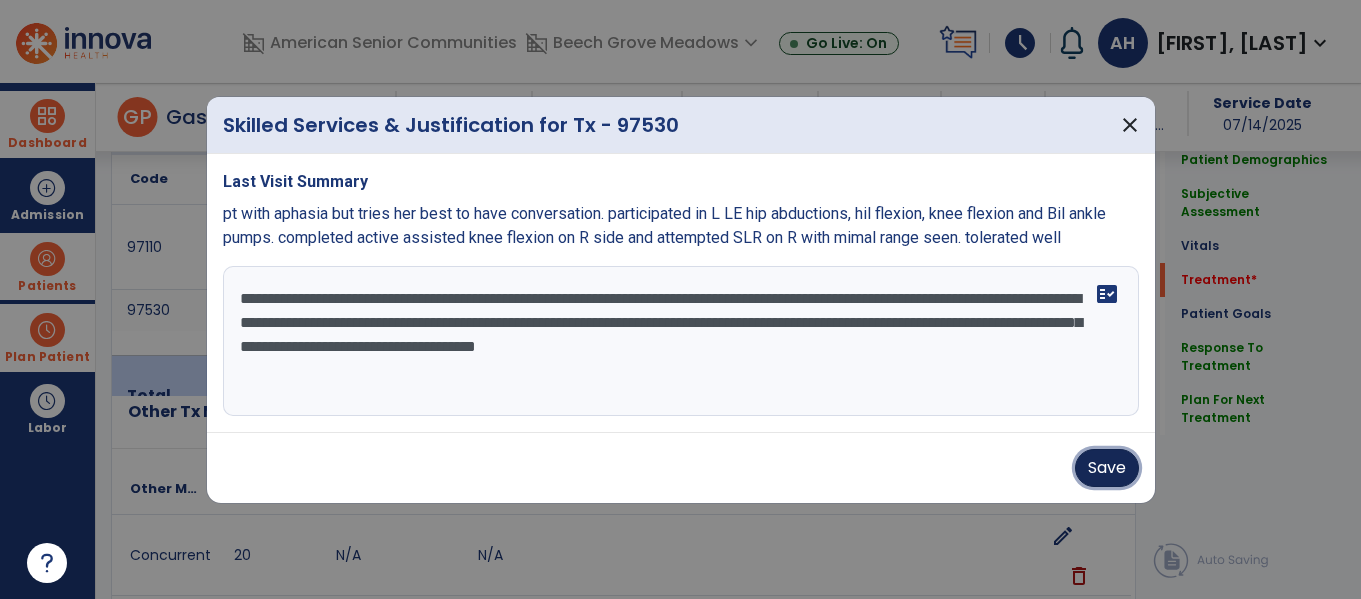 click on "Save" at bounding box center (1107, 468) 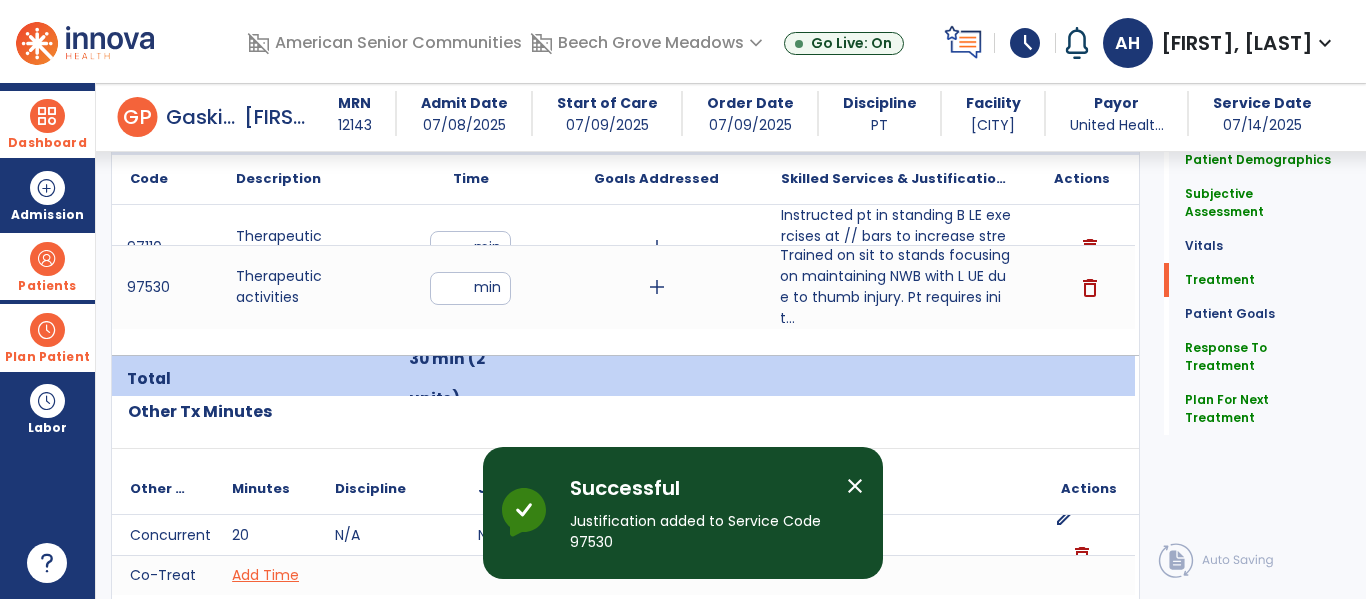 click on "Quick Links  Patient Demographics   Patient Demographics   Subjective Assessment   Subjective Assessment   Vitals   Vitals   Treatment   Treatment   Patient Goals   Patient Goals   Response To Treatment   Response To Treatment   Plan For Next Treatment   Plan For Next Treatment" 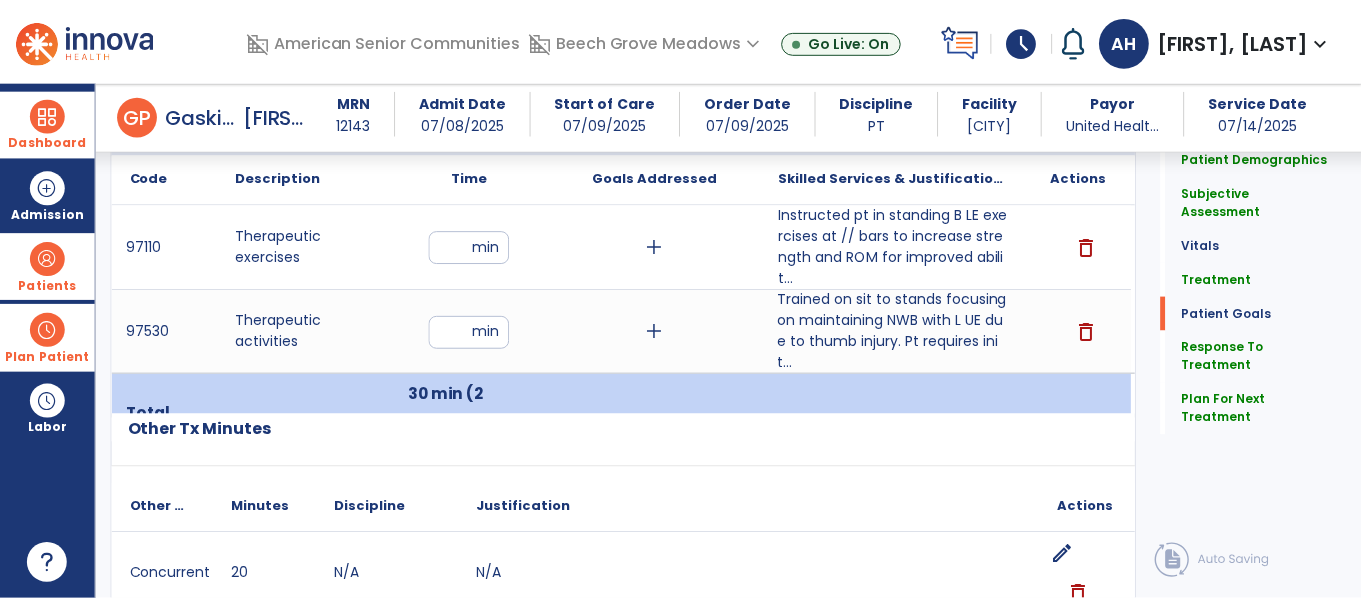 scroll, scrollTop: 3794, scrollLeft: 0, axis: vertical 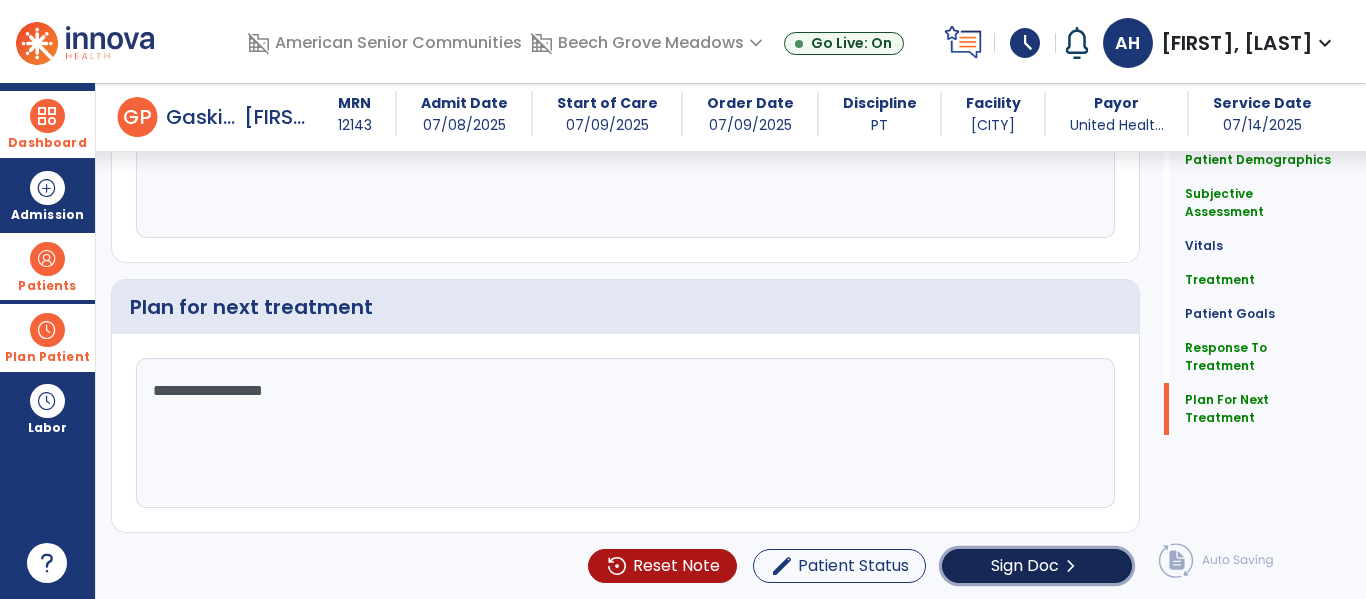 click on "chevron_right" 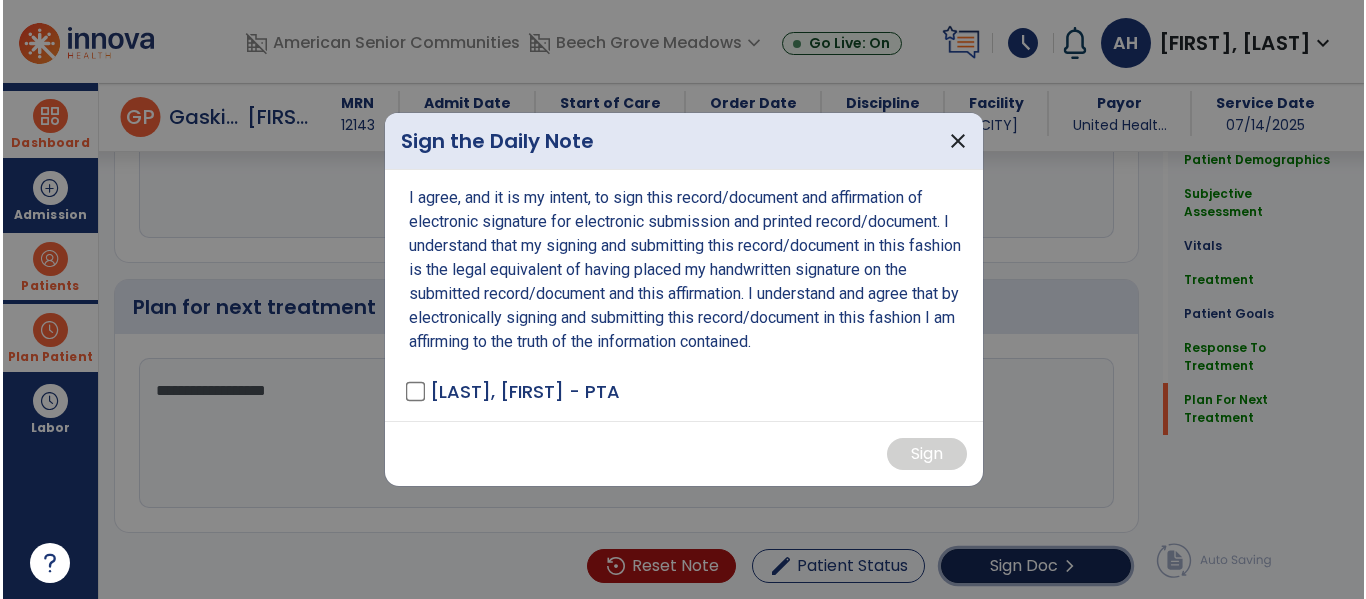 scroll, scrollTop: 3804, scrollLeft: 0, axis: vertical 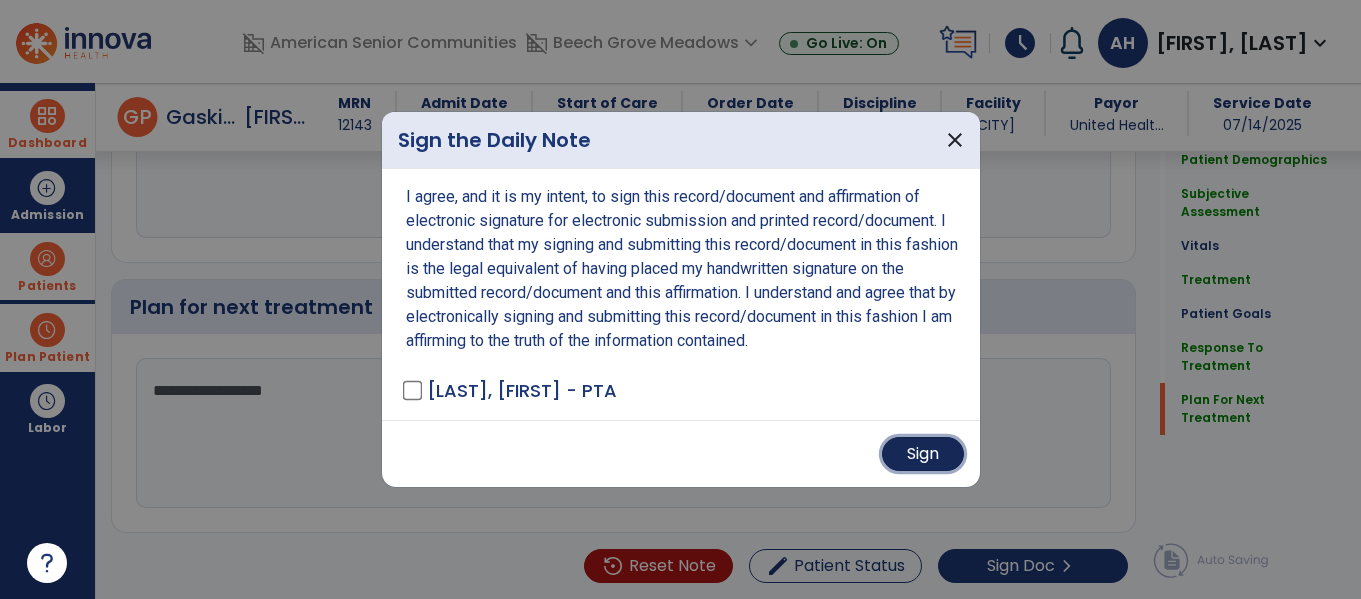 click on "Sign" at bounding box center [923, 454] 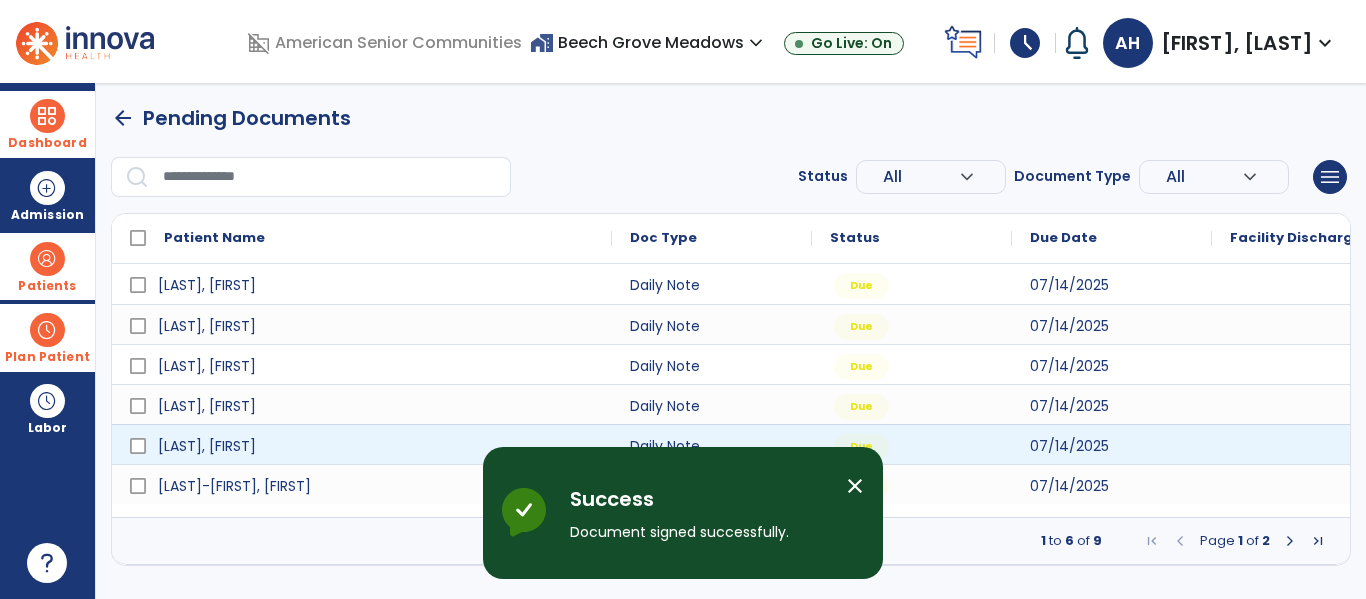 scroll, scrollTop: 0, scrollLeft: 0, axis: both 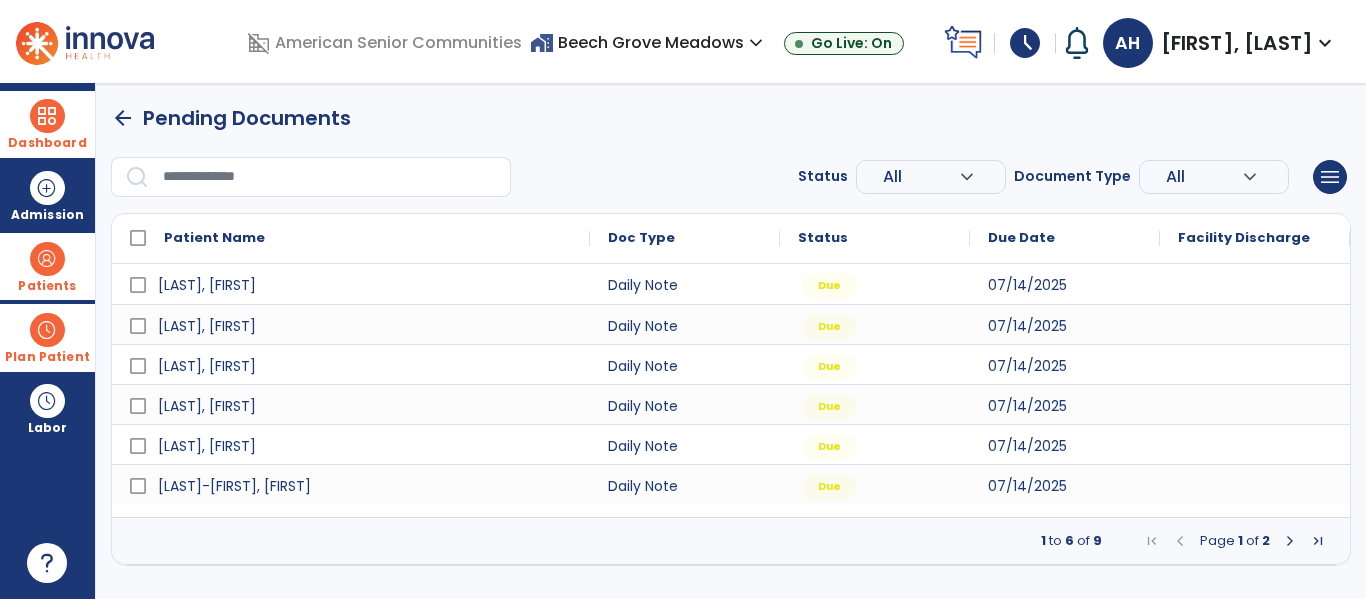 click at bounding box center [1290, 541] 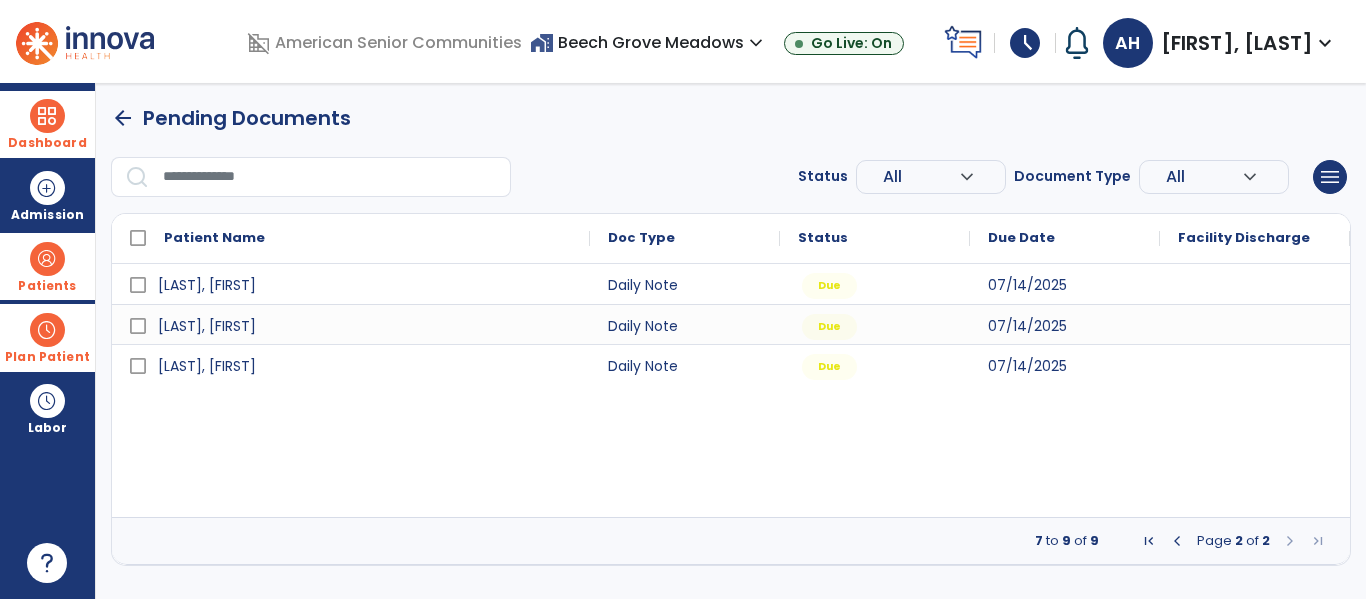click on "Dashboard" at bounding box center [47, 143] 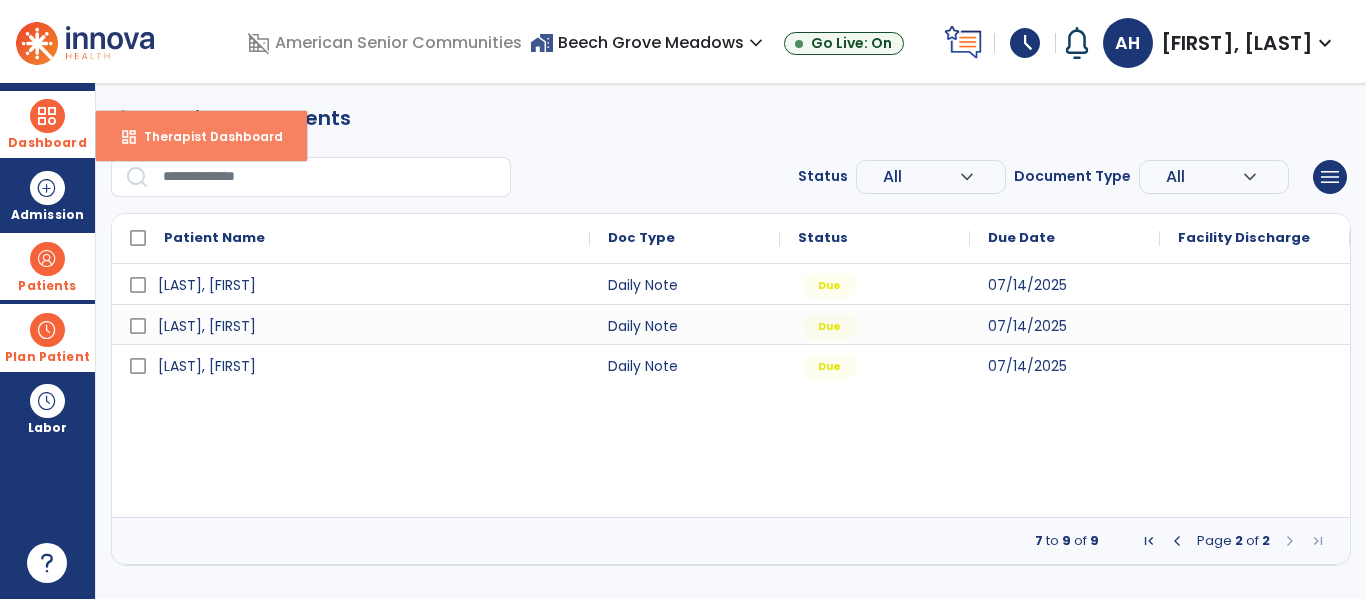 click on "dashboard  Therapist Dashboard" at bounding box center [201, 136] 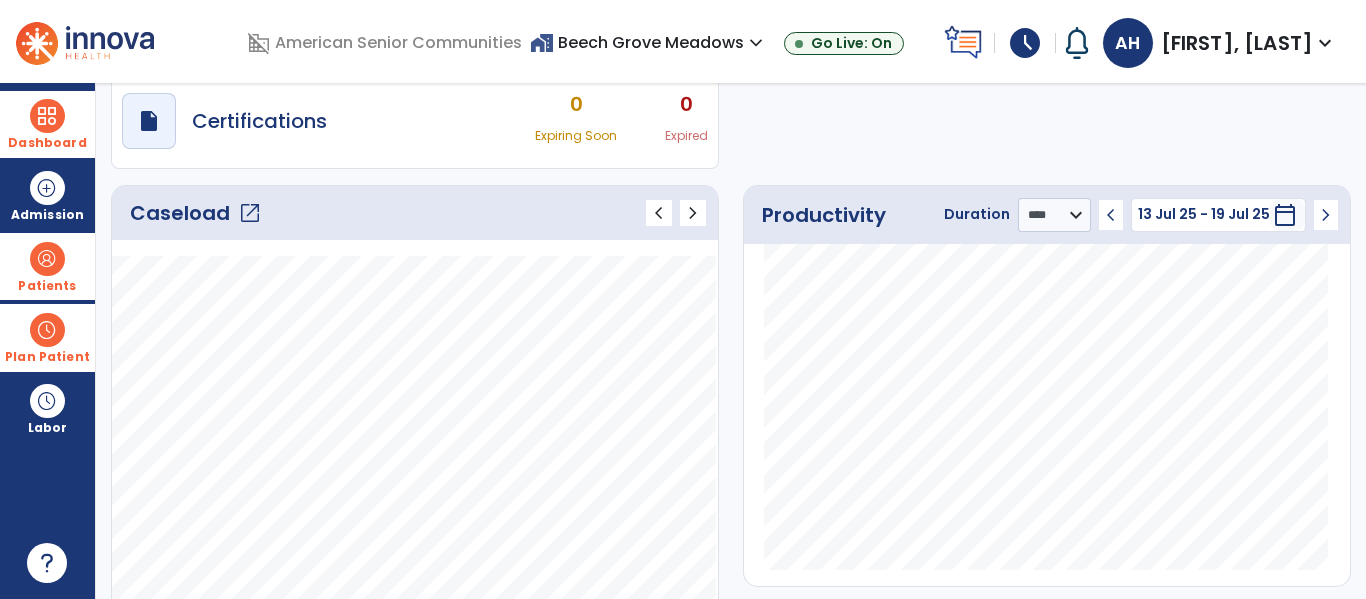 scroll, scrollTop: 0, scrollLeft: 0, axis: both 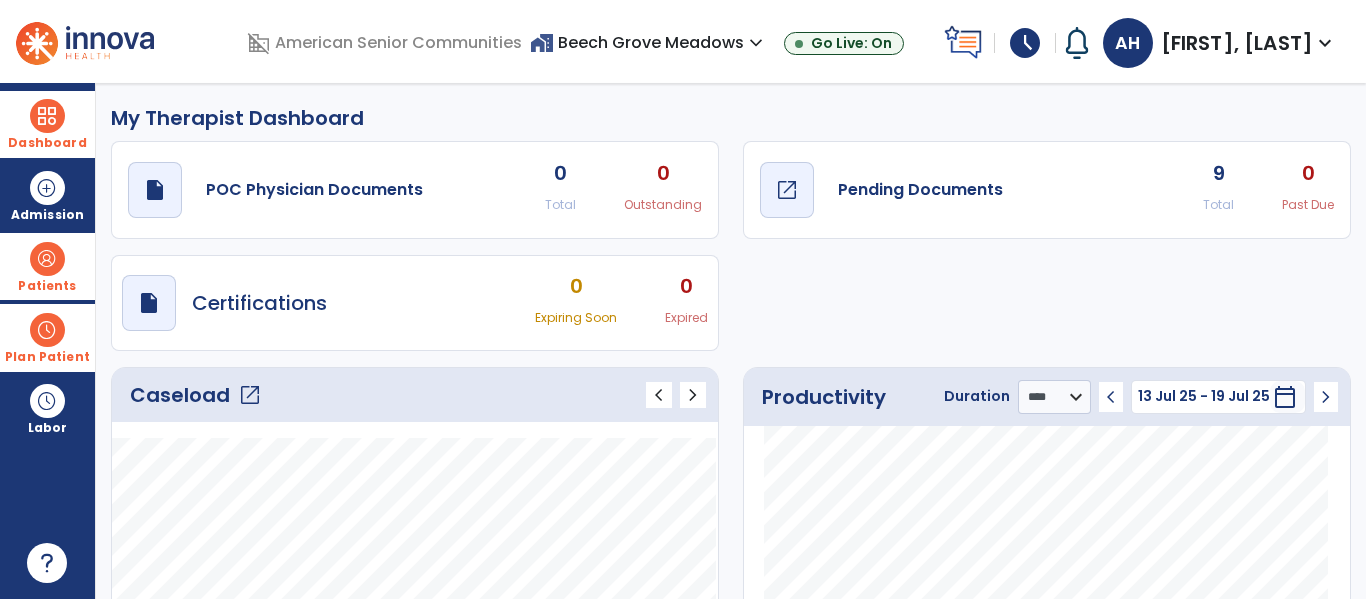 click on "draft   open_in_new  Pending Documents" 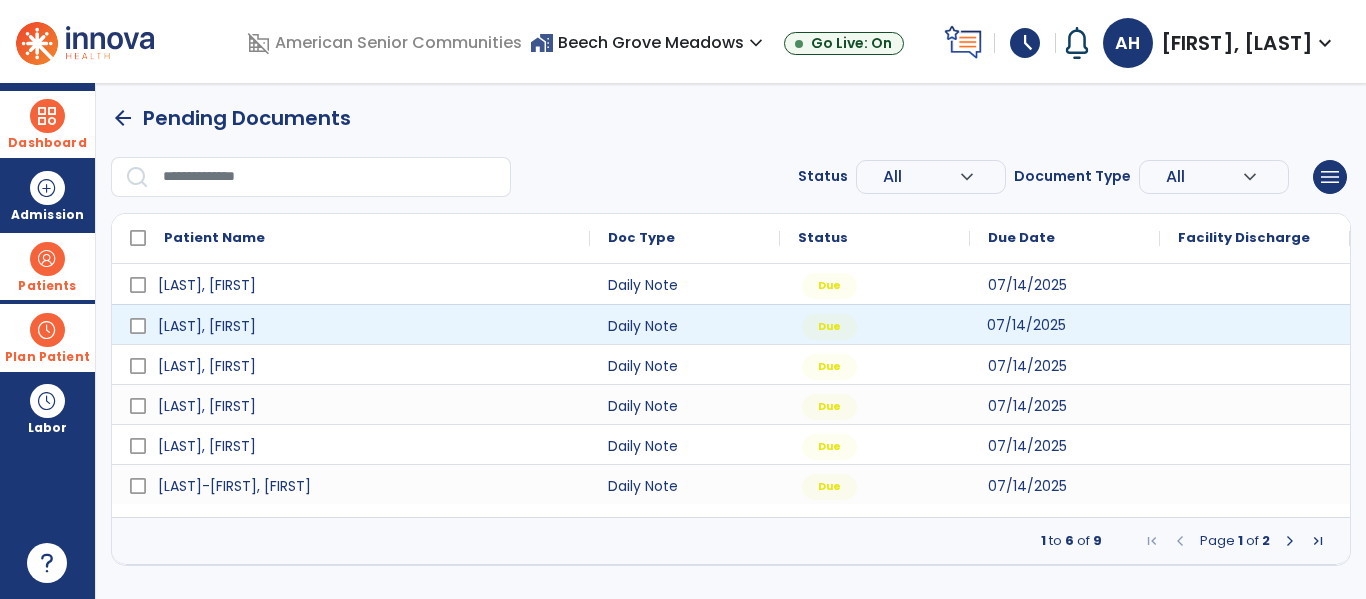 click on "07/14/2025" at bounding box center (1026, 325) 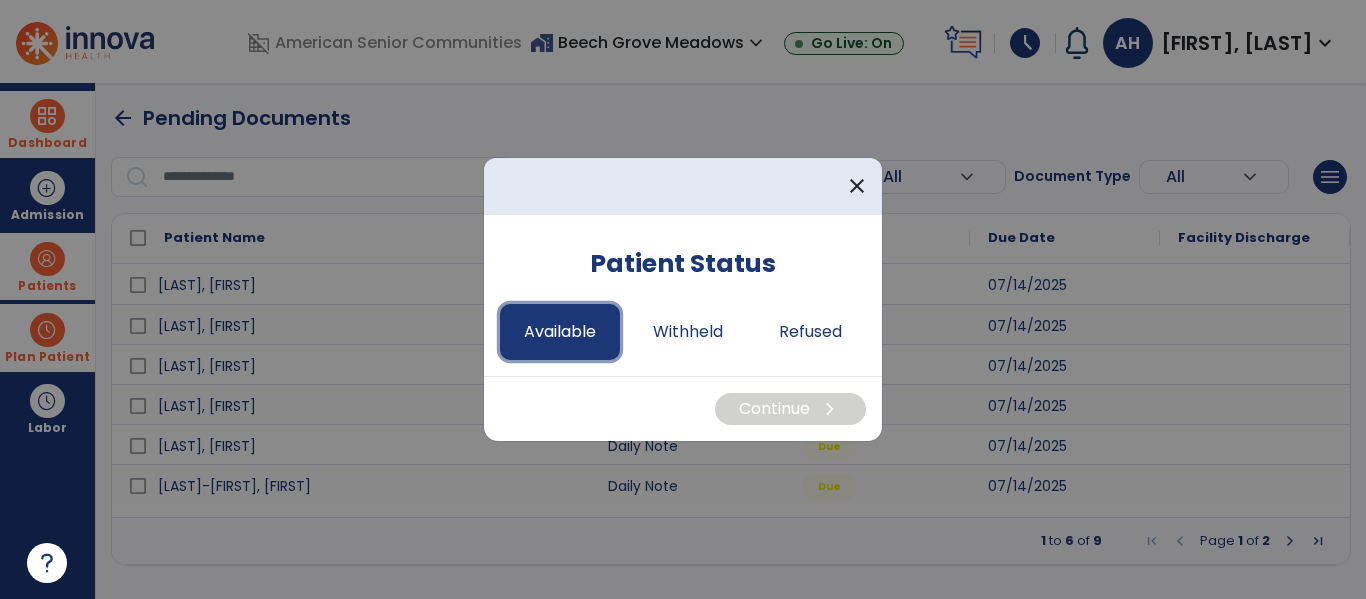 click on "Available" at bounding box center (560, 332) 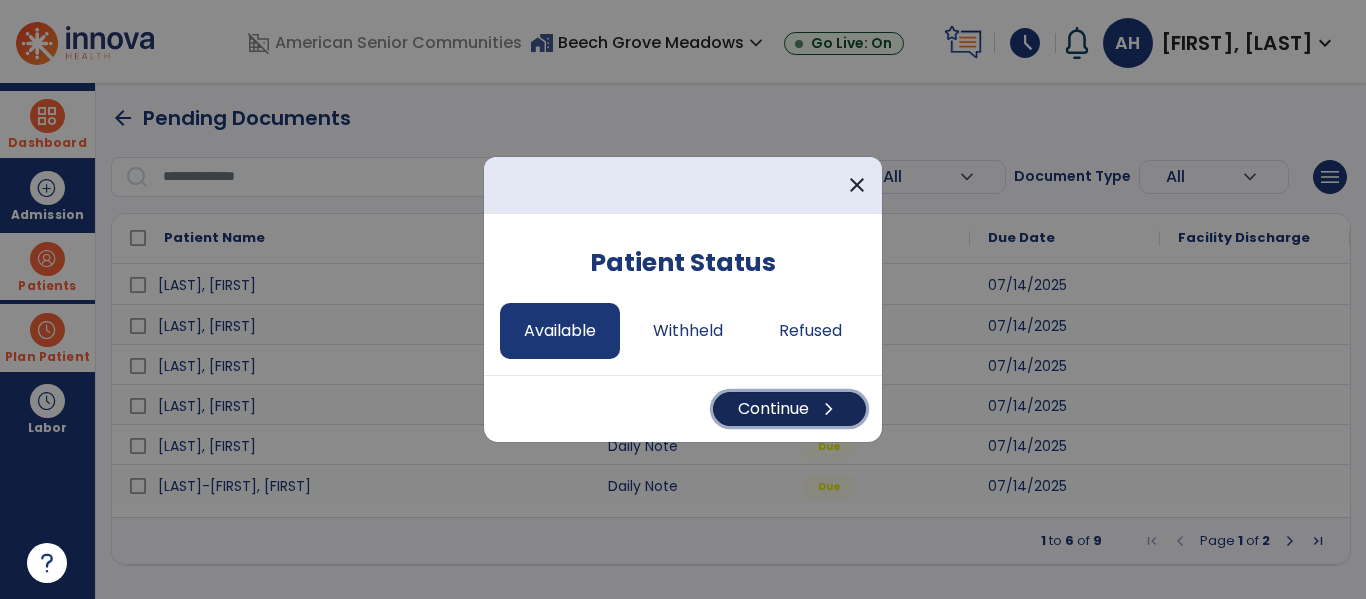 click on "Continue   chevron_right" at bounding box center [789, 409] 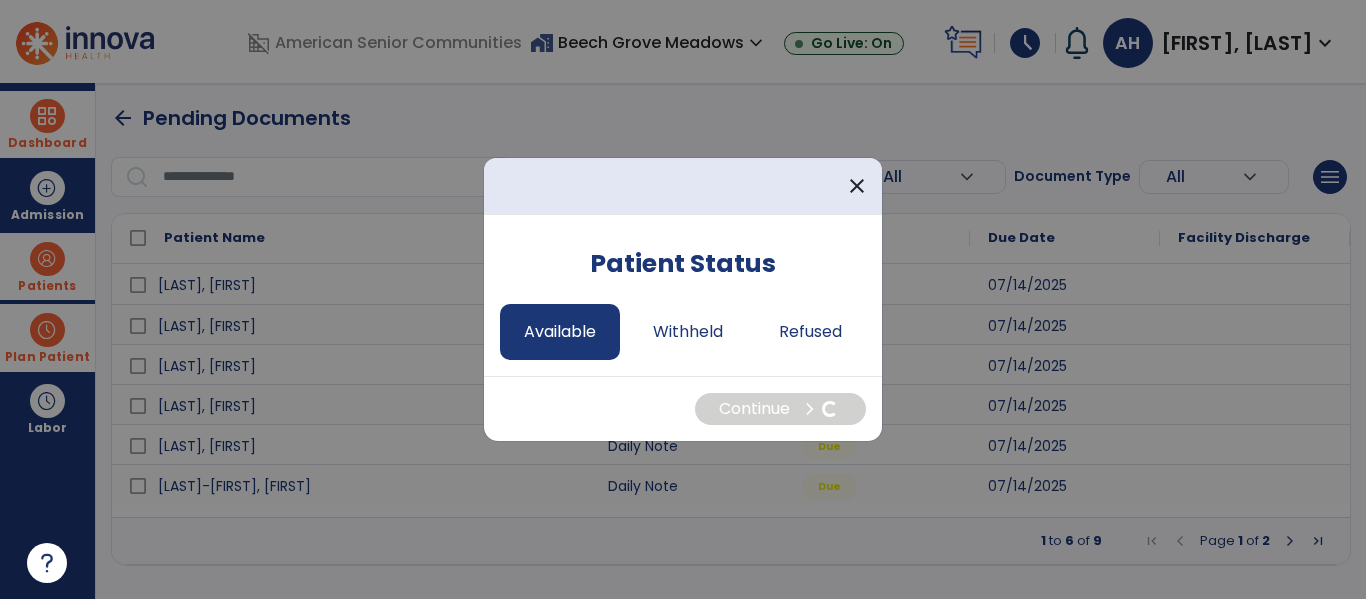 select on "*" 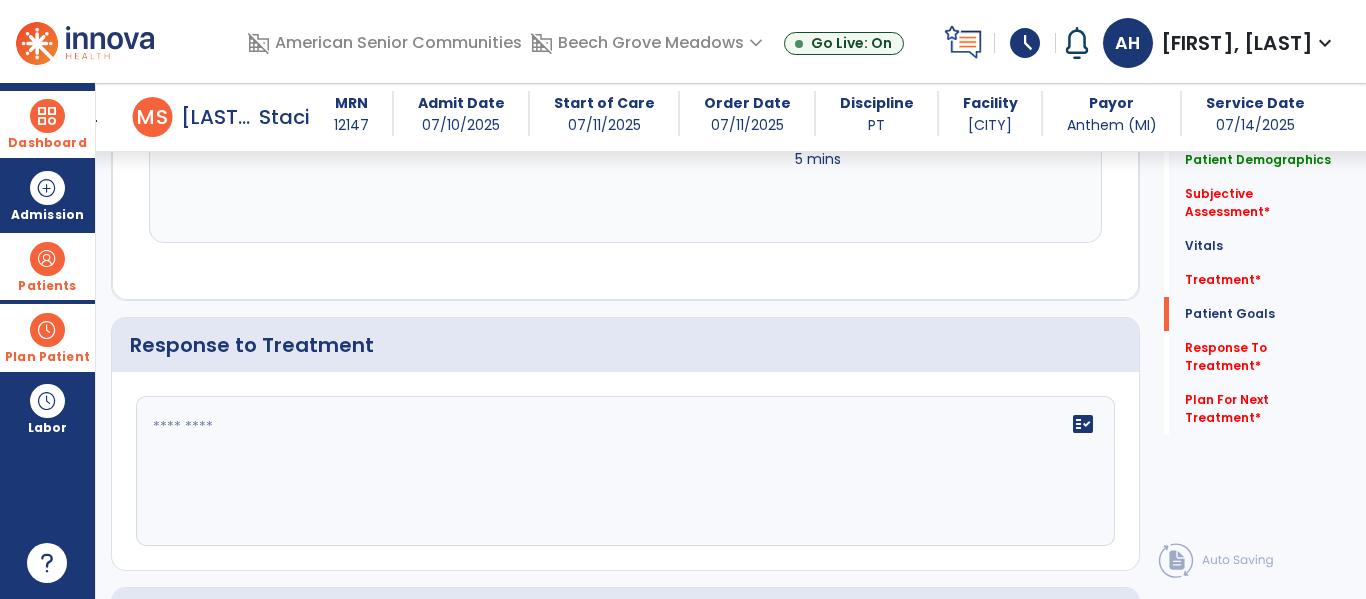 click on "fact_check" 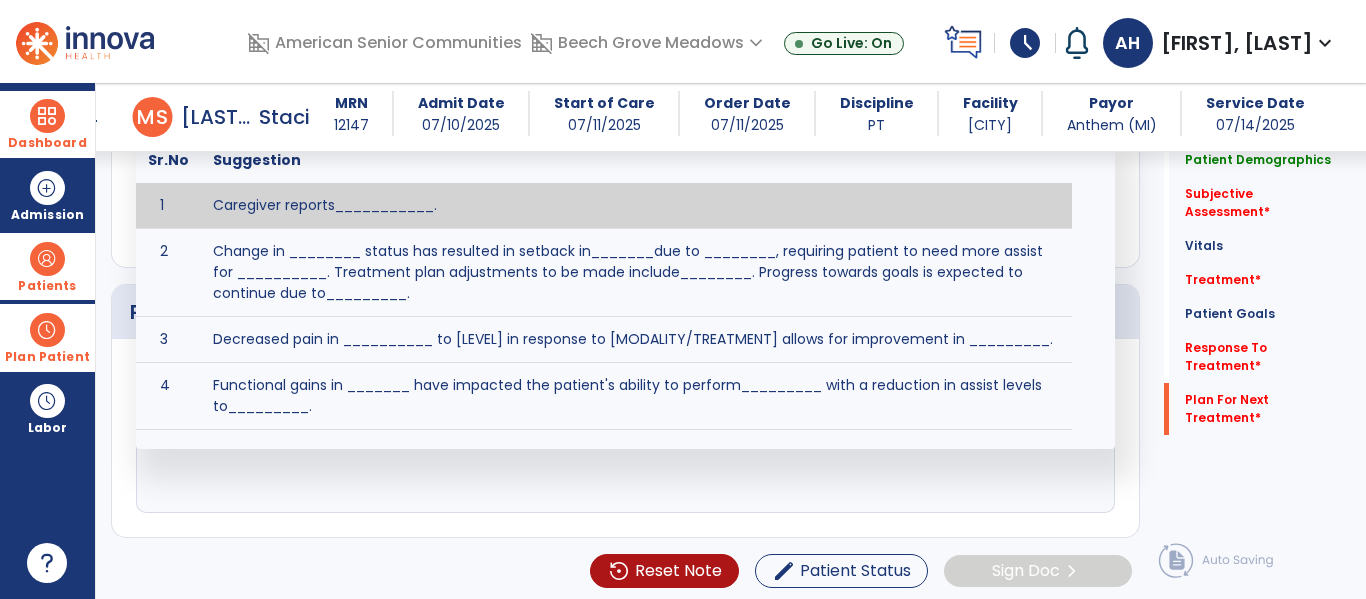 scroll, scrollTop: 3355, scrollLeft: 0, axis: vertical 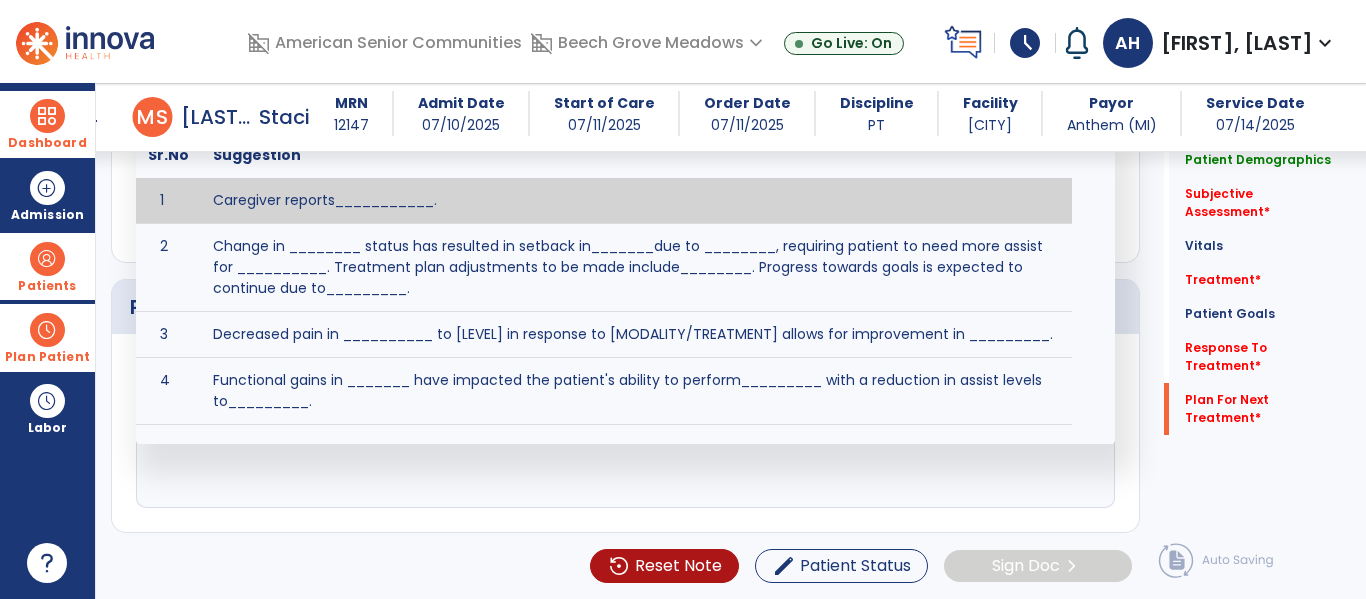 click 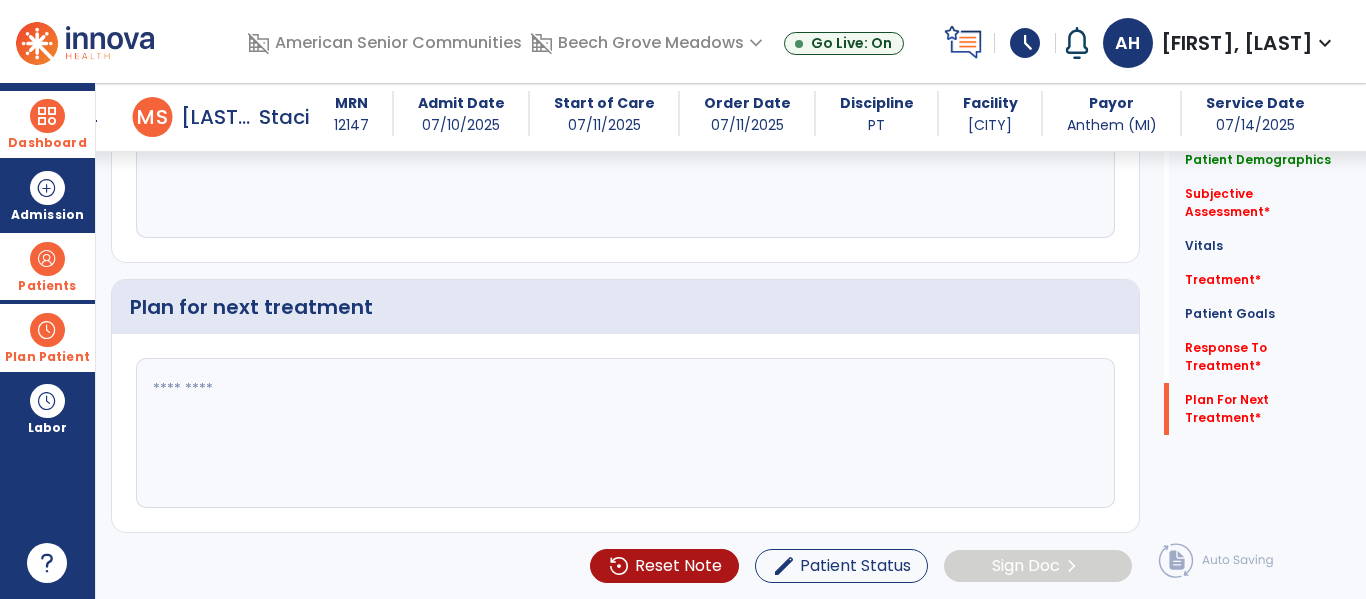 click 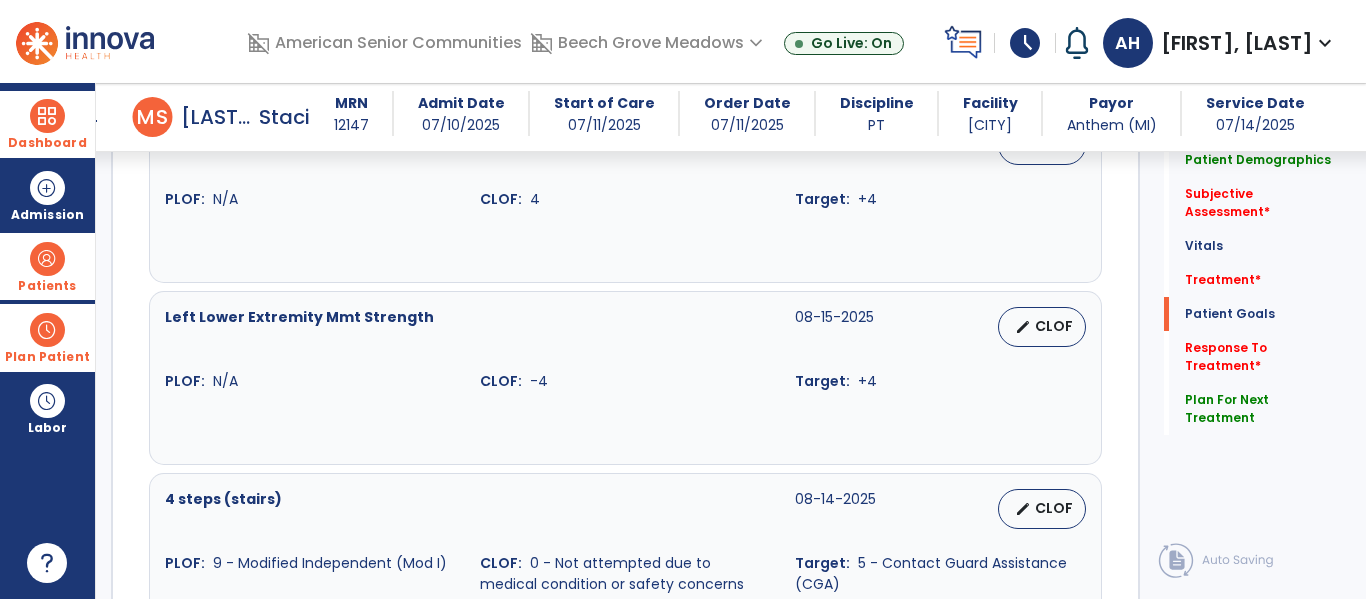 scroll, scrollTop: 1610, scrollLeft: 0, axis: vertical 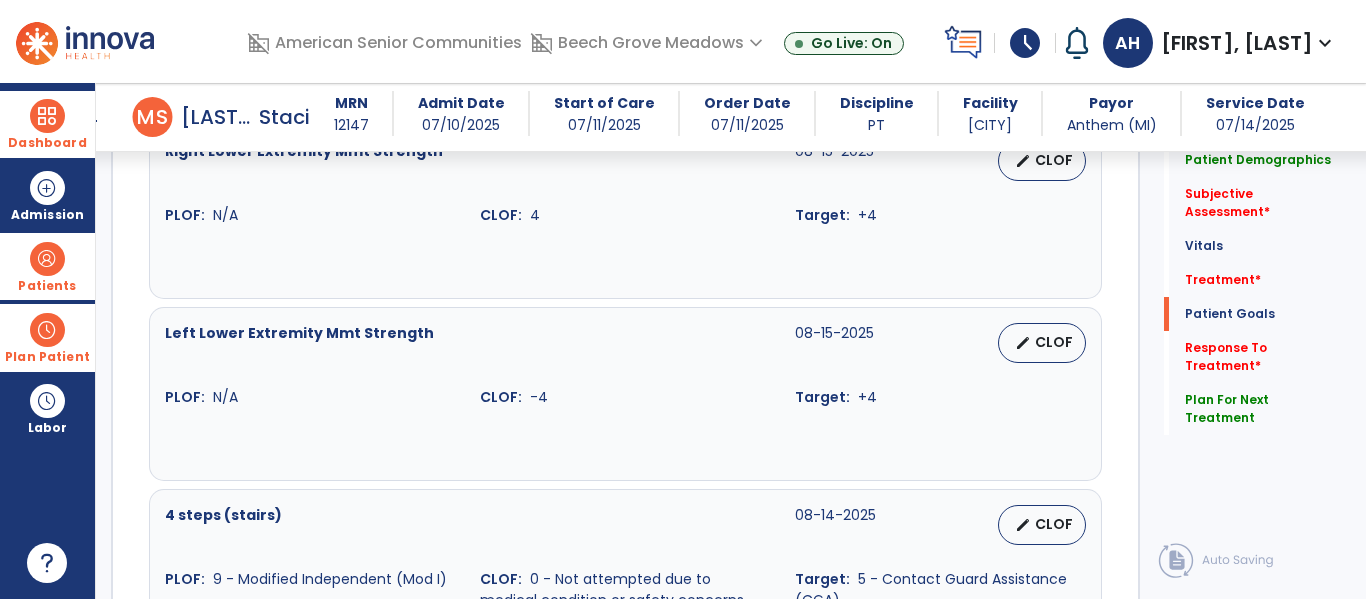 type on "**********" 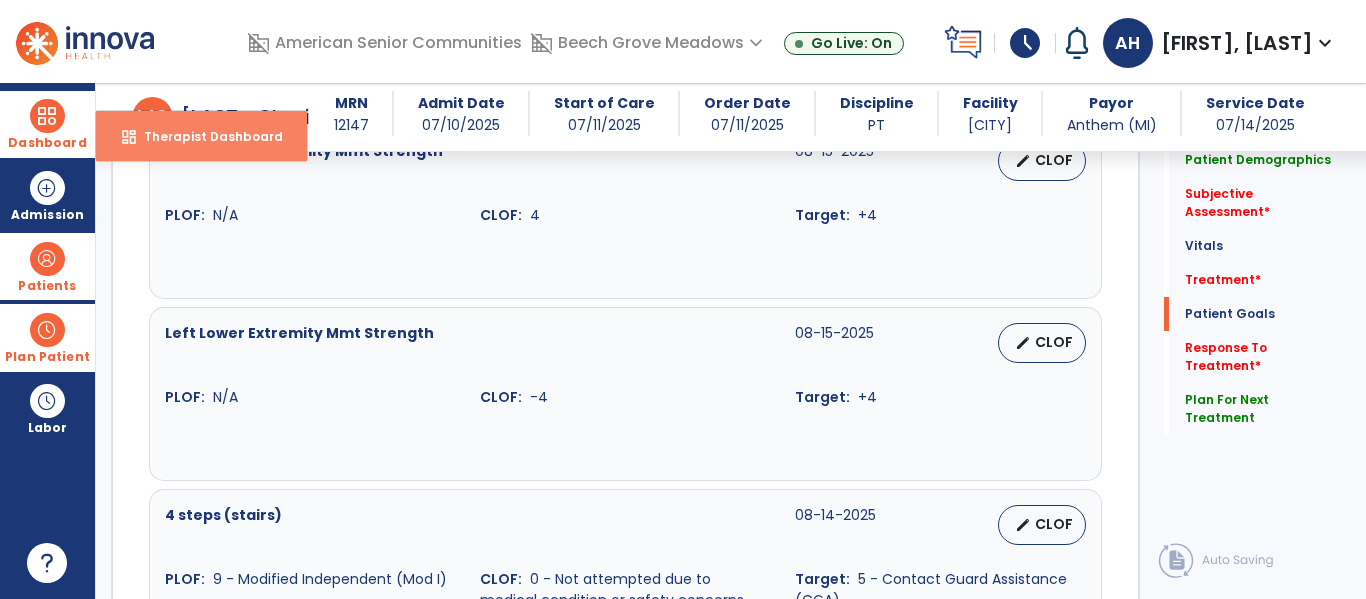 click on "dashboard" at bounding box center (129, 137) 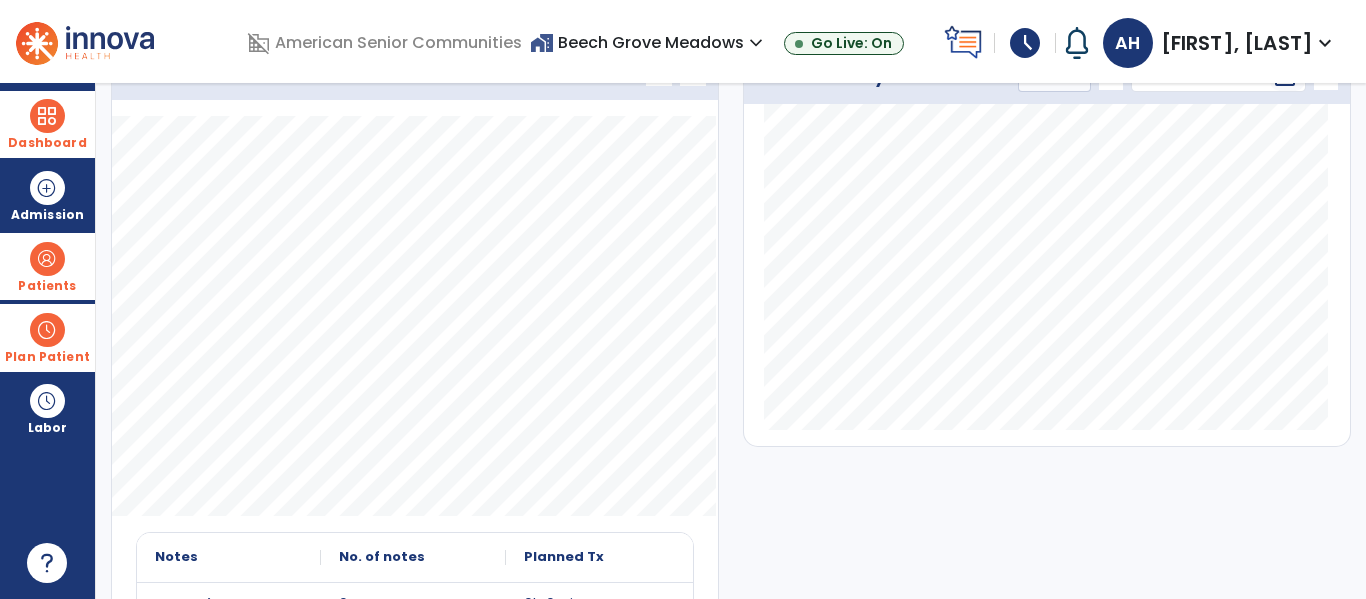 scroll, scrollTop: 0, scrollLeft: 0, axis: both 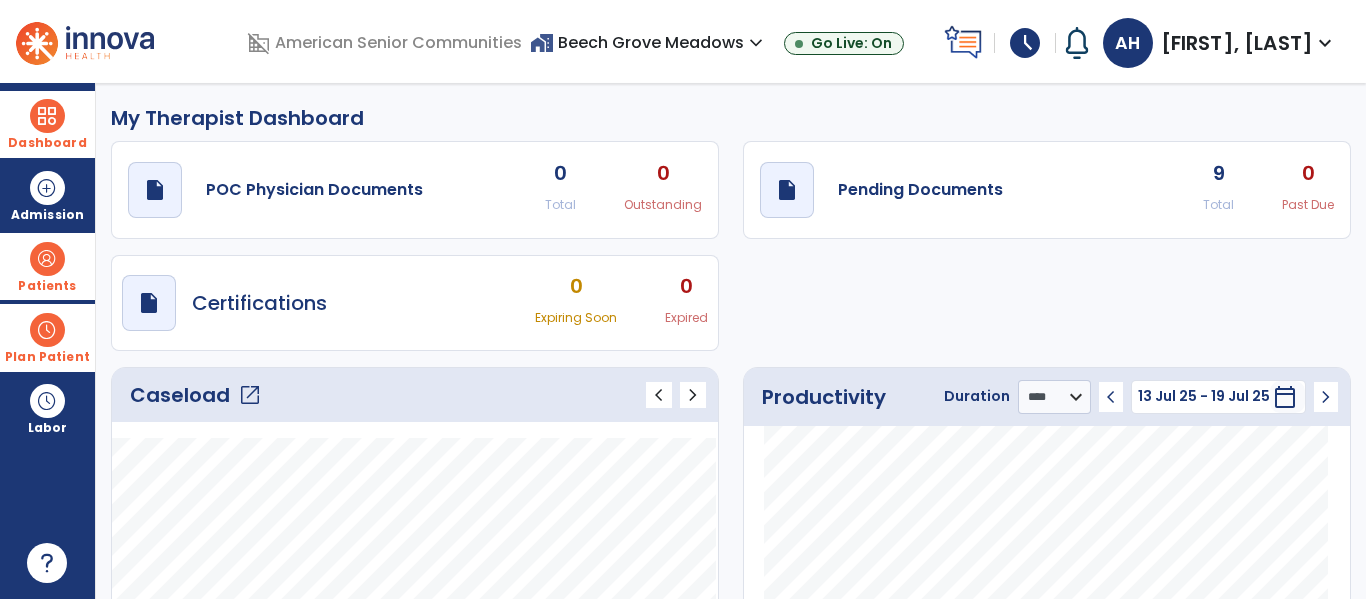 click on "Caseload   open_in_new   chevron_left   chevron_right" 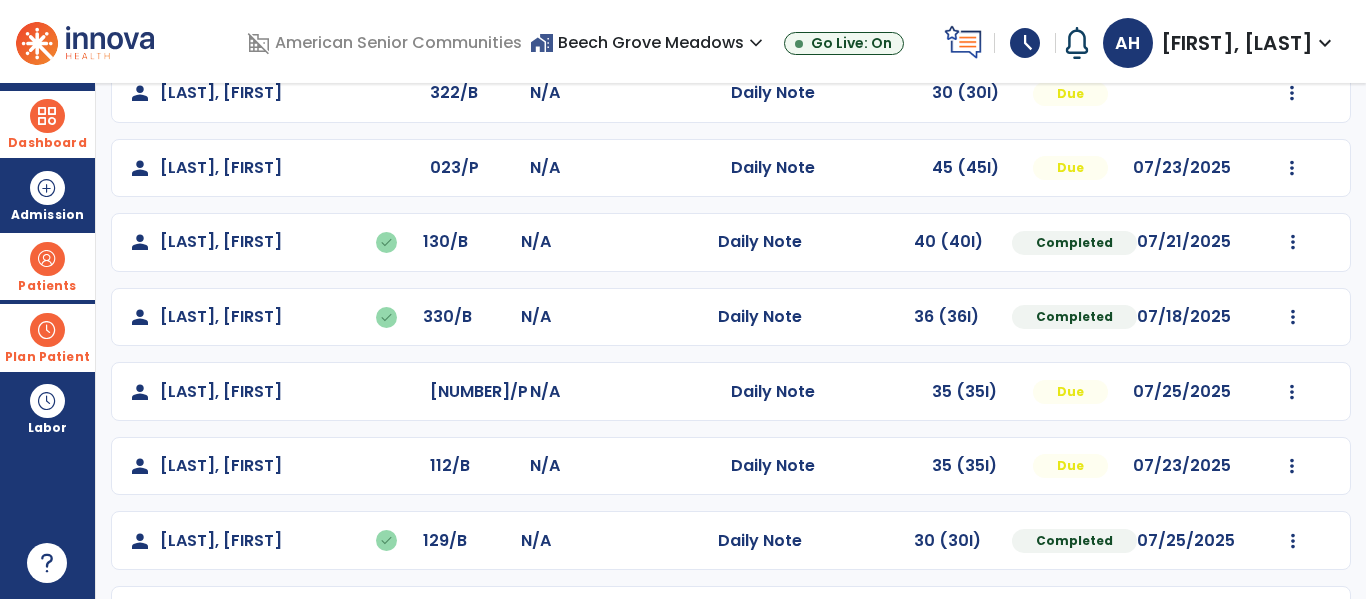 scroll, scrollTop: 494, scrollLeft: 0, axis: vertical 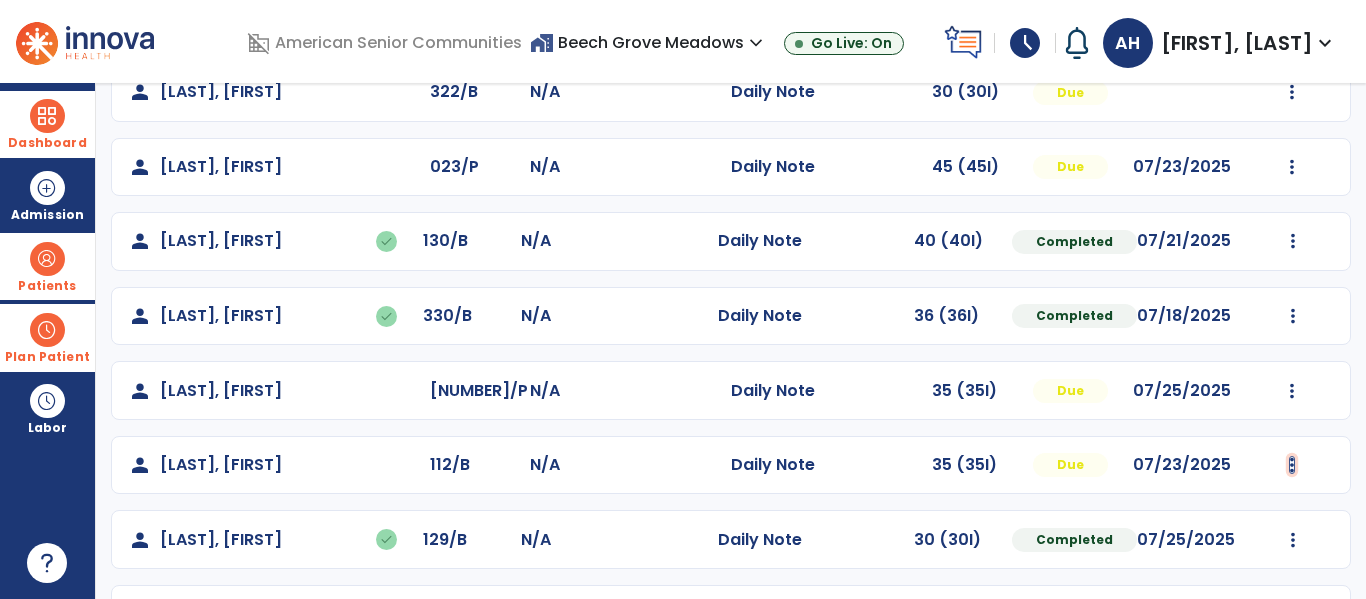 click at bounding box center (1293, -206) 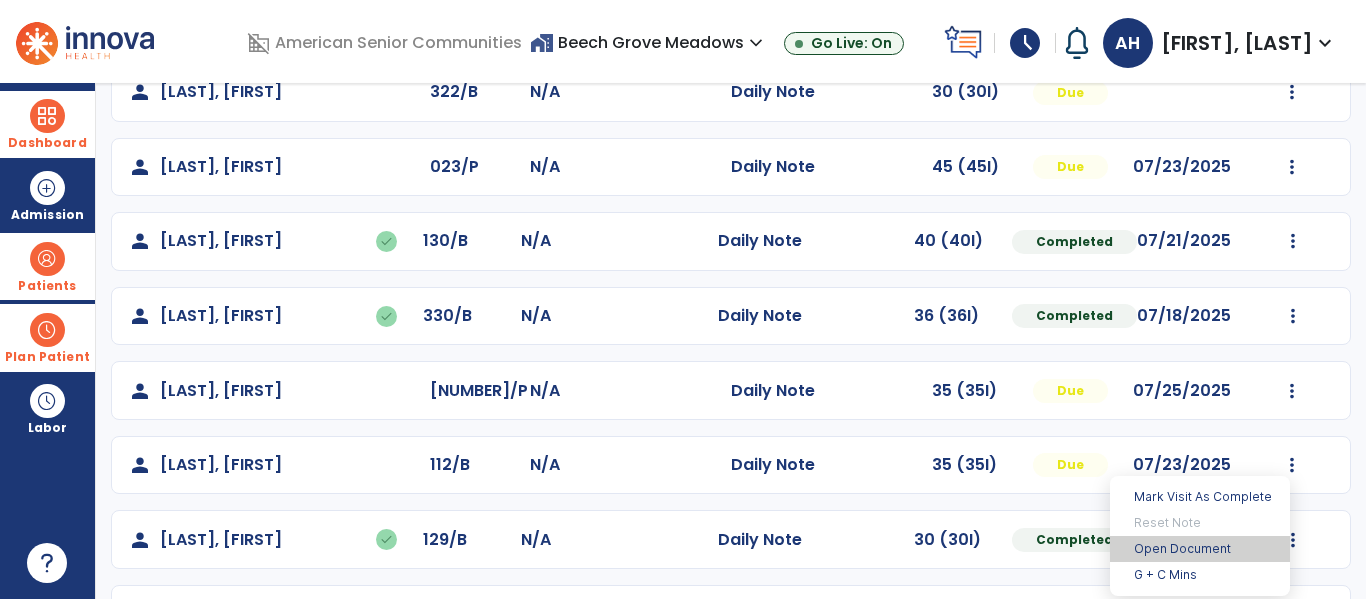 click on "Open Document" at bounding box center (1200, 549) 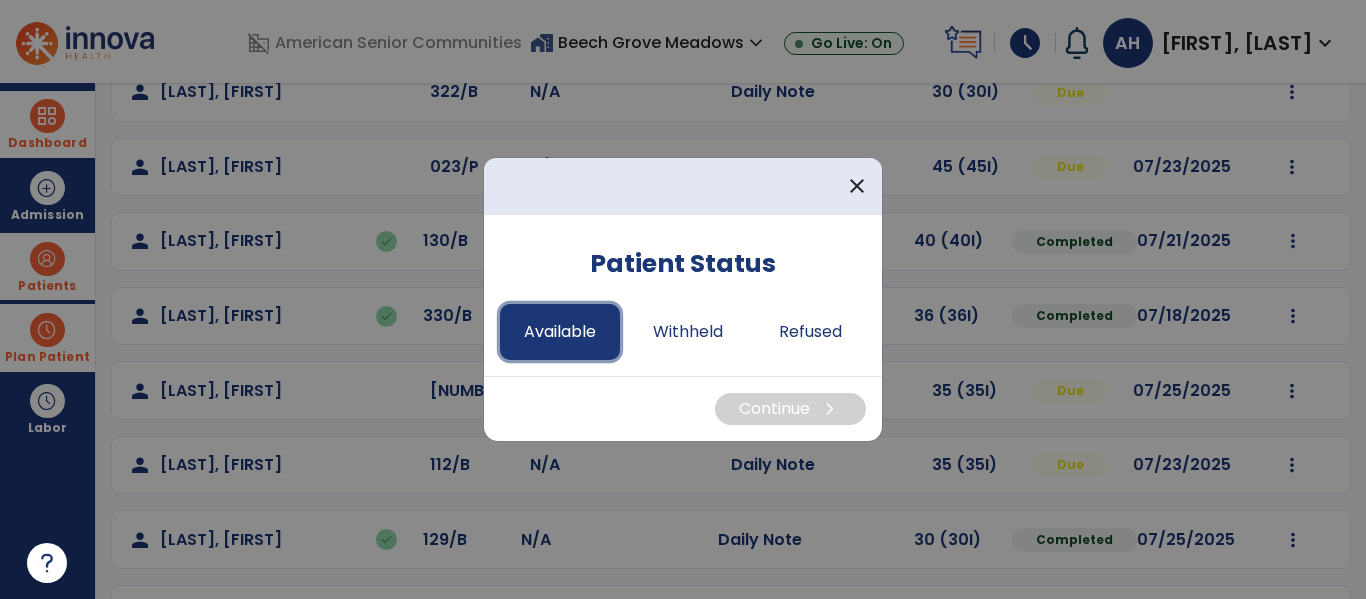 click on "Available" at bounding box center (560, 332) 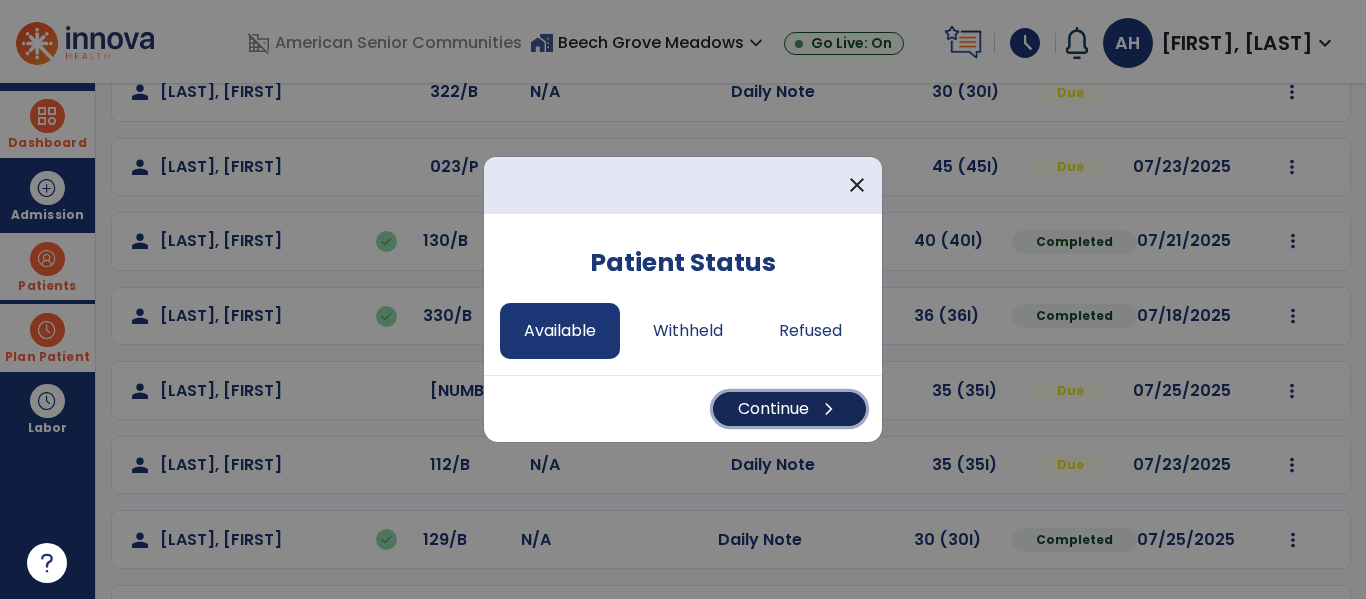 click on "chevron_right" at bounding box center [829, 409] 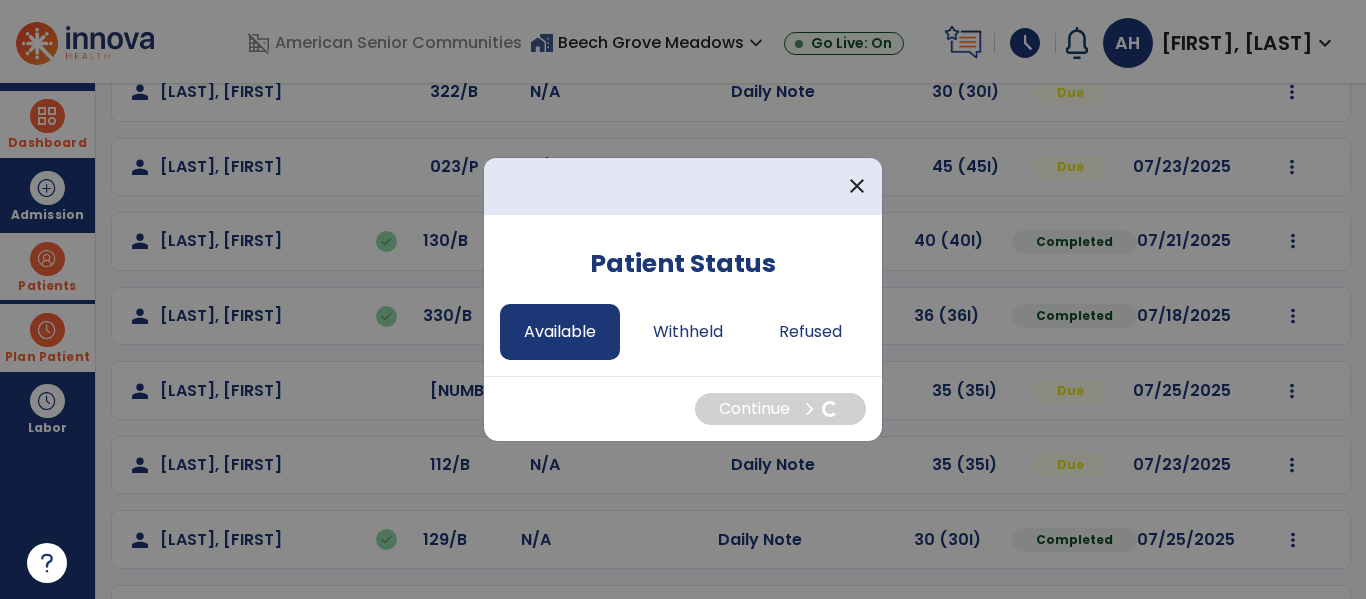 select on "*" 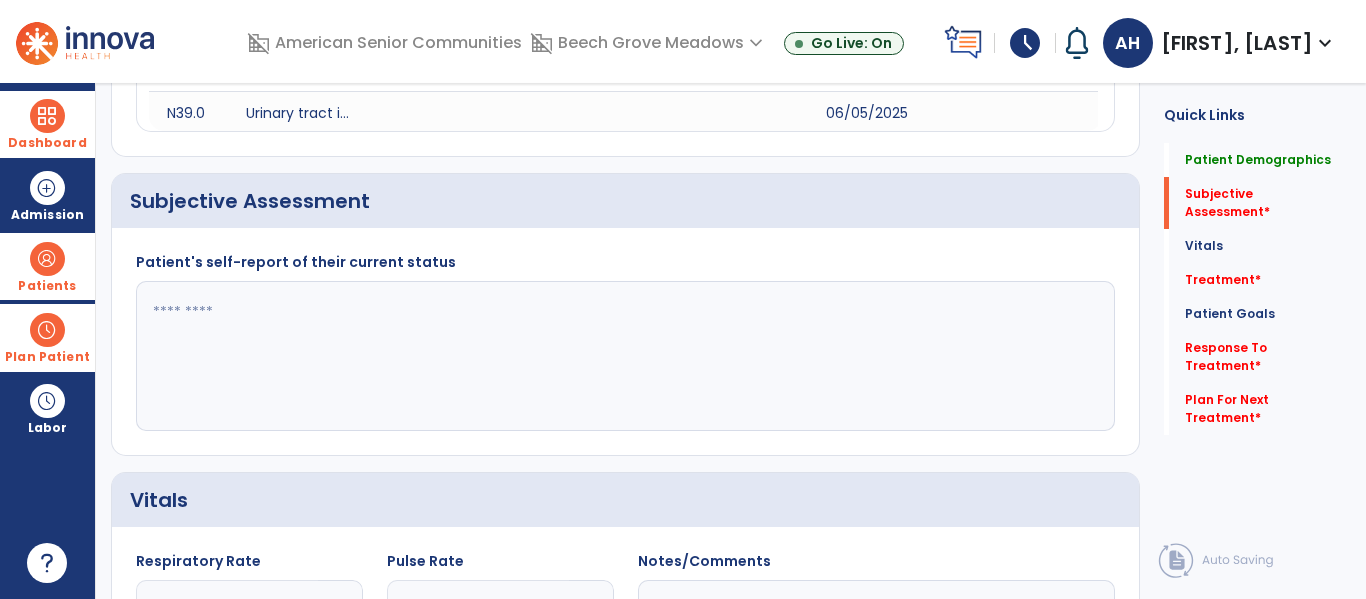 click 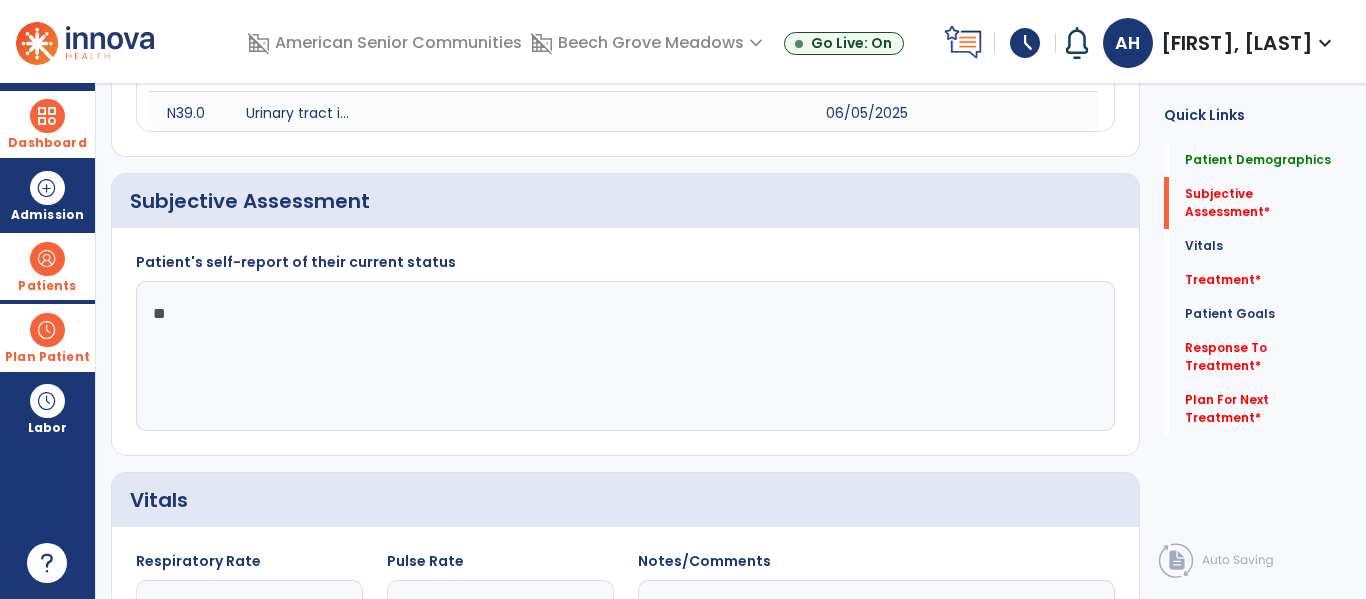 type on "*" 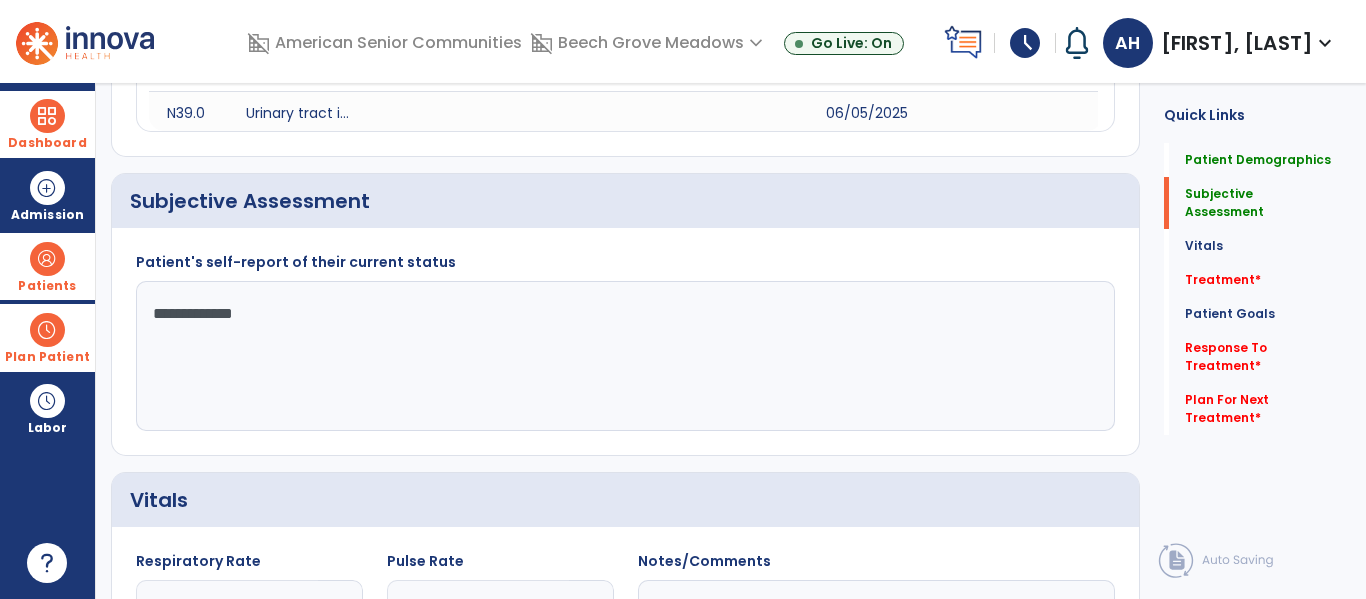 click on "Vitals" 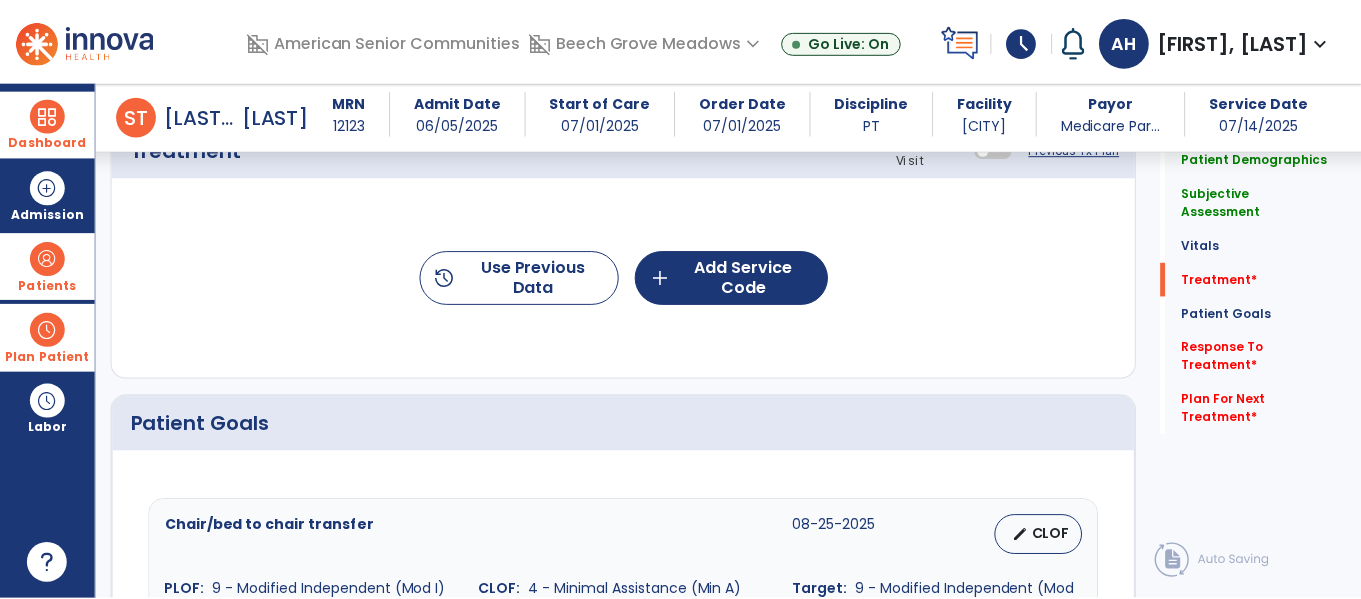scroll, scrollTop: 1236, scrollLeft: 0, axis: vertical 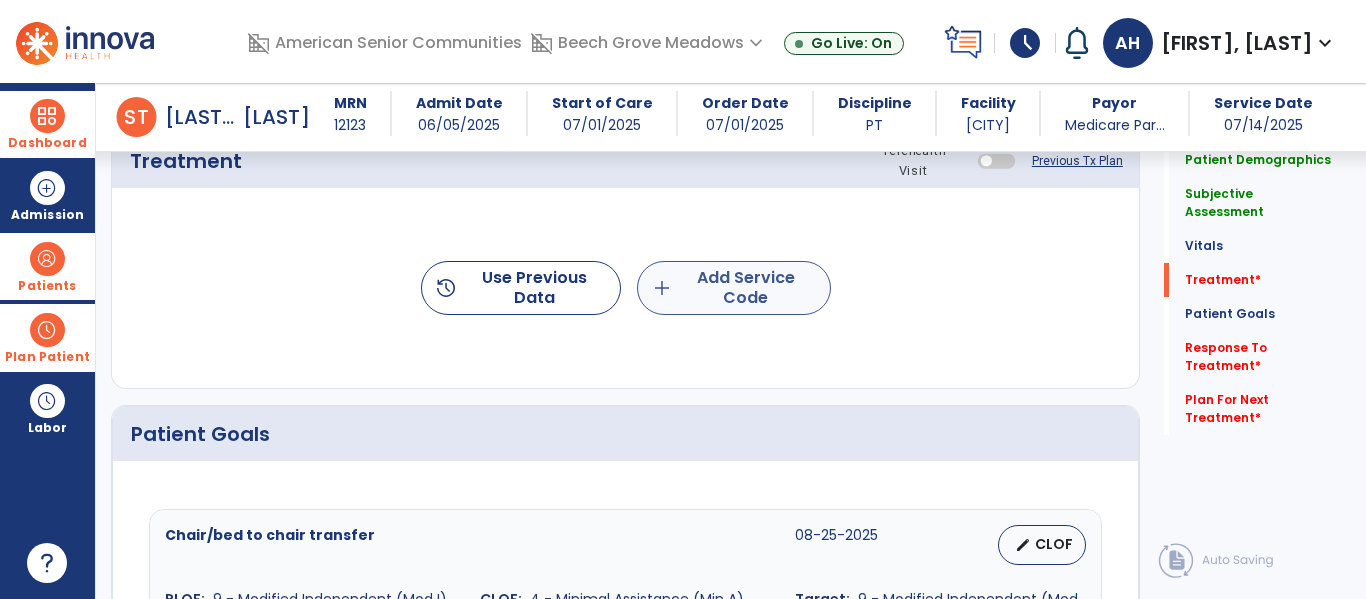 type on "**********" 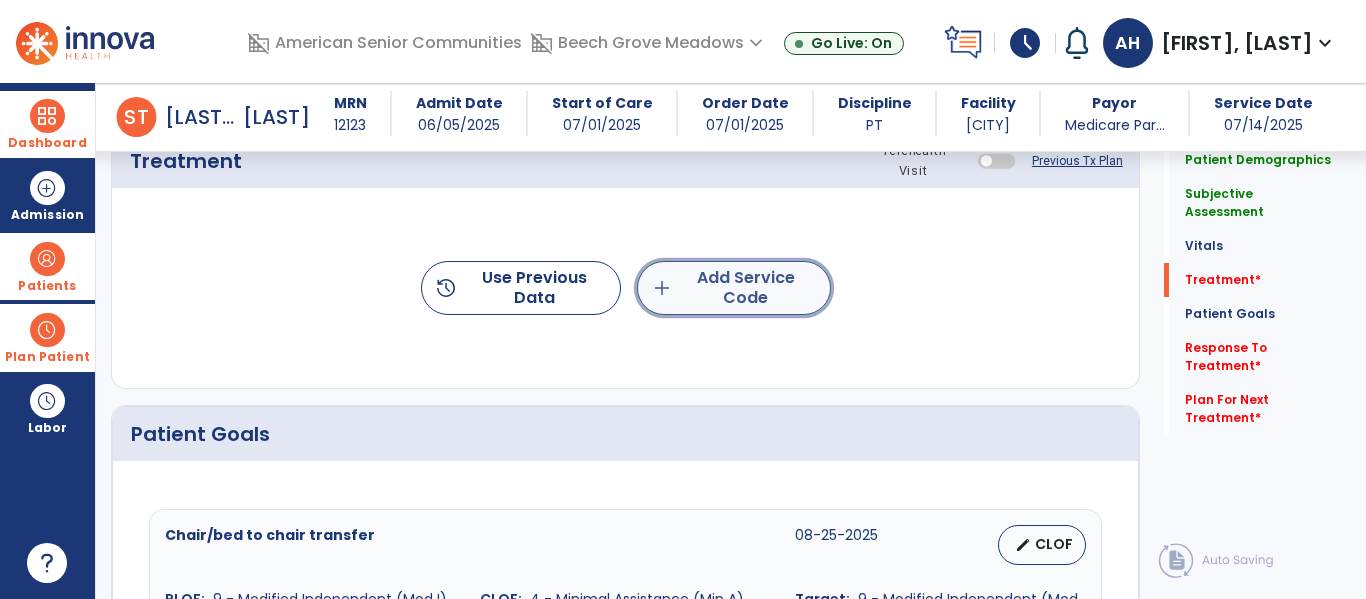 click on "add  Add Service Code" 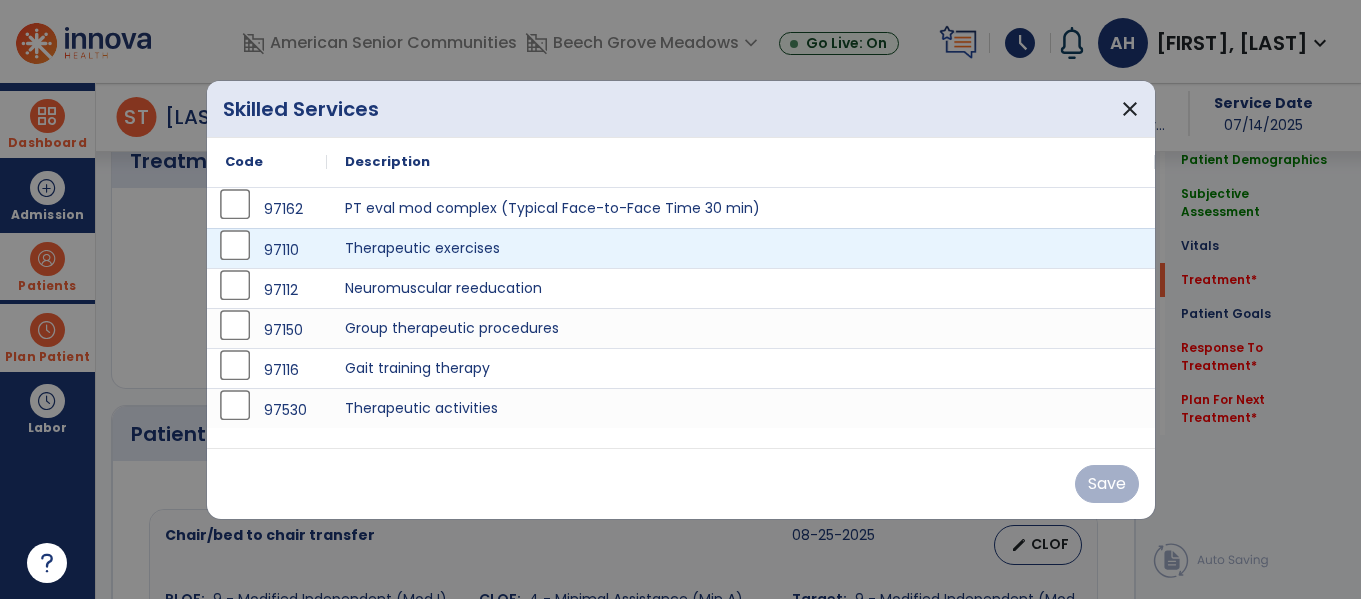 scroll, scrollTop: 1236, scrollLeft: 0, axis: vertical 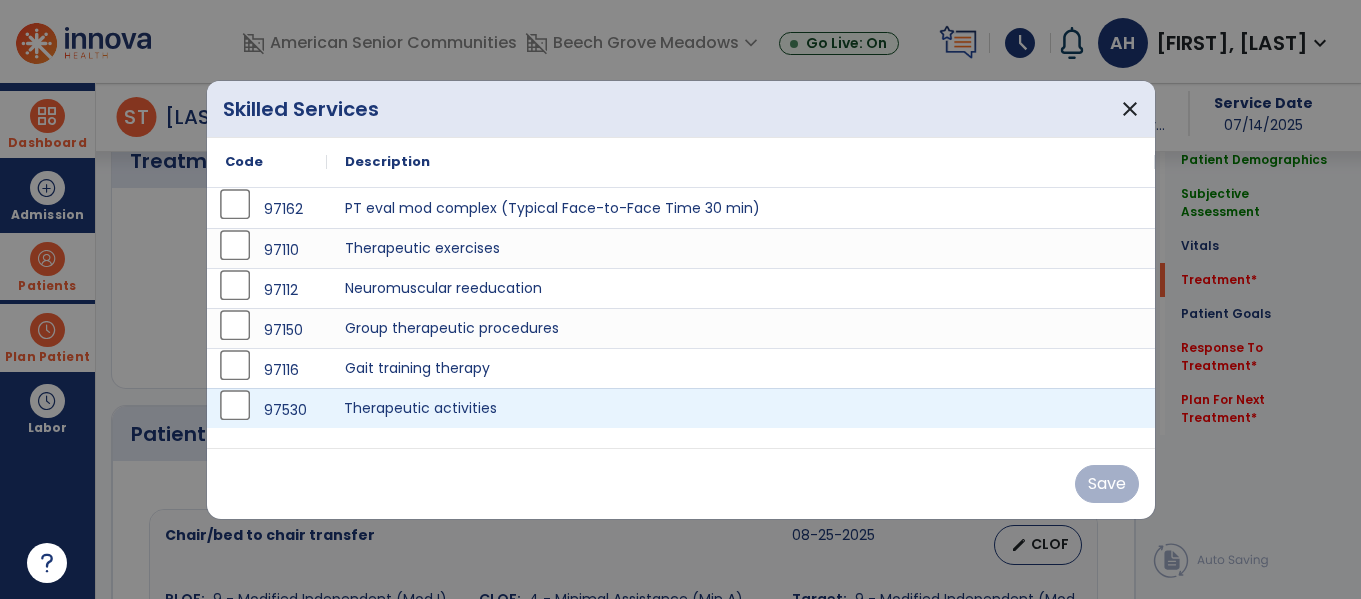 click on "Therapeutic activities" at bounding box center [741, 408] 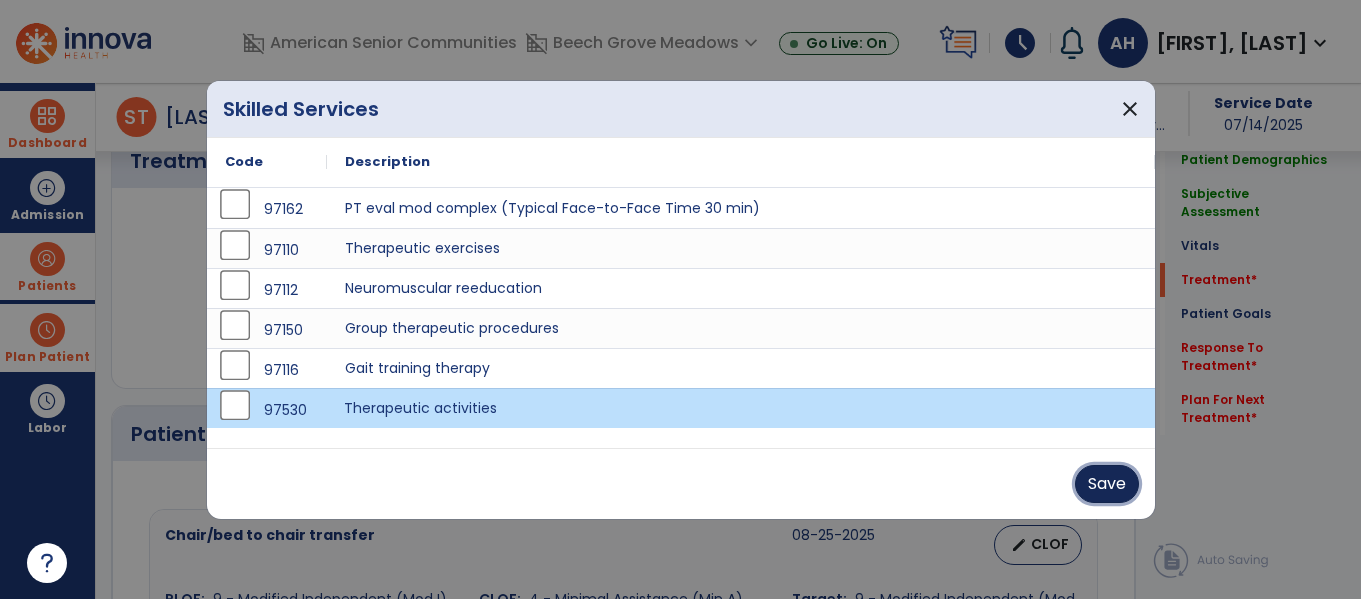 click on "Save" at bounding box center [1107, 484] 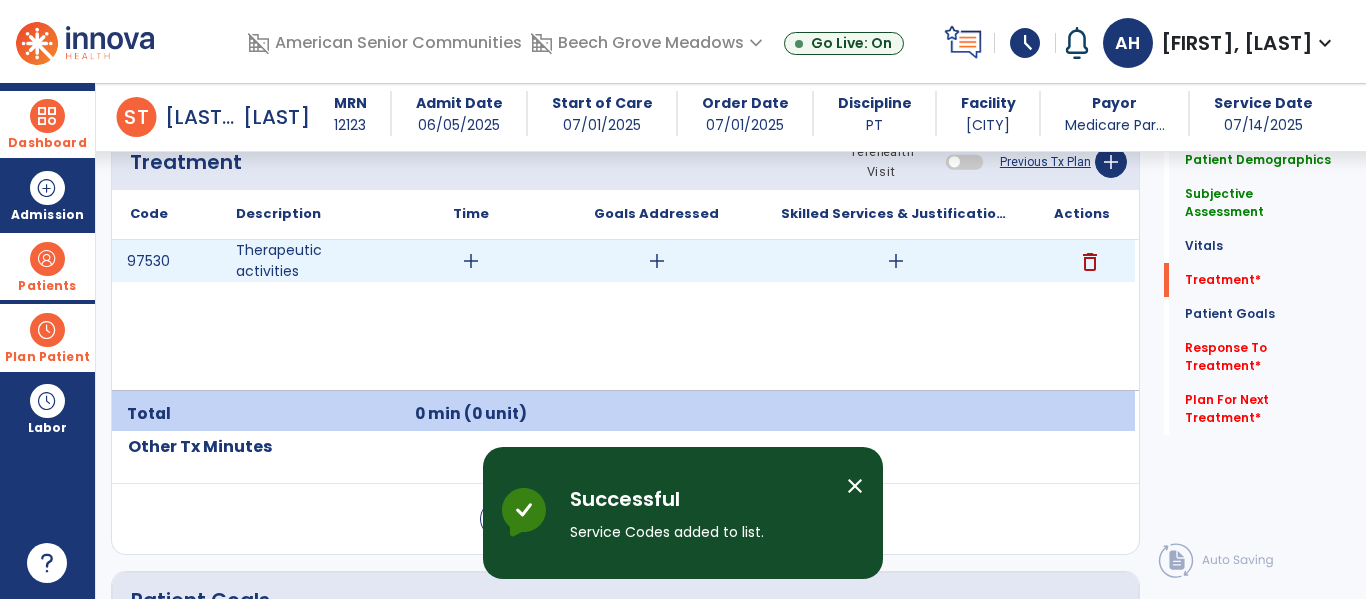 click on "add" at bounding box center (471, 261) 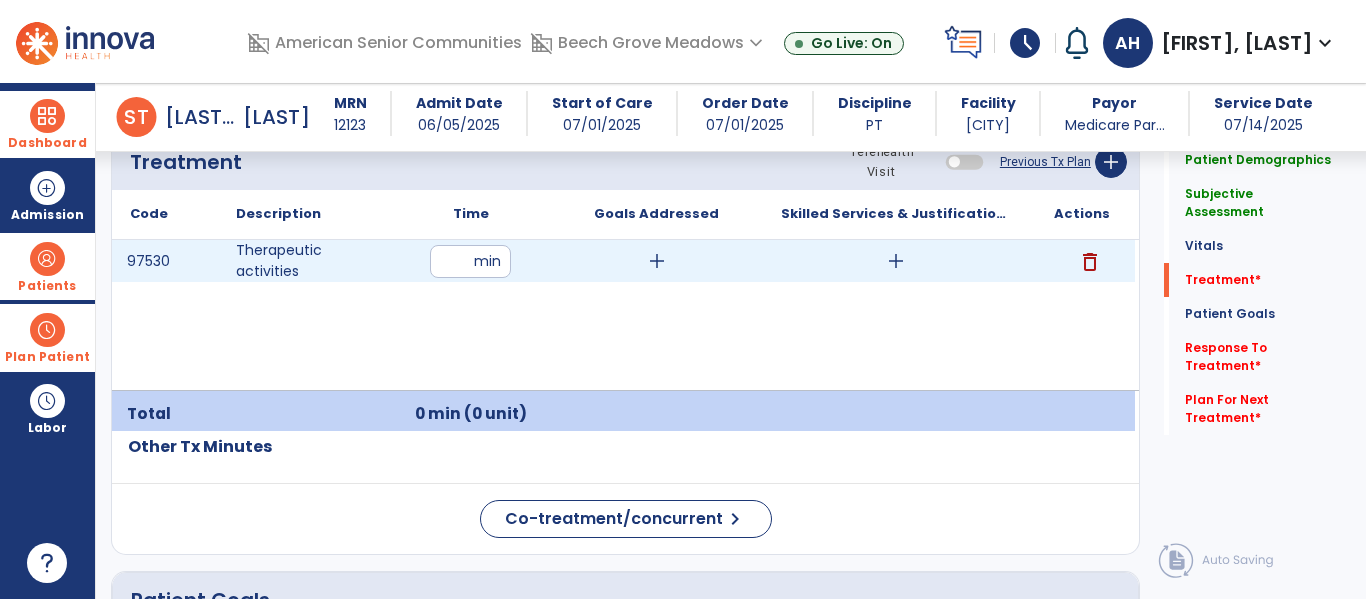 type on "**" 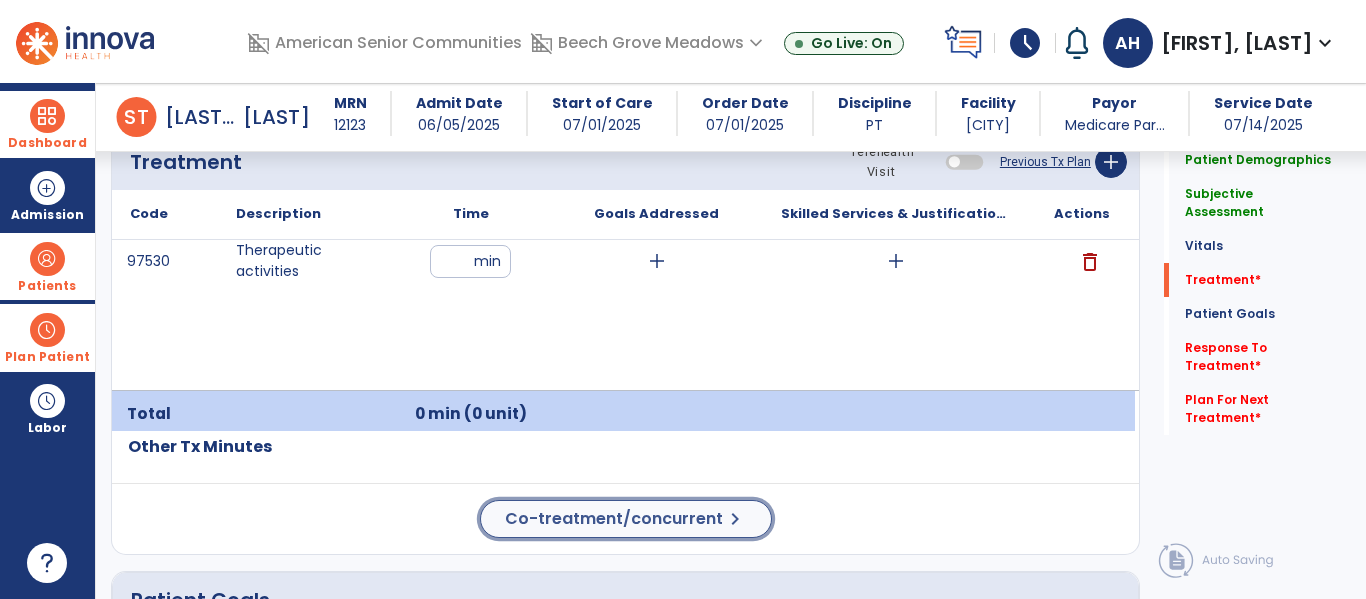 click on "Co-treatment/concurrent  chevron_right" 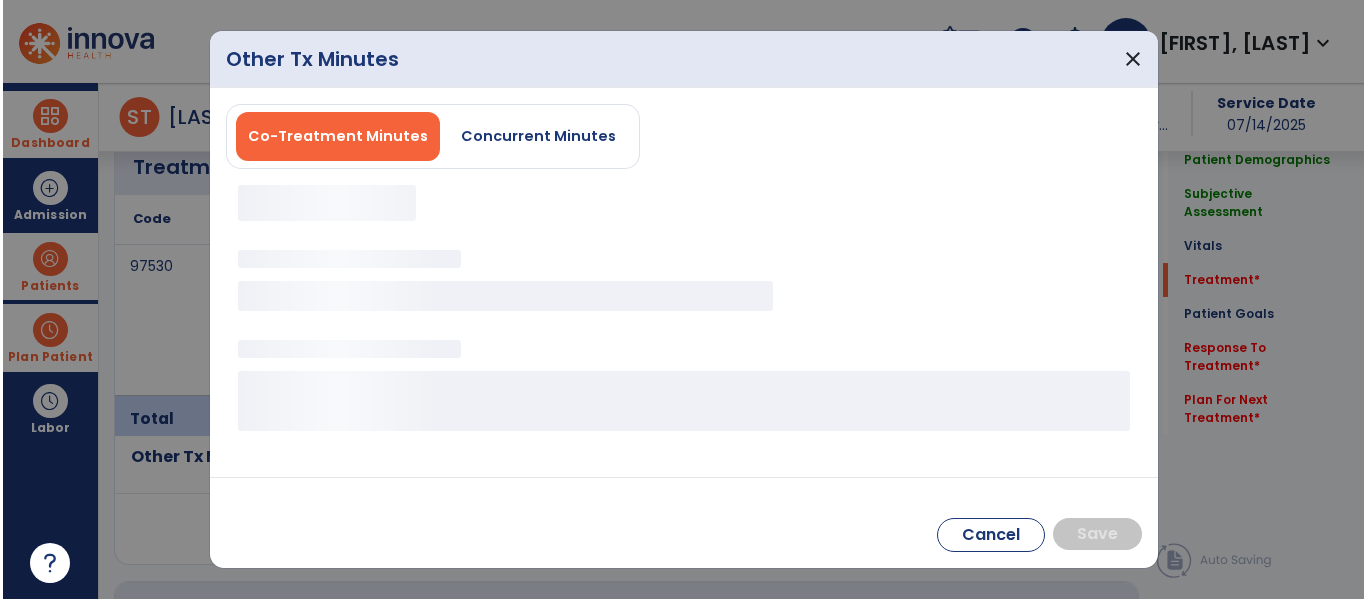 scroll, scrollTop: 1236, scrollLeft: 0, axis: vertical 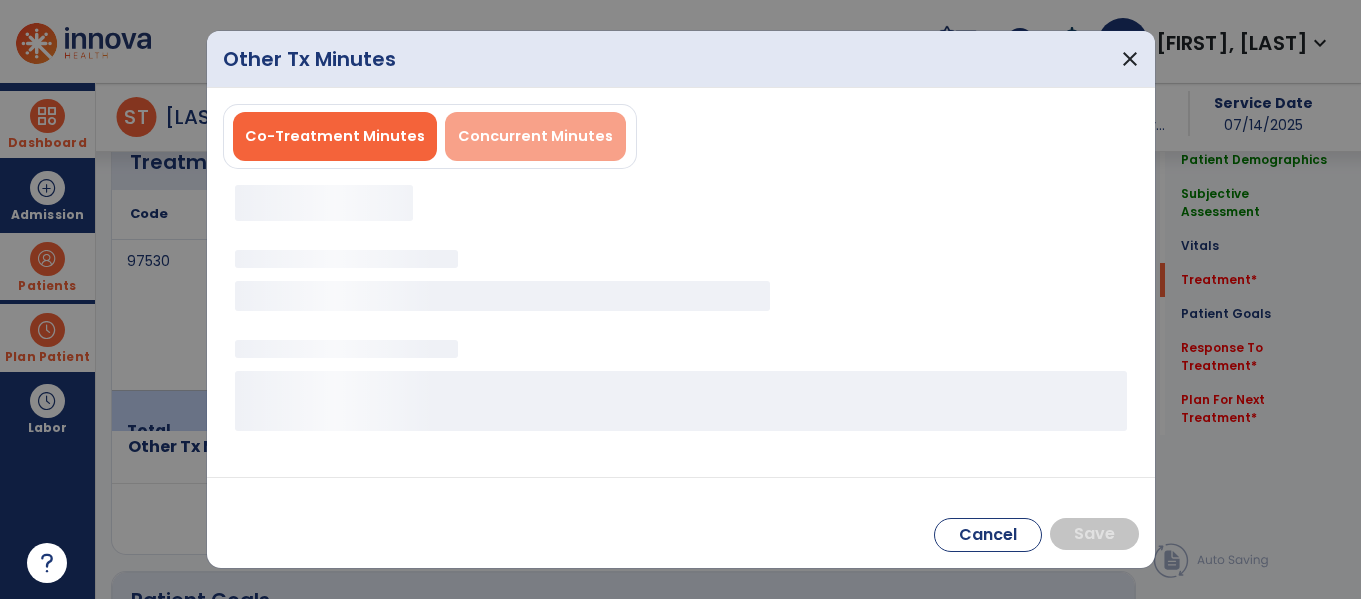 click on "Concurrent Minutes" at bounding box center [535, 136] 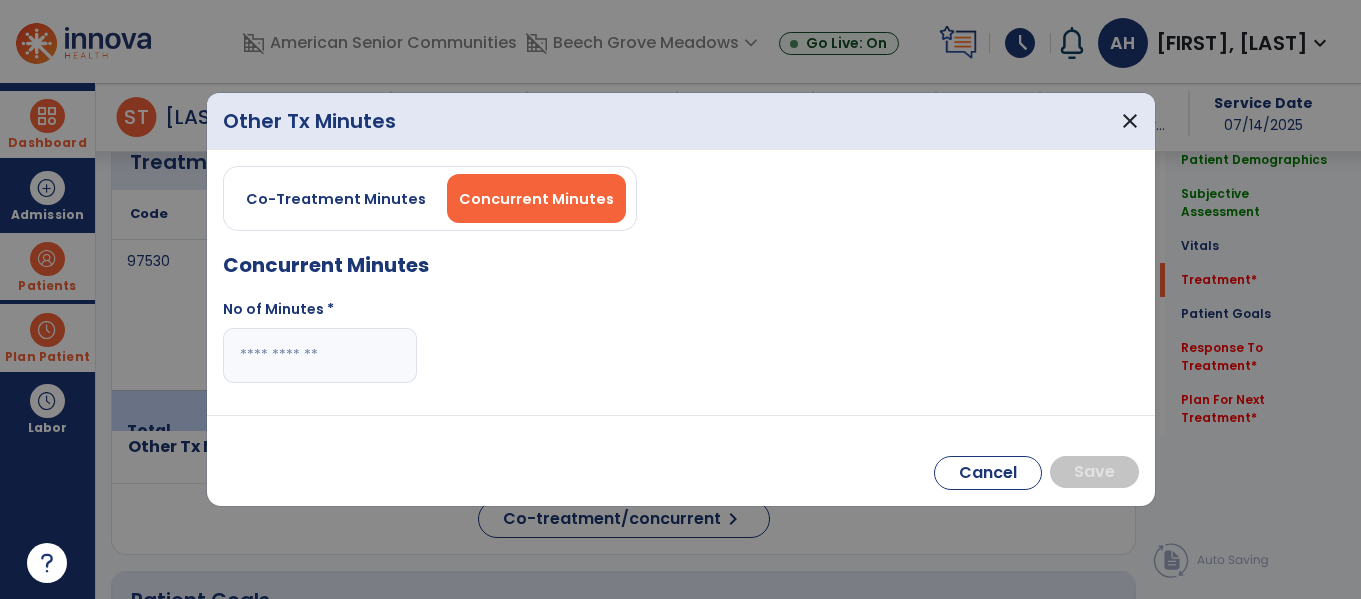 click at bounding box center (320, 355) 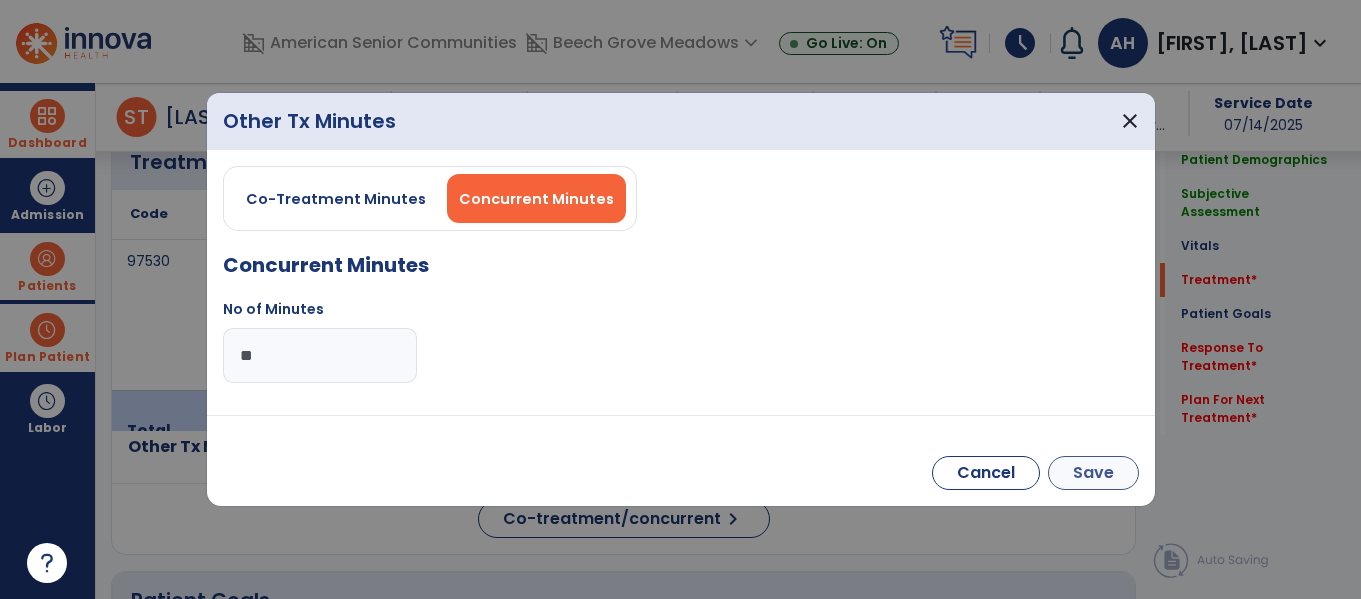 type on "**" 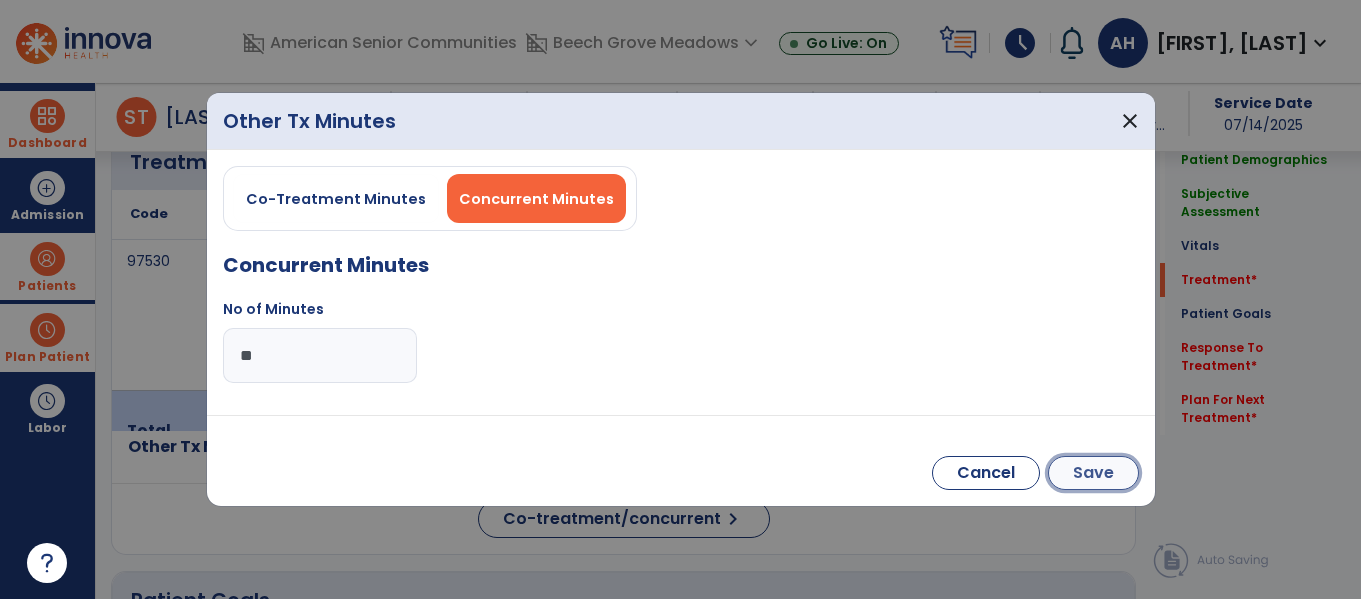 click on "Save" at bounding box center (1093, 473) 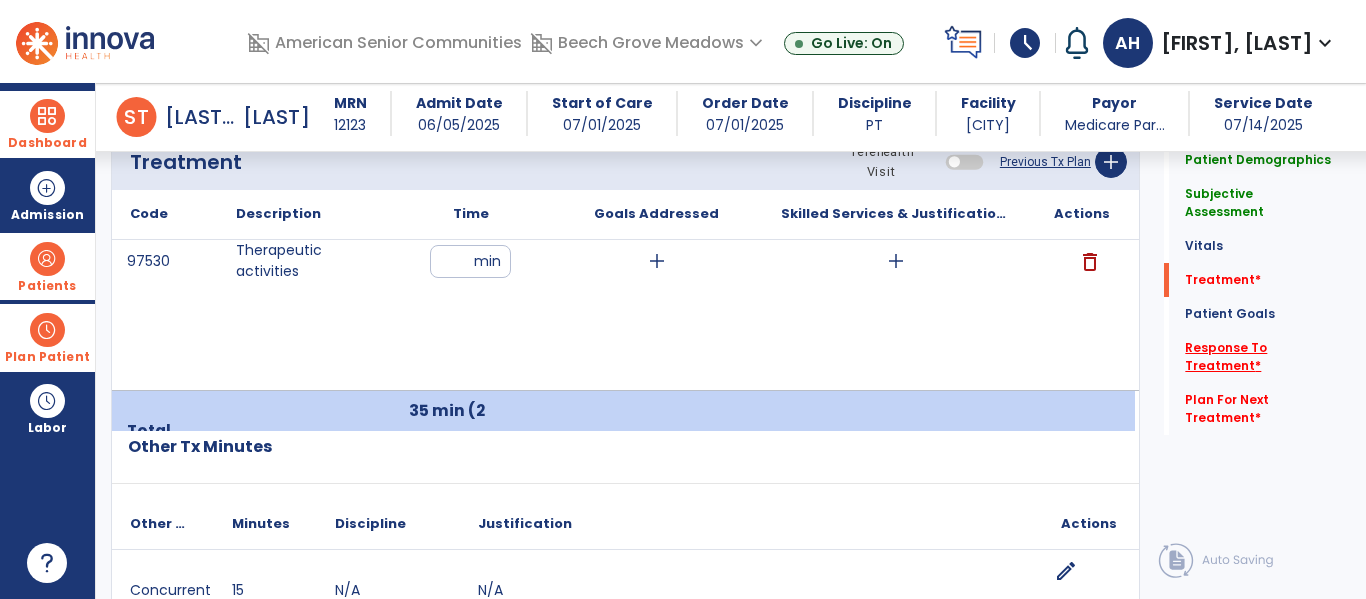 click on "Response To Treatment   *" 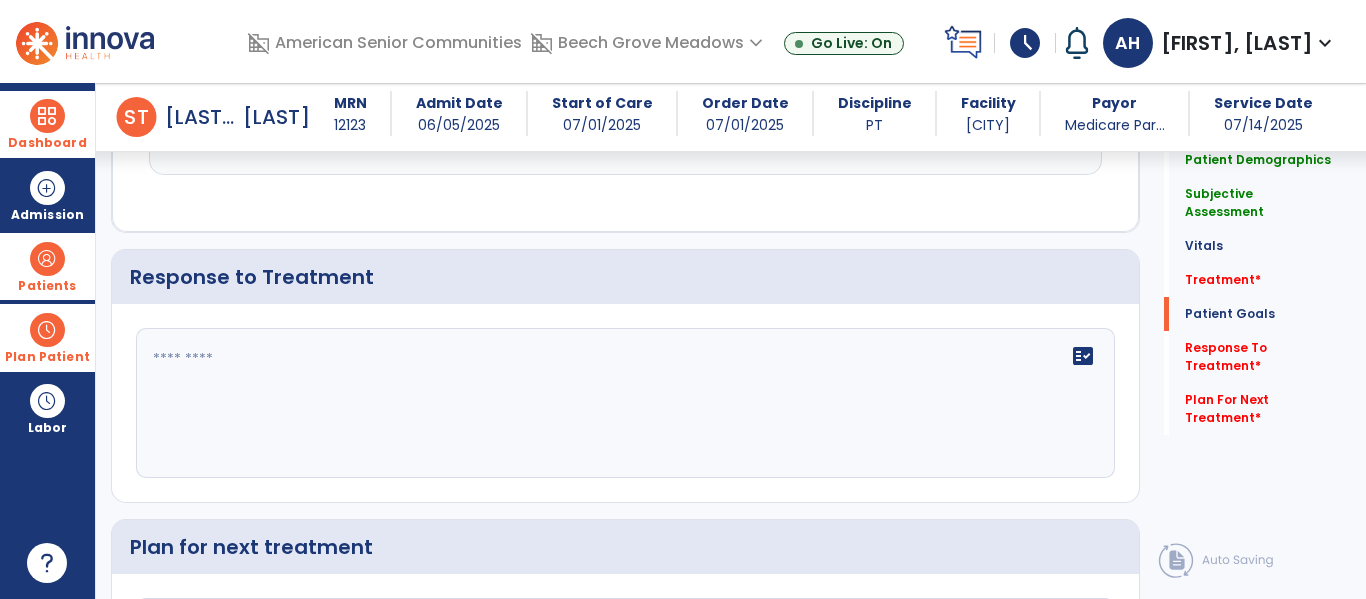 scroll, scrollTop: 3115, scrollLeft: 0, axis: vertical 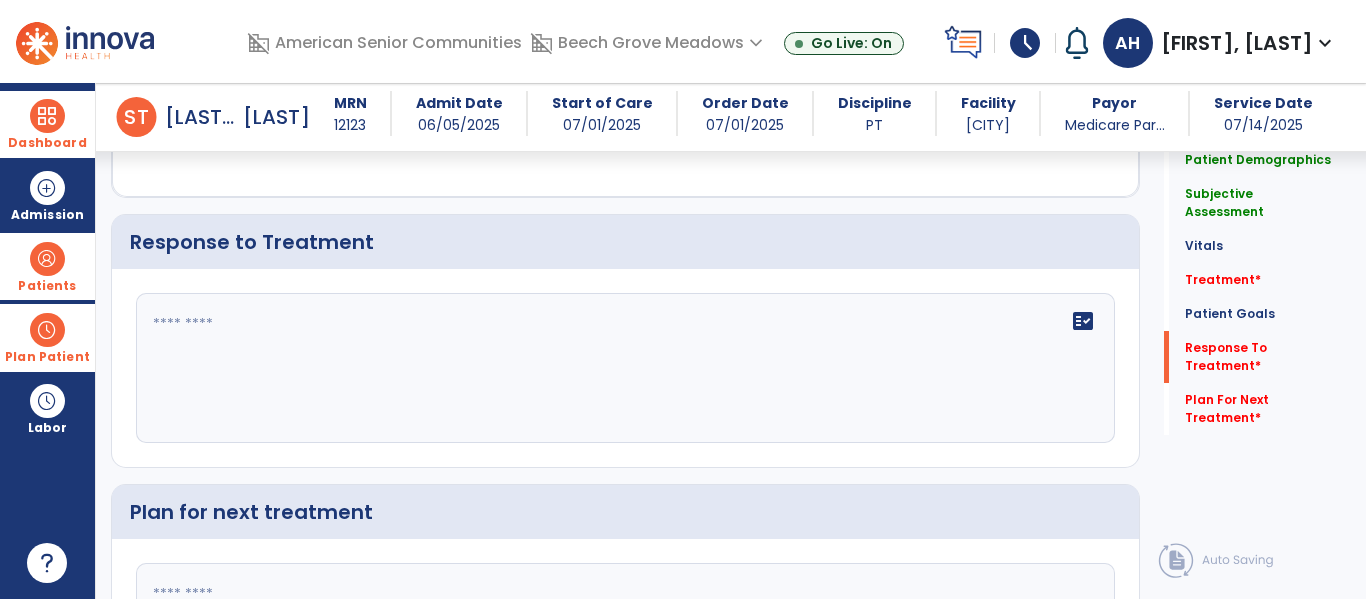 click on "fact_check" 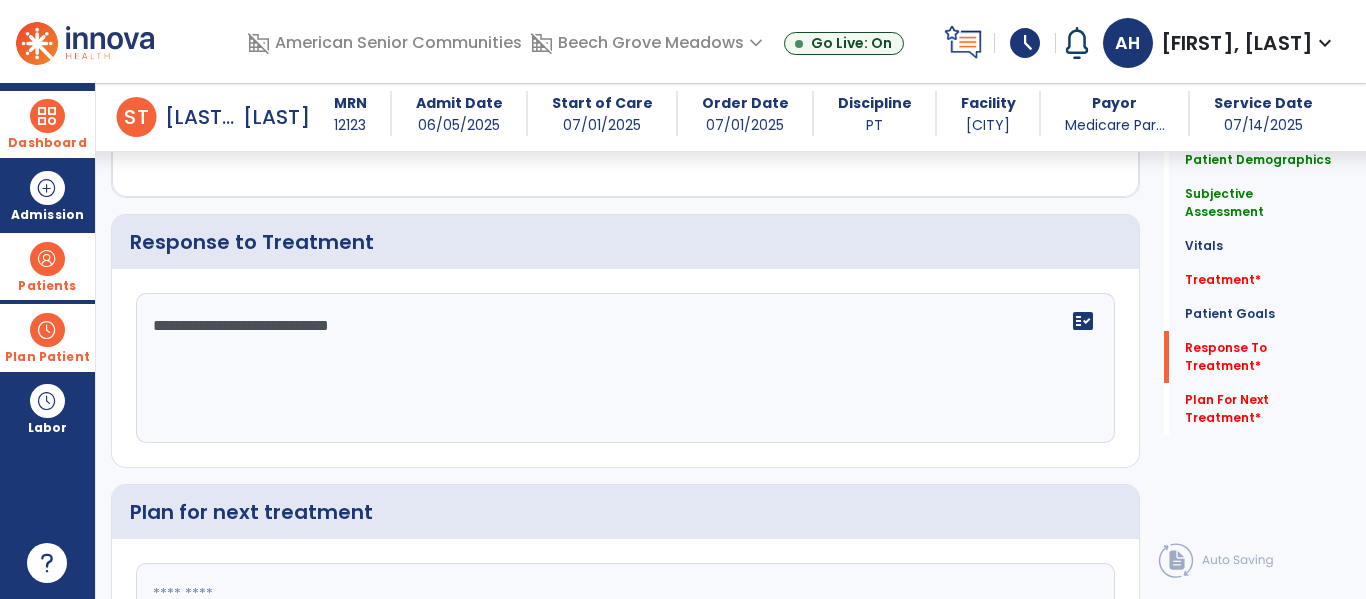 type on "**********" 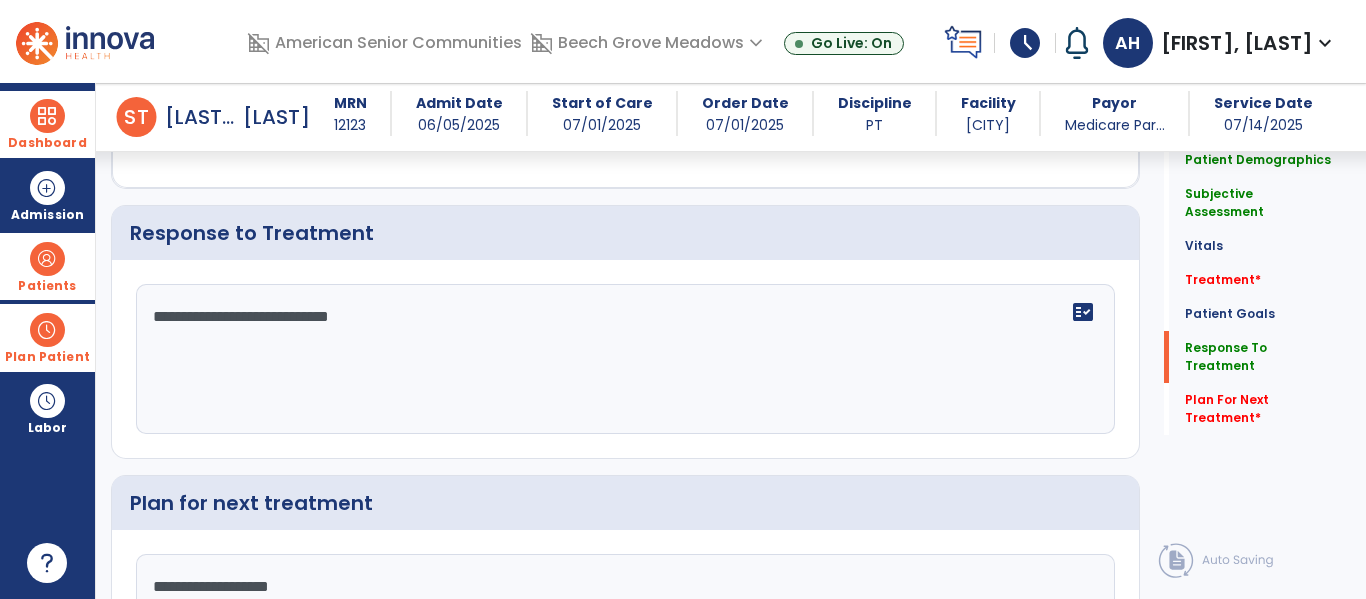 type on "**********" 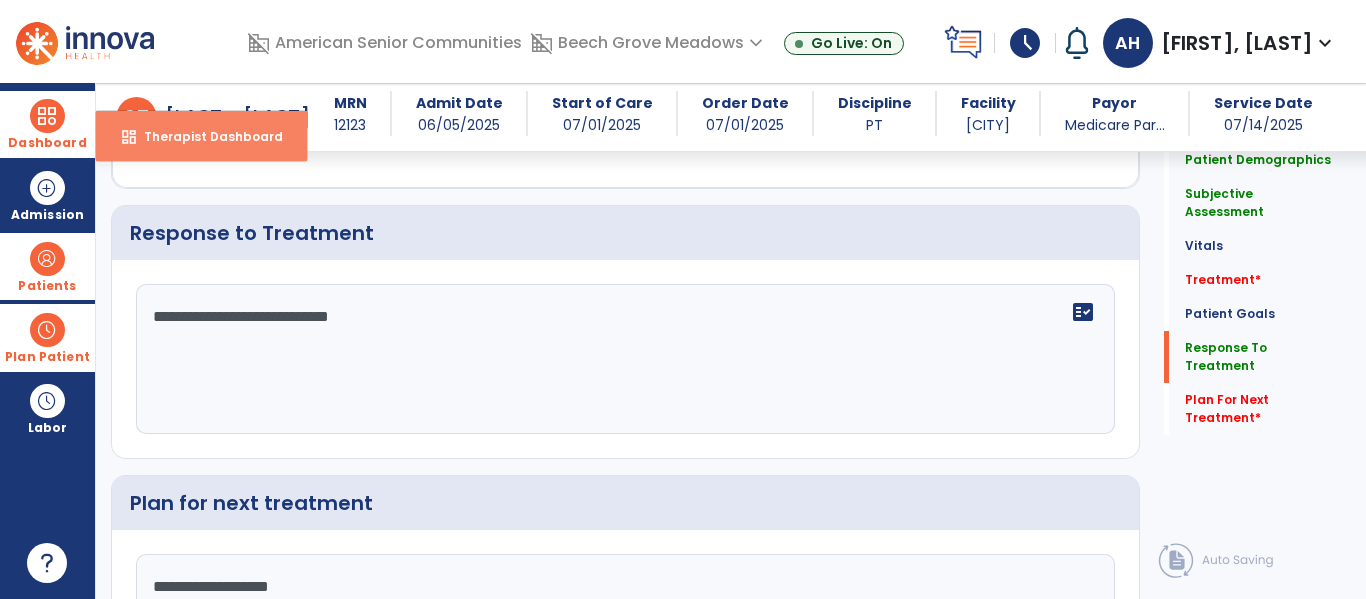 click on "dashboard  Therapist Dashboard" at bounding box center (201, 136) 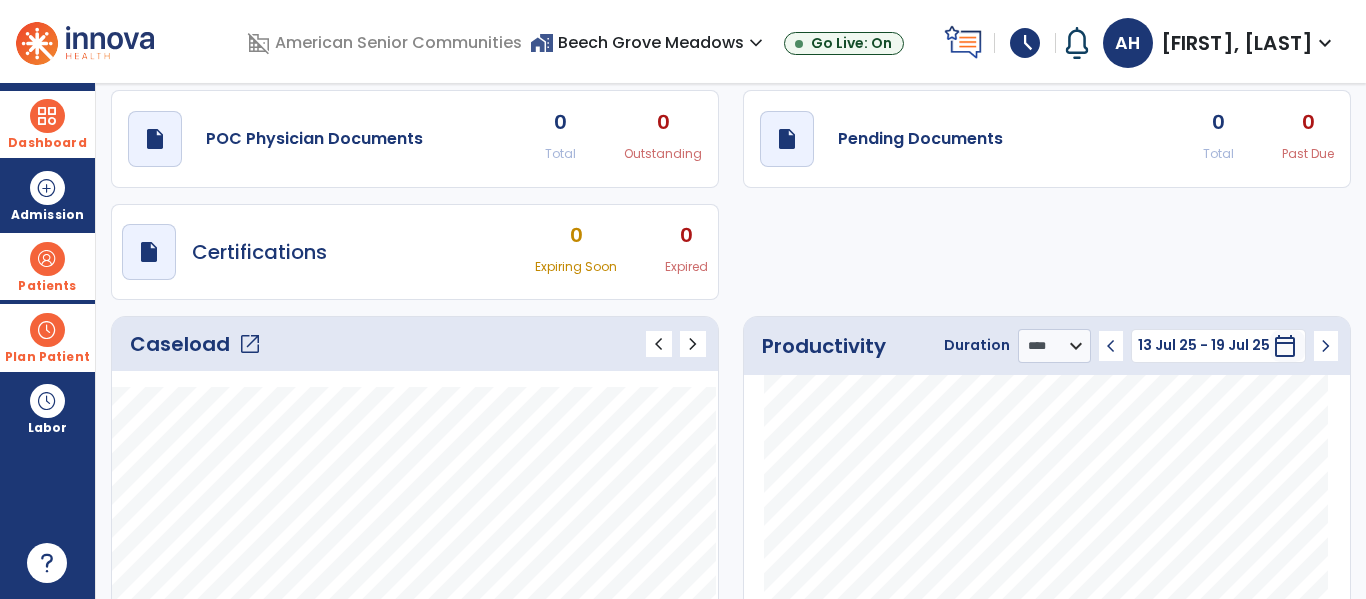 scroll, scrollTop: 0, scrollLeft: 0, axis: both 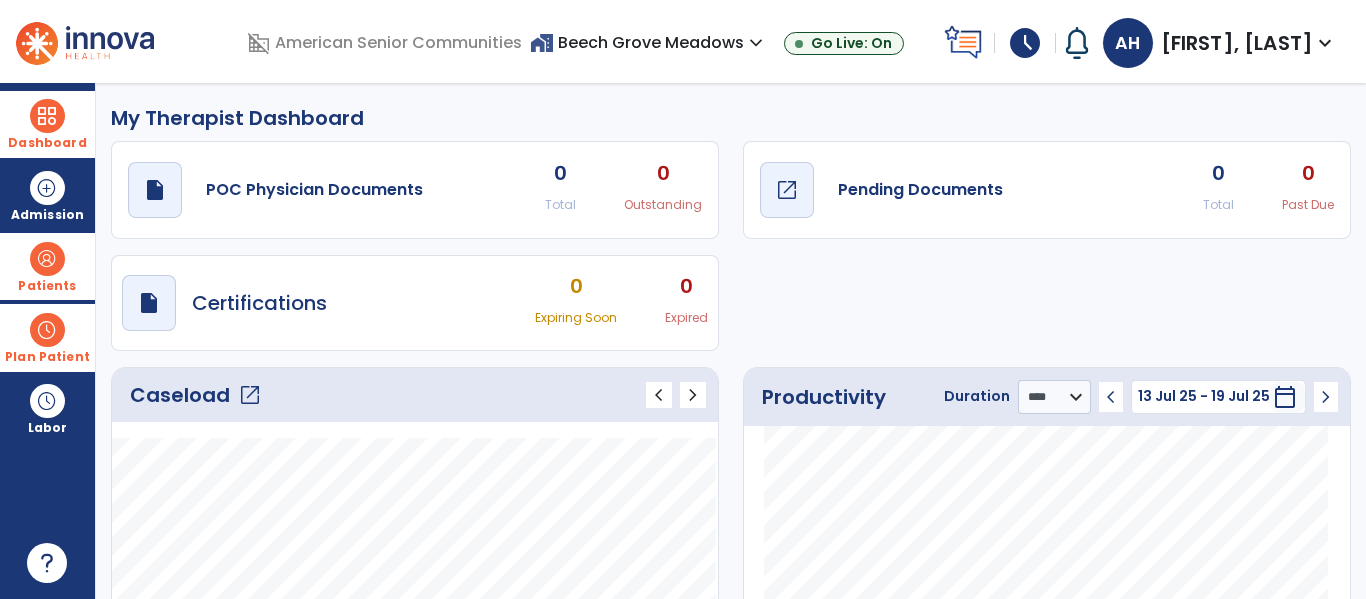 click on "draft   open_in_new  Pending Documents" 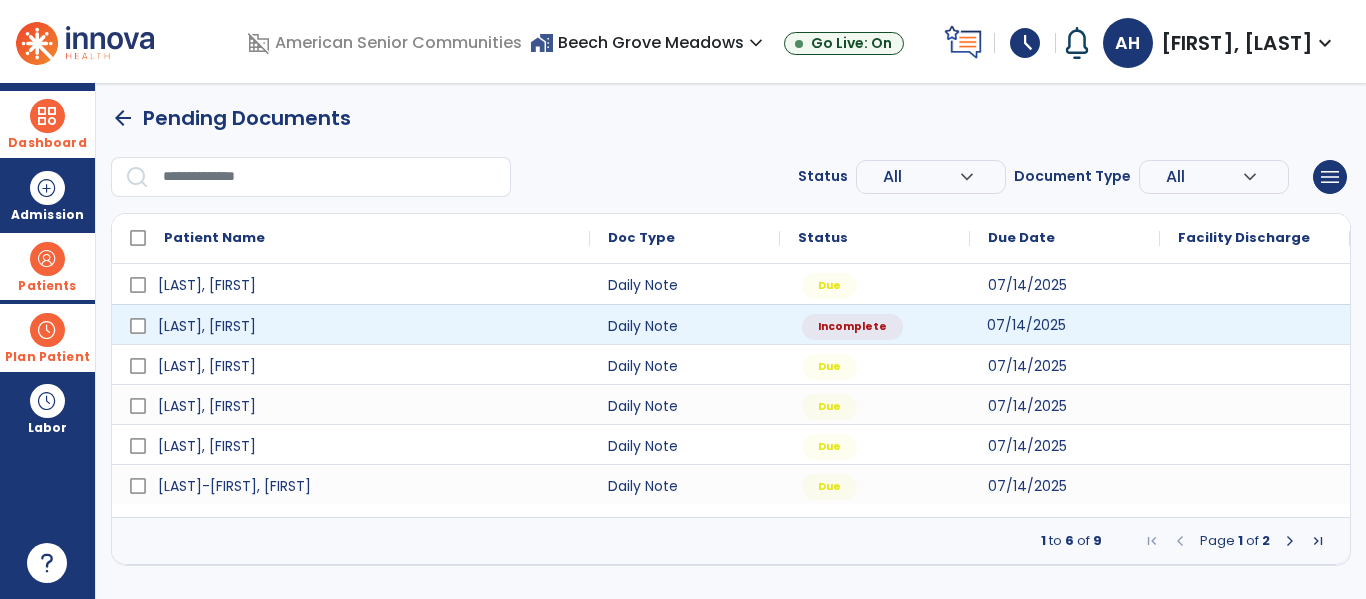 click on "07/14/2025" at bounding box center [1065, 324] 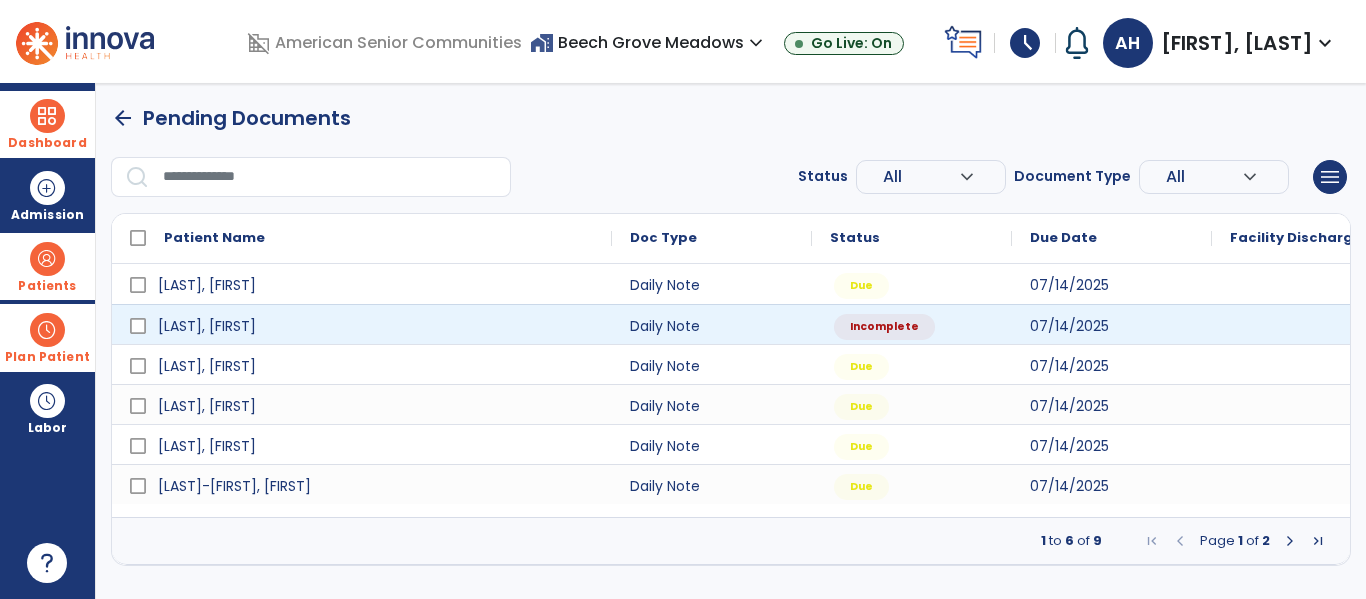 select on "*" 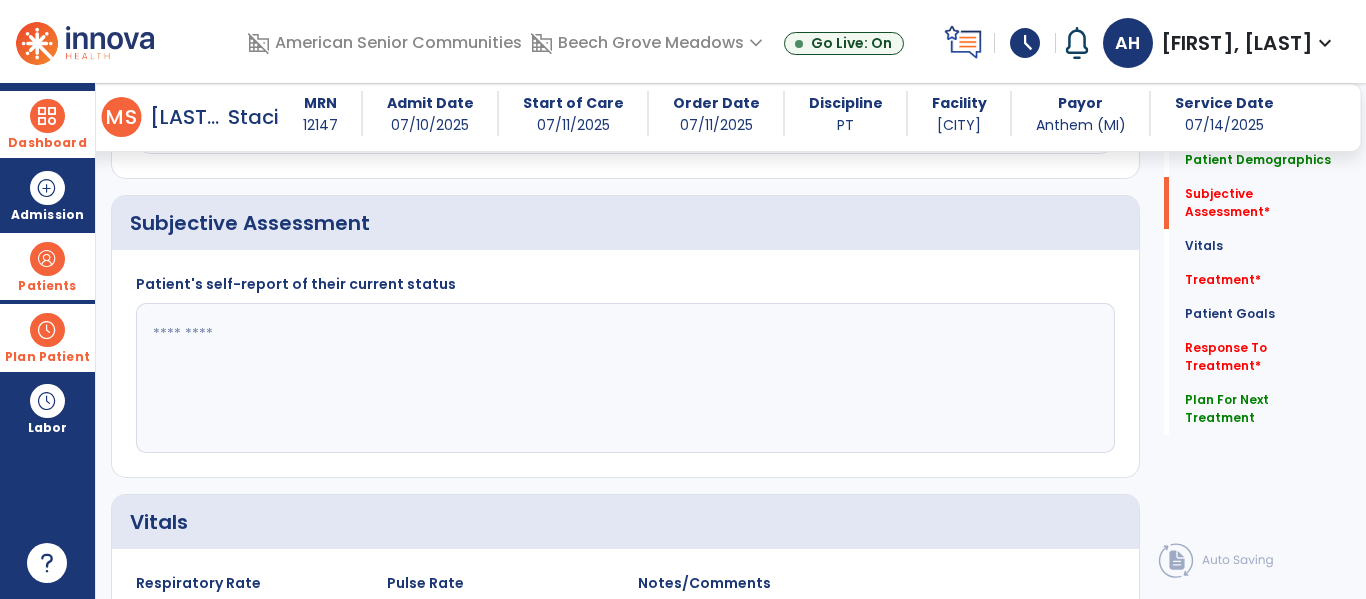 scroll, scrollTop: 439, scrollLeft: 0, axis: vertical 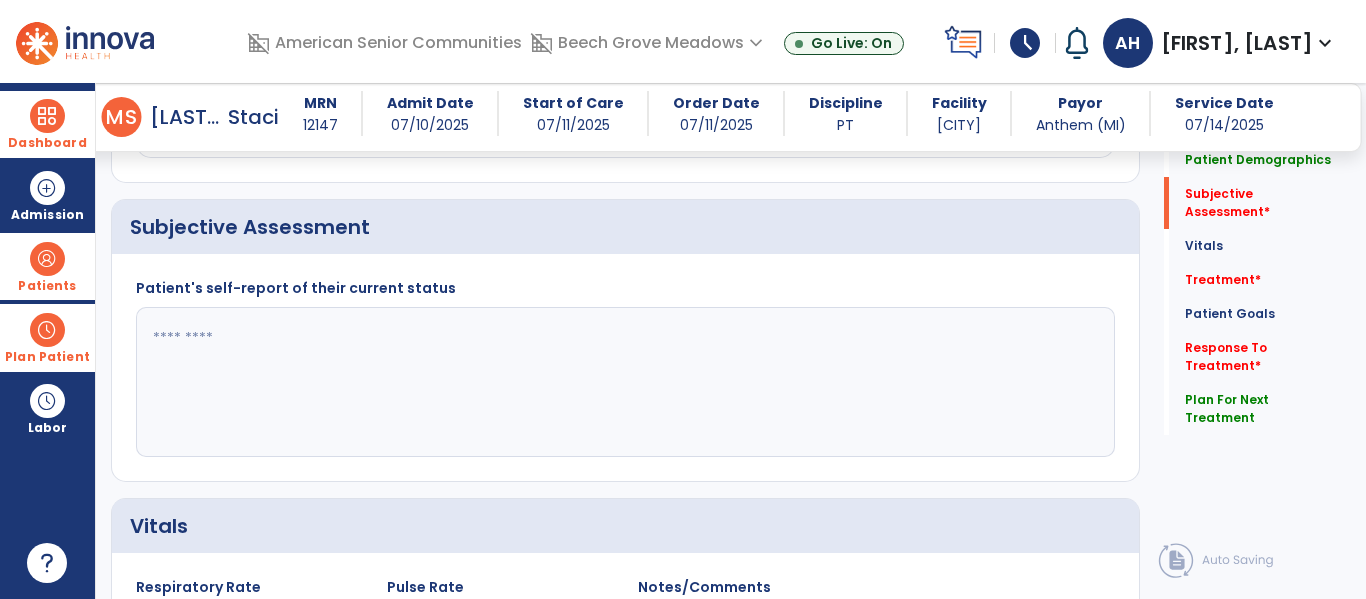click 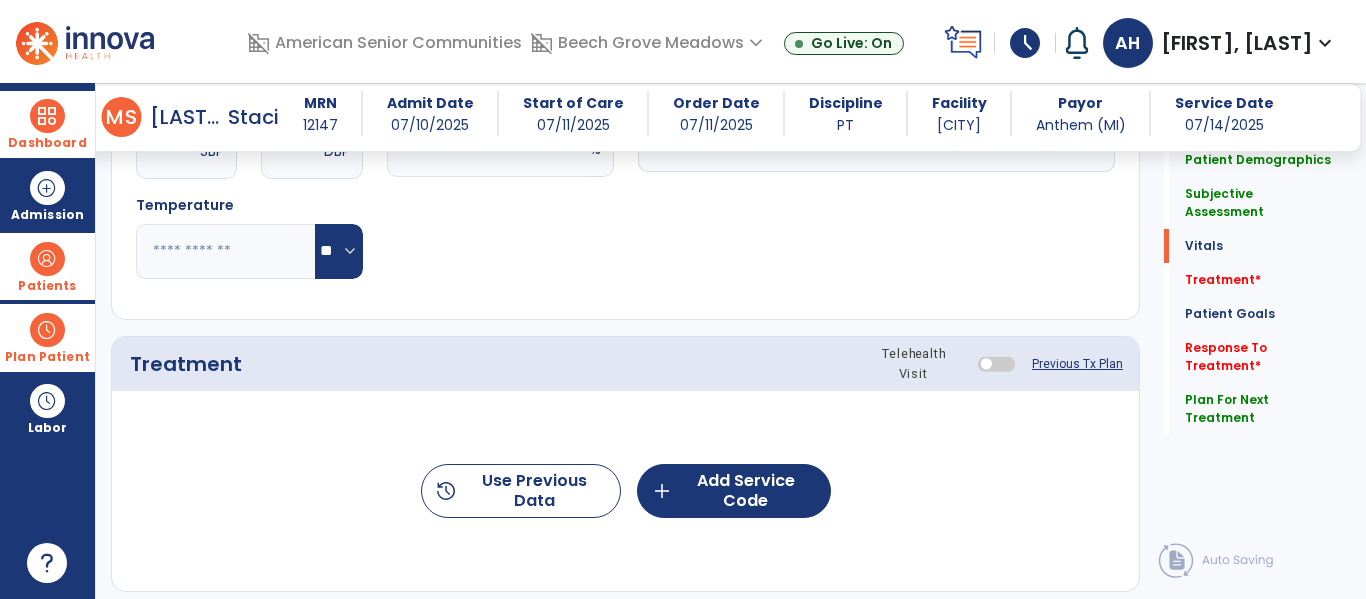 scroll, scrollTop: 1032, scrollLeft: 0, axis: vertical 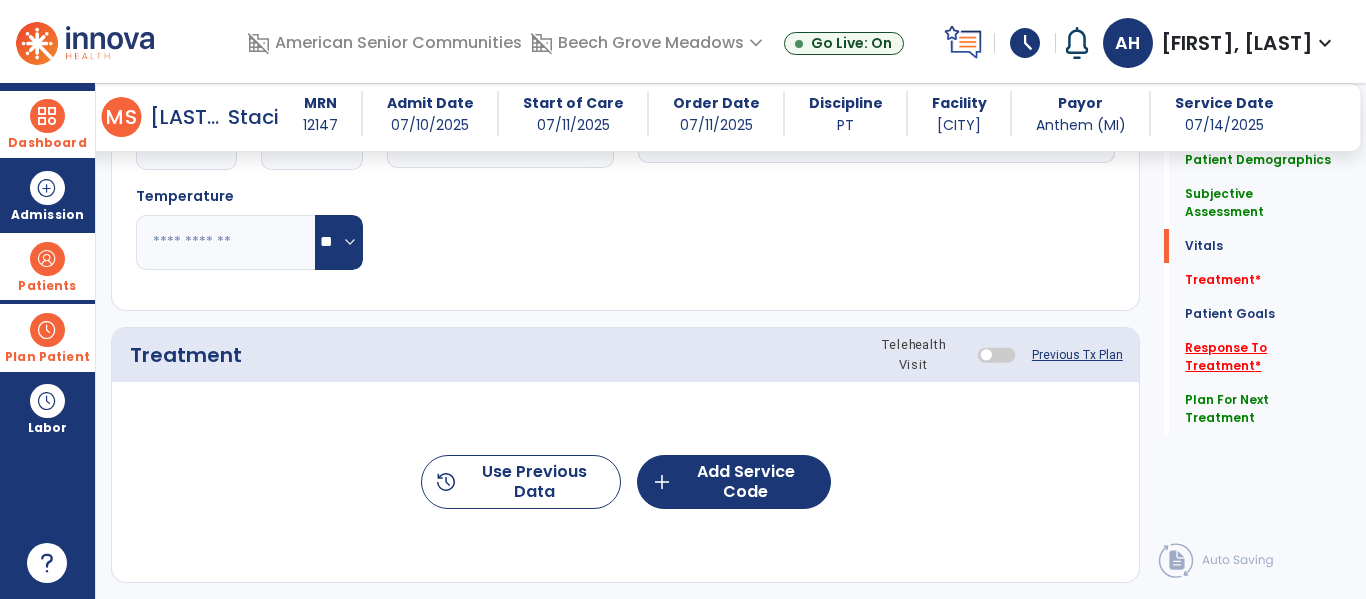 type on "**********" 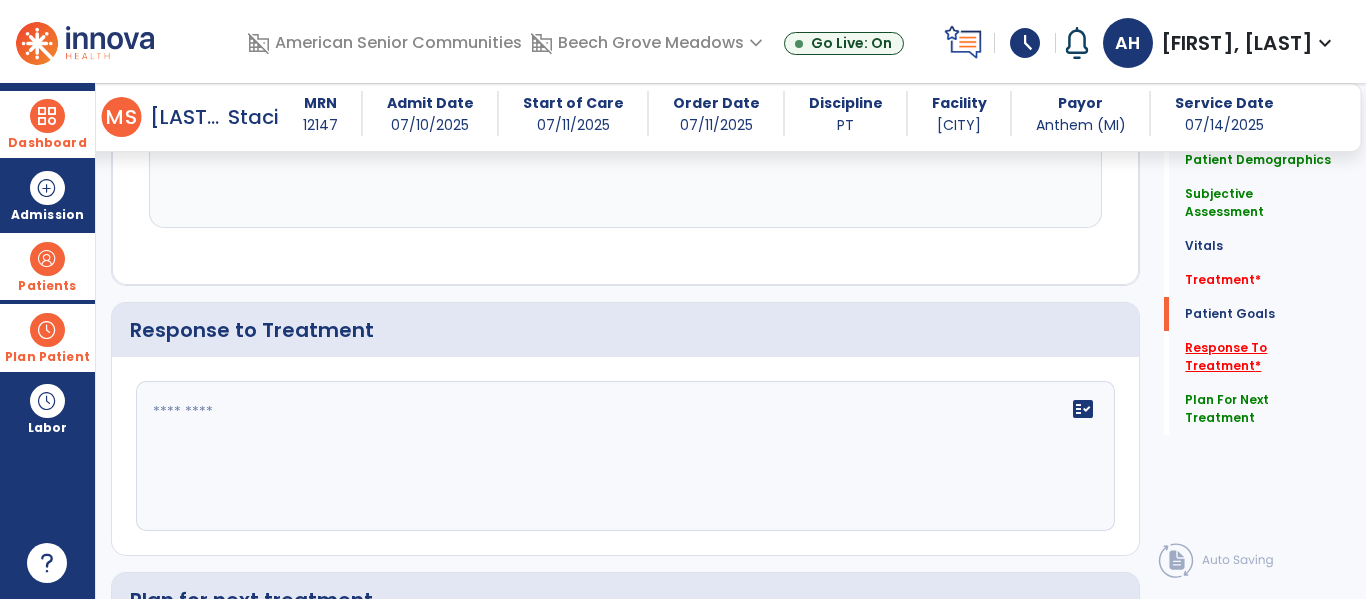 scroll, scrollTop: 3150, scrollLeft: 0, axis: vertical 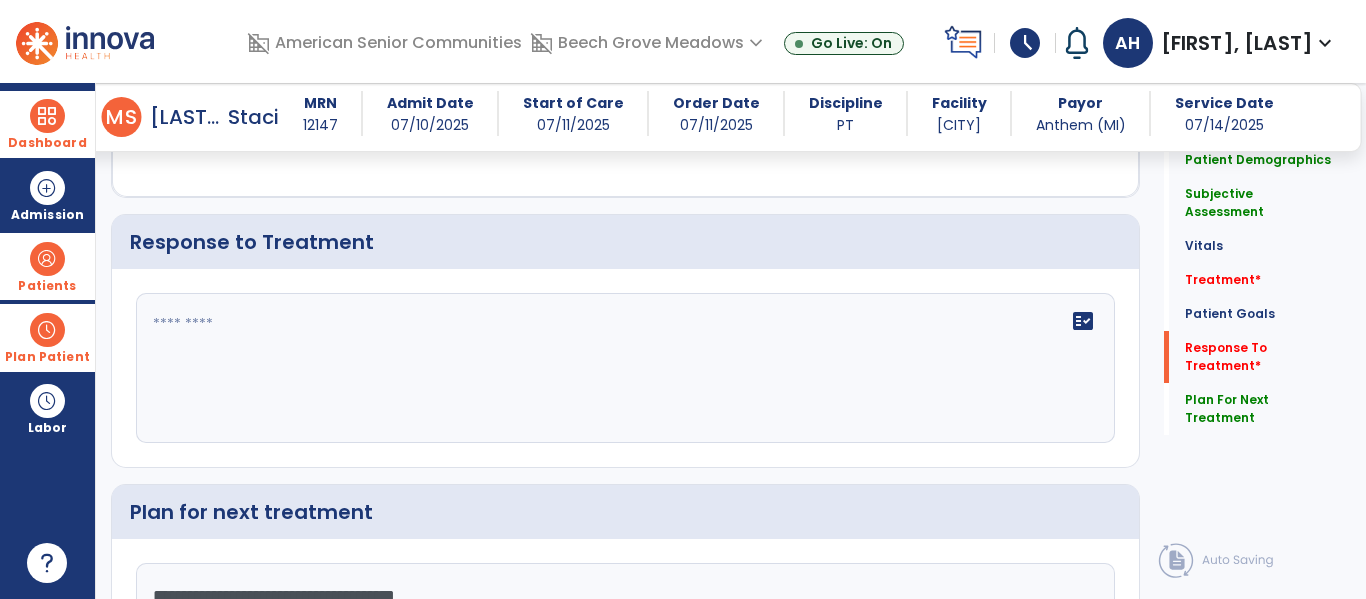 click on "fact_check" 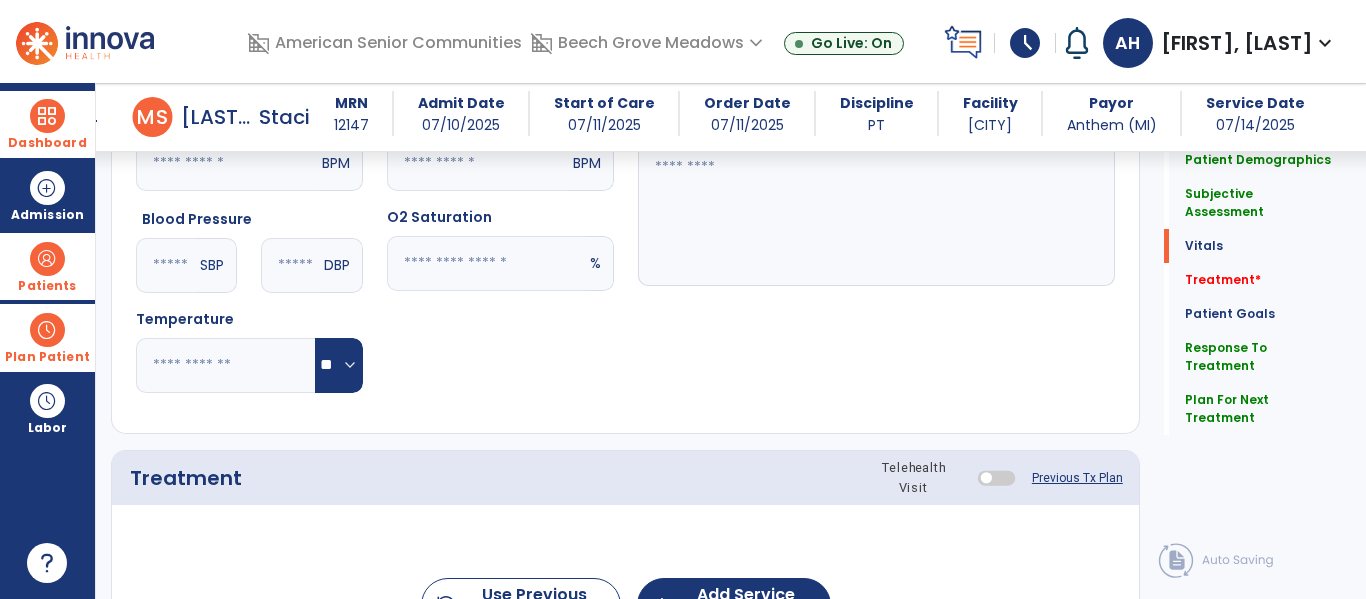 scroll, scrollTop: 917, scrollLeft: 0, axis: vertical 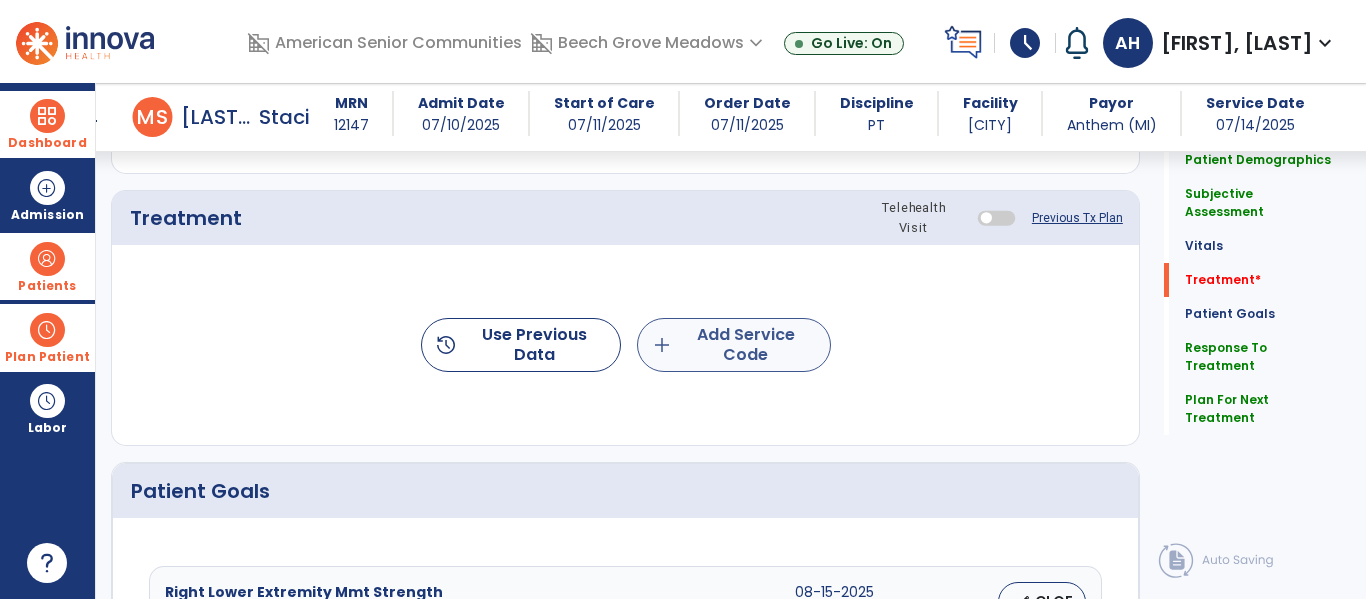 type on "**********" 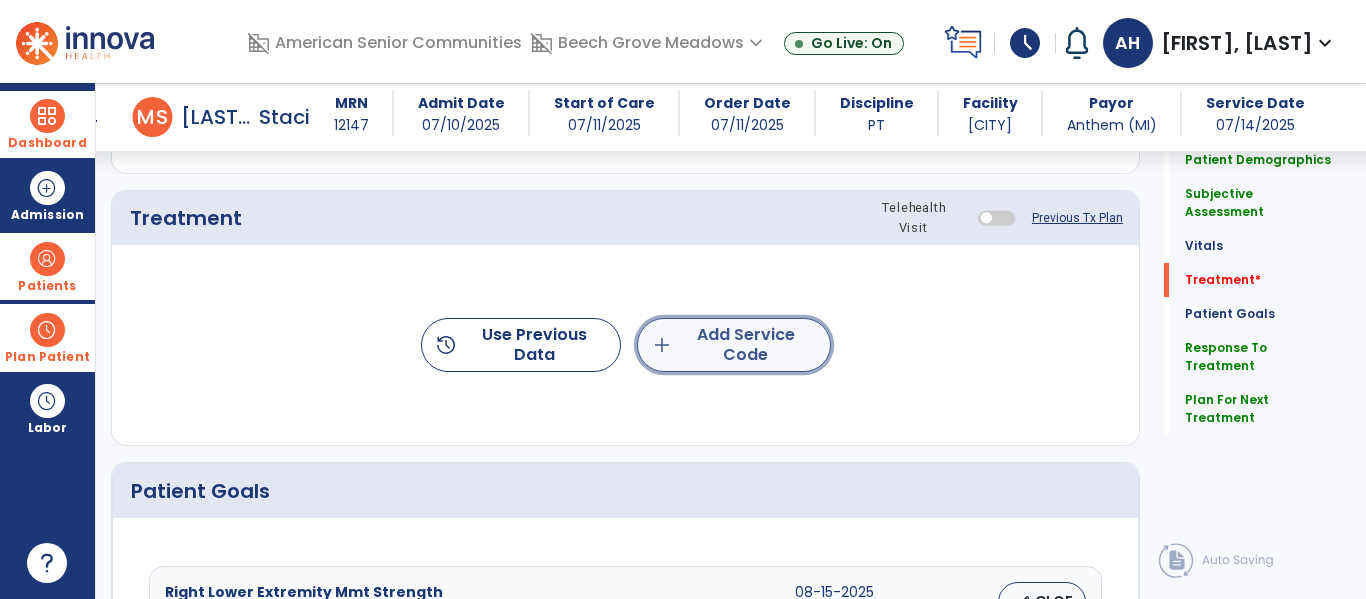 click on "add  Add Service Code" 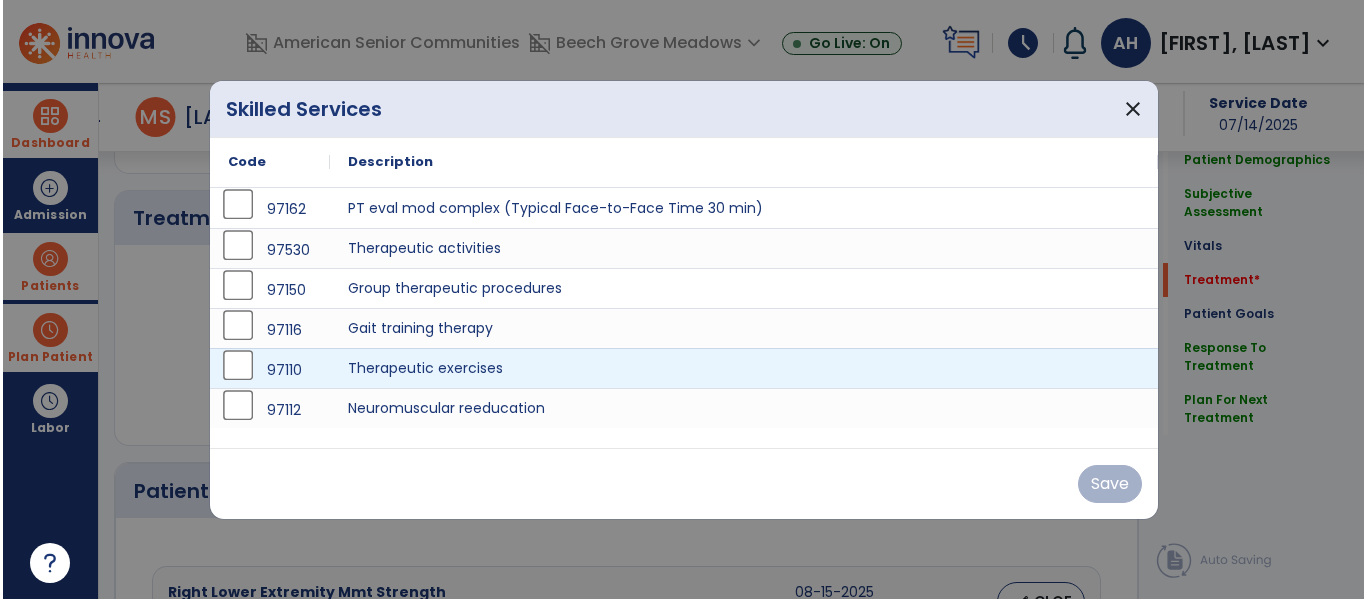 scroll, scrollTop: 1169, scrollLeft: 0, axis: vertical 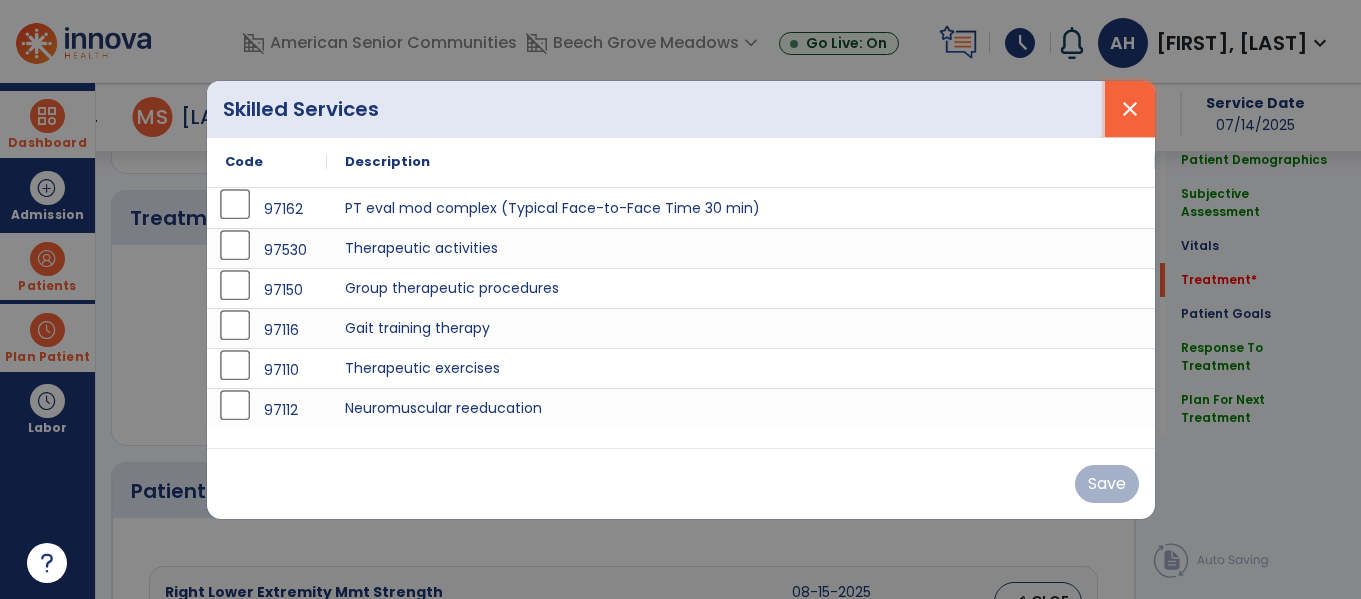 click on "close" at bounding box center (1130, 109) 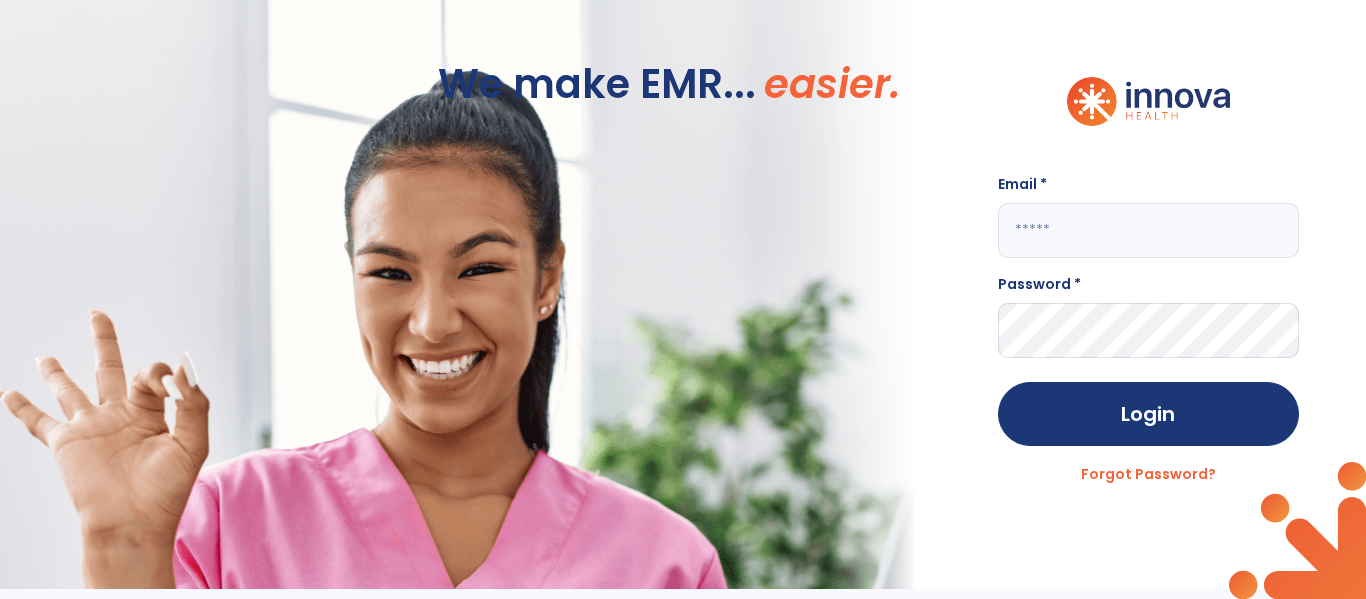 scroll, scrollTop: 0, scrollLeft: 0, axis: both 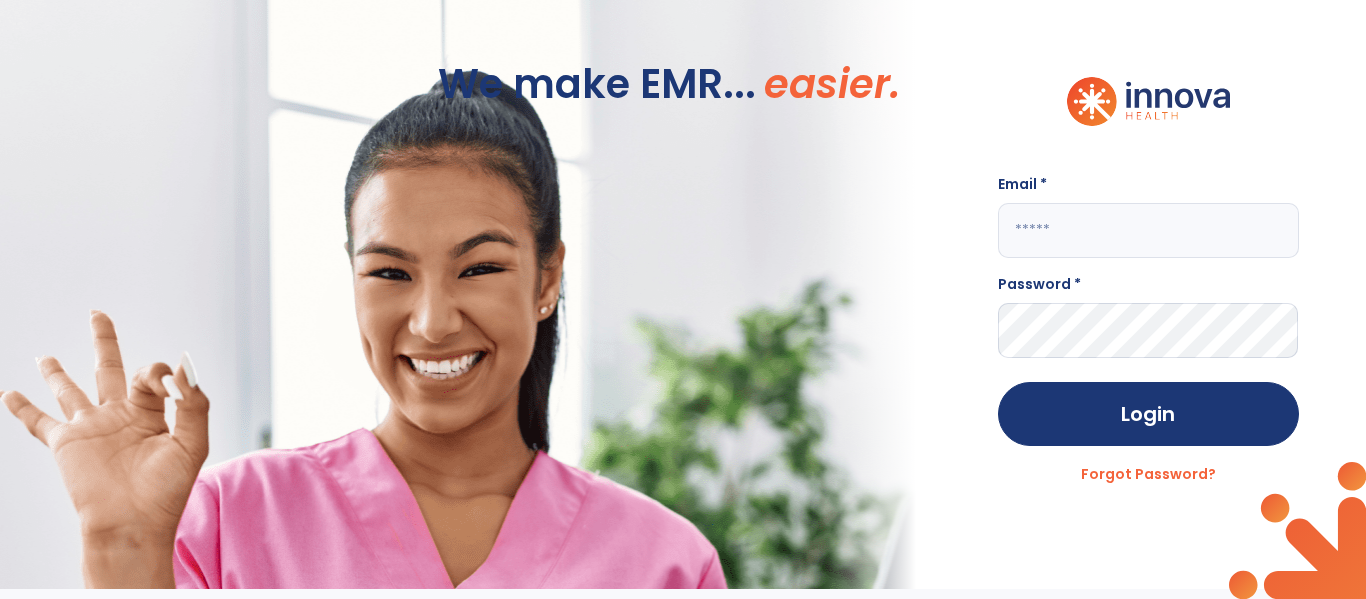 click 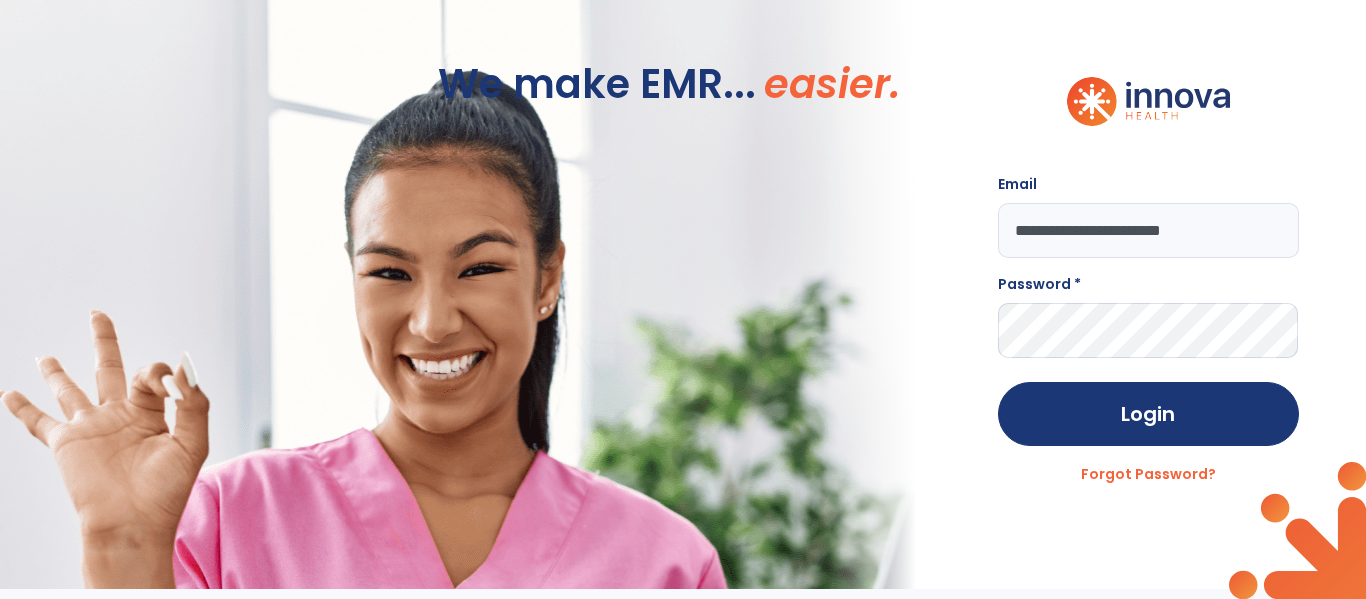 type on "**********" 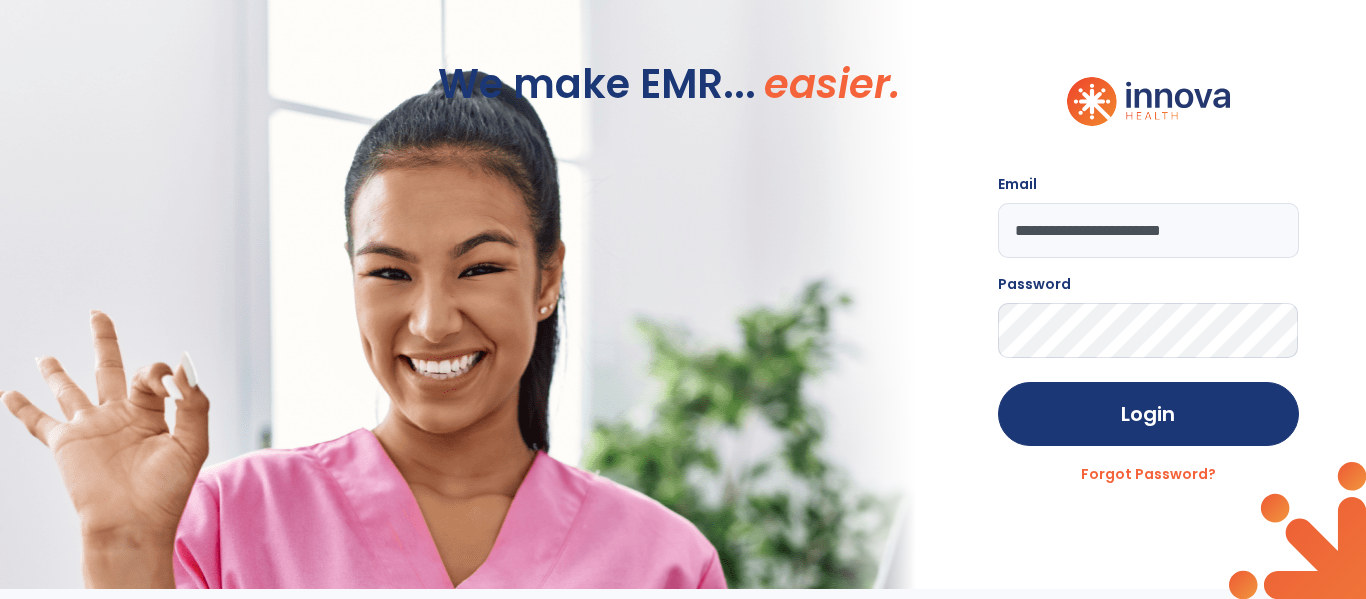 click on "Login" 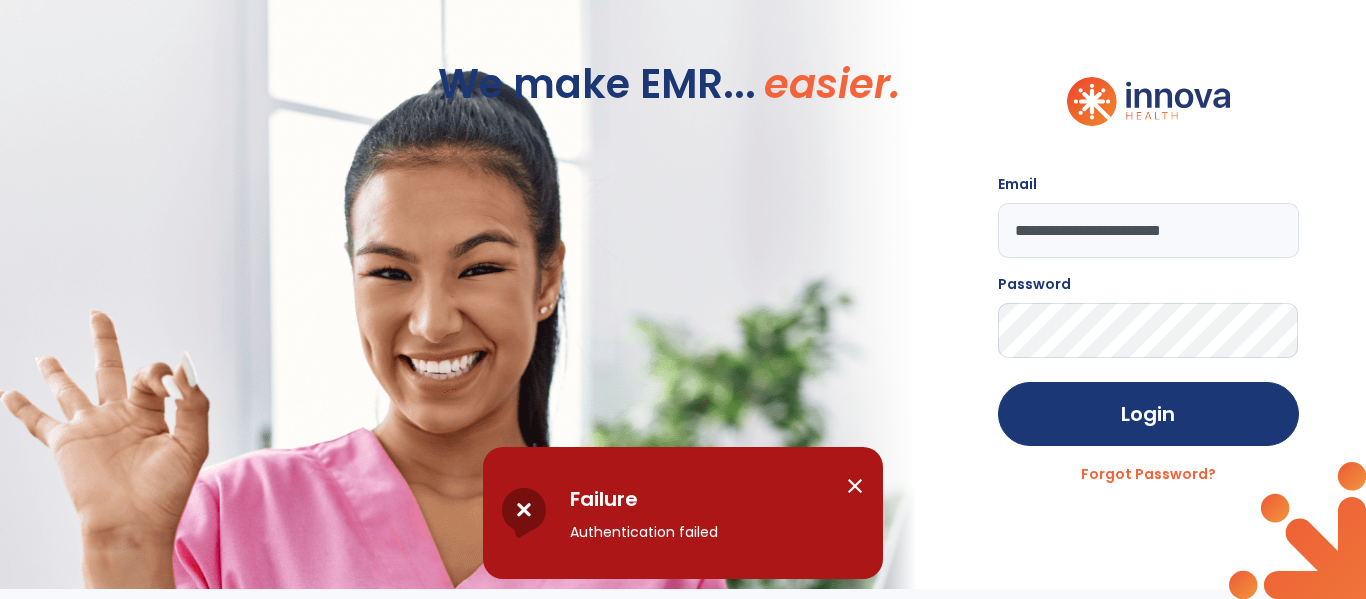 click on "**********" 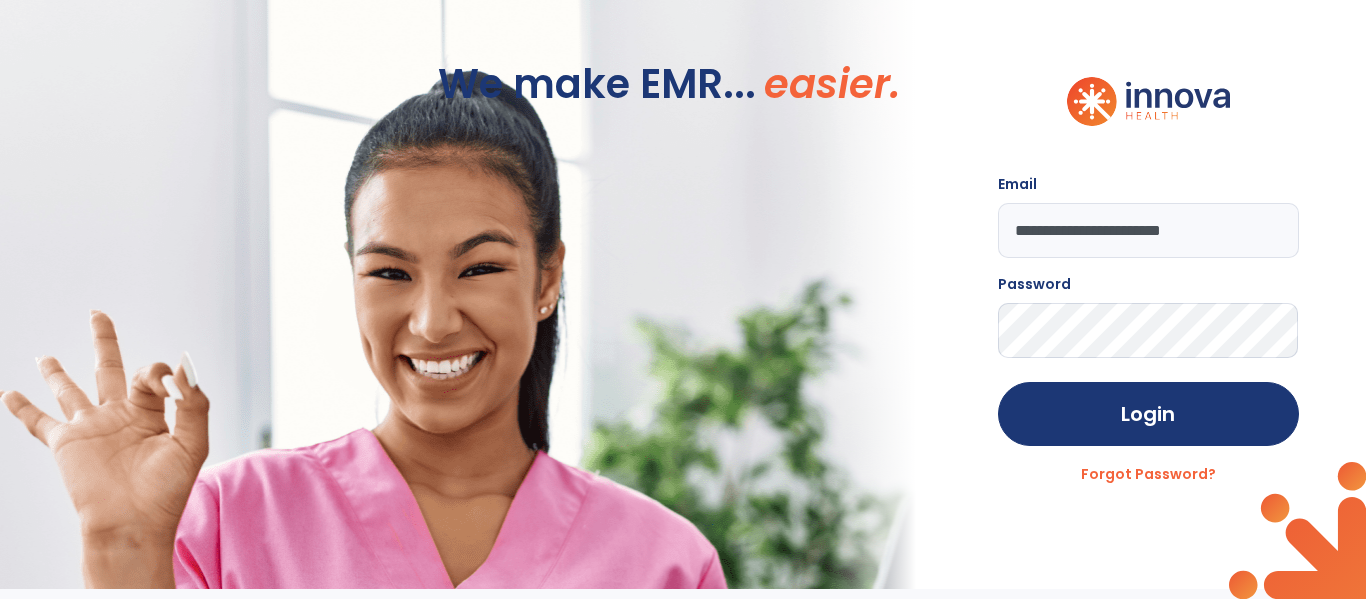 click on "Login" 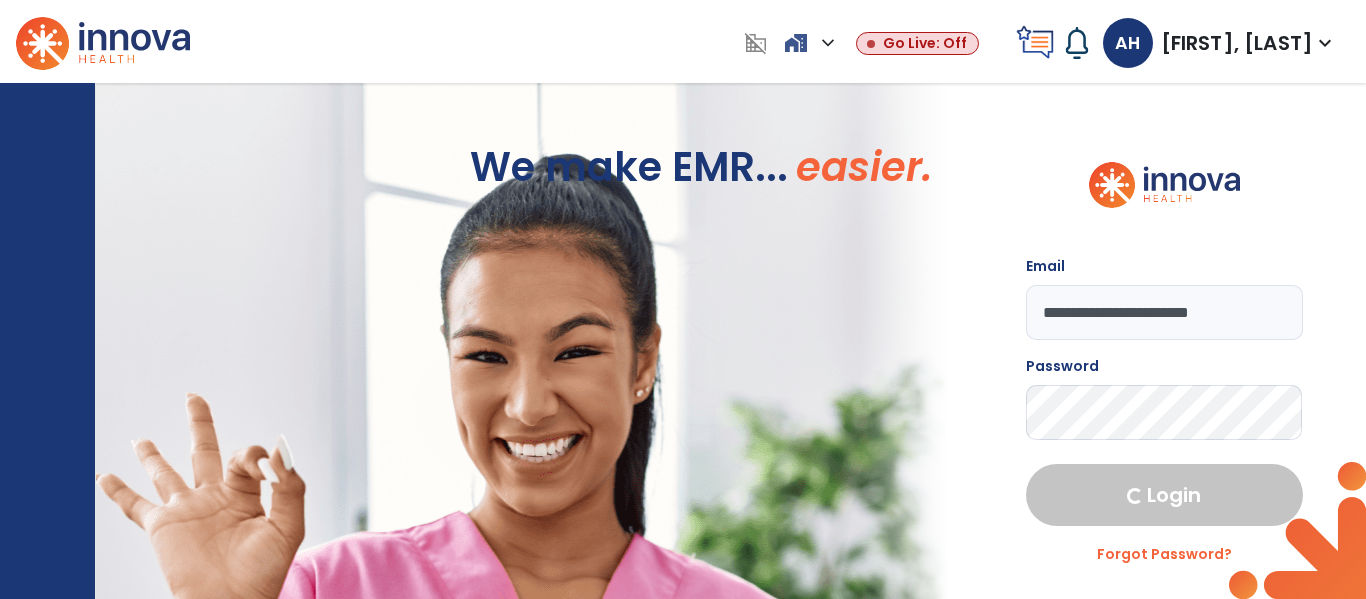 select on "****" 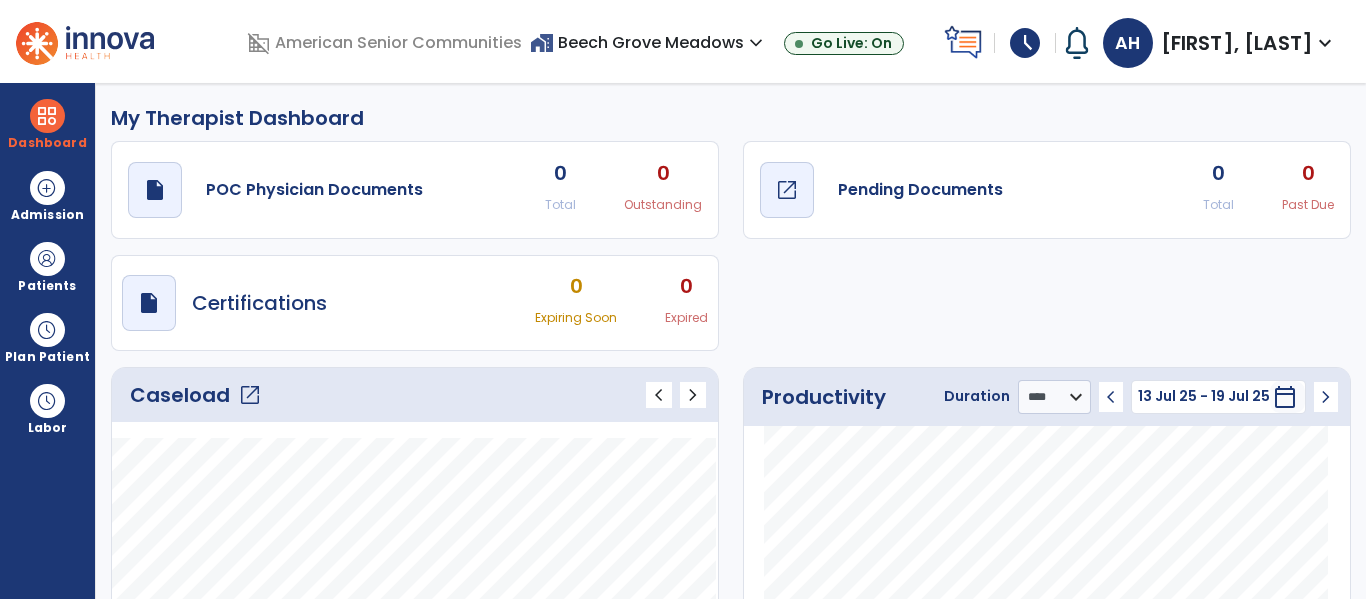 click on "draft   open_in_new  Pending Documents" 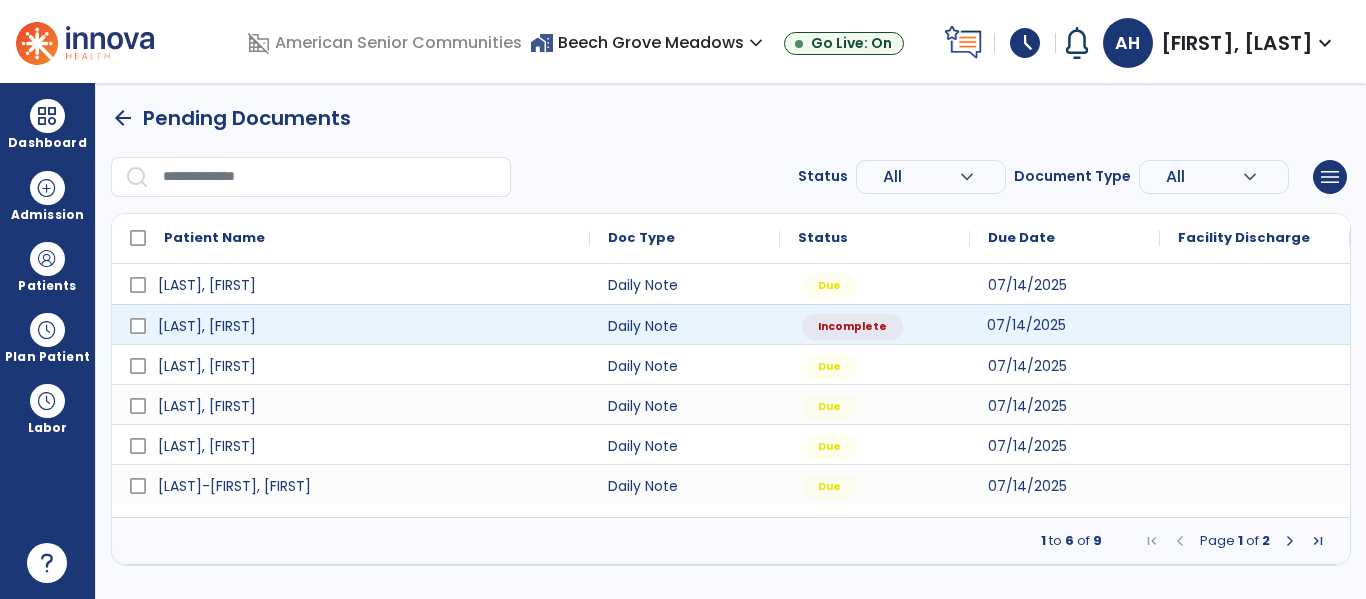 click on "07/14/2025" at bounding box center [1065, 324] 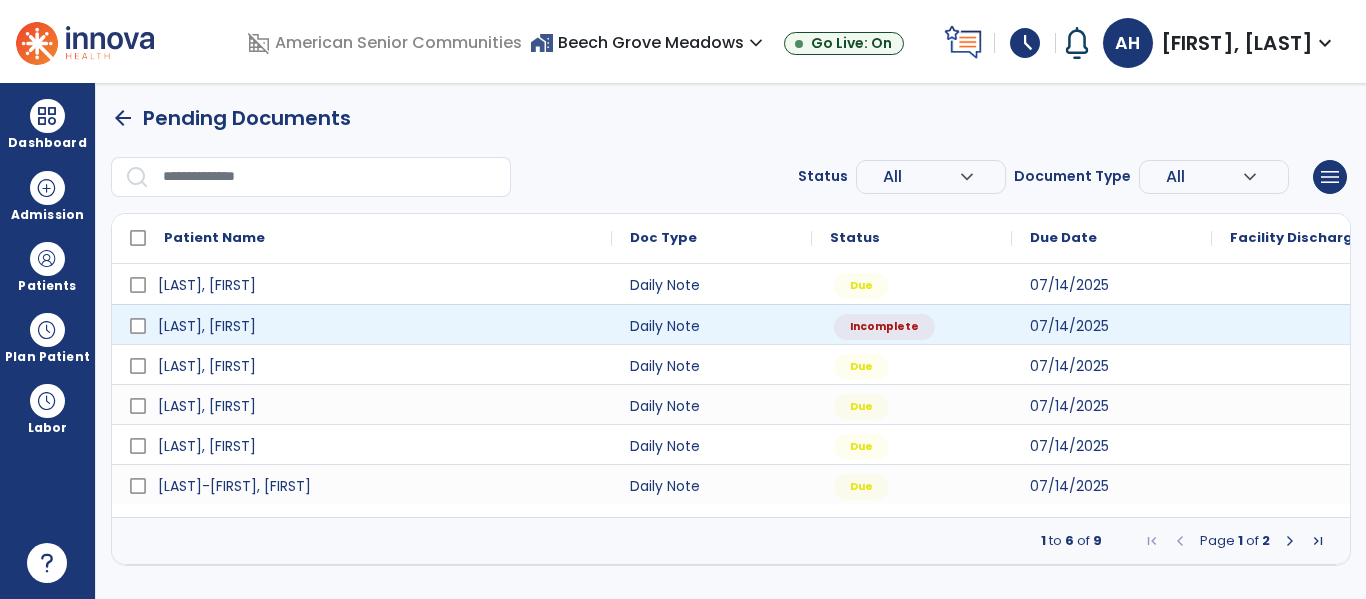 select on "*" 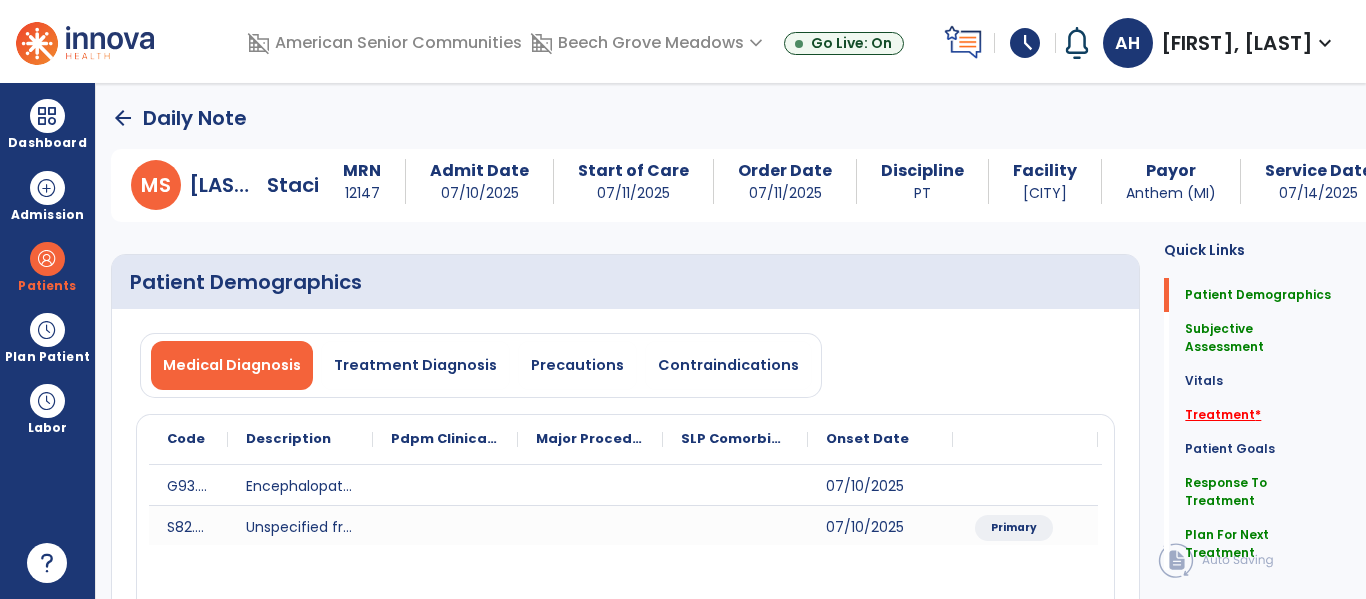 click on "Treatment   *" 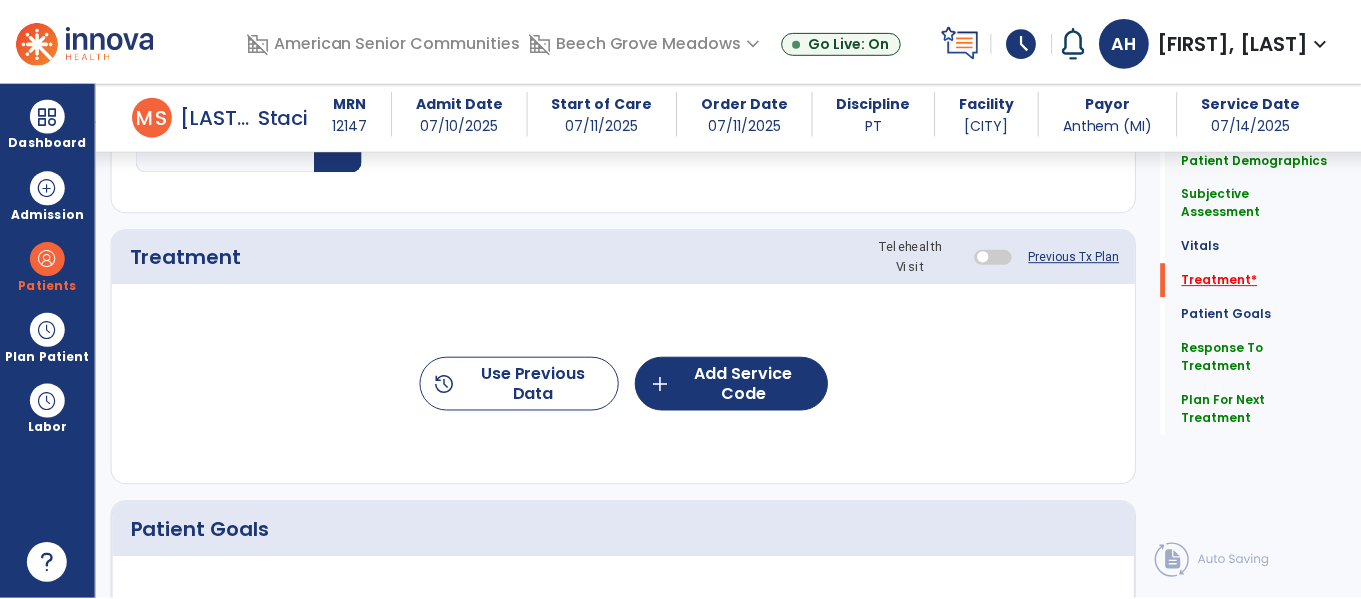 scroll, scrollTop: 1165, scrollLeft: 0, axis: vertical 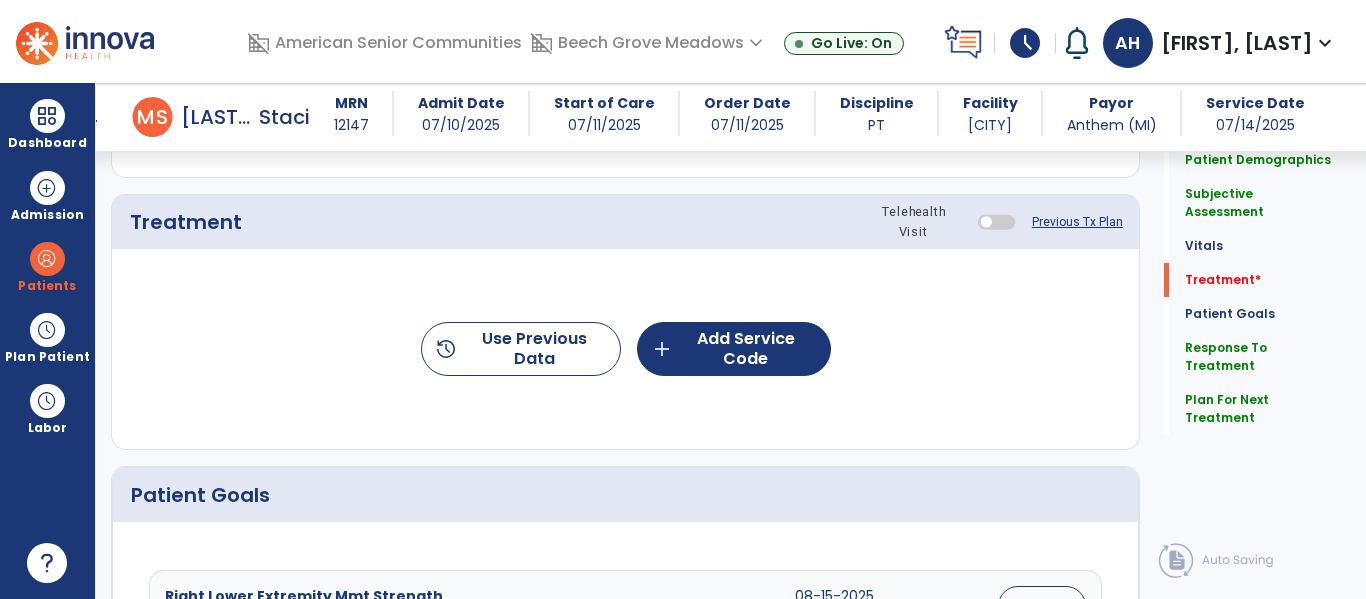 click on "history  Use Previous Data  add  Add Service Code" 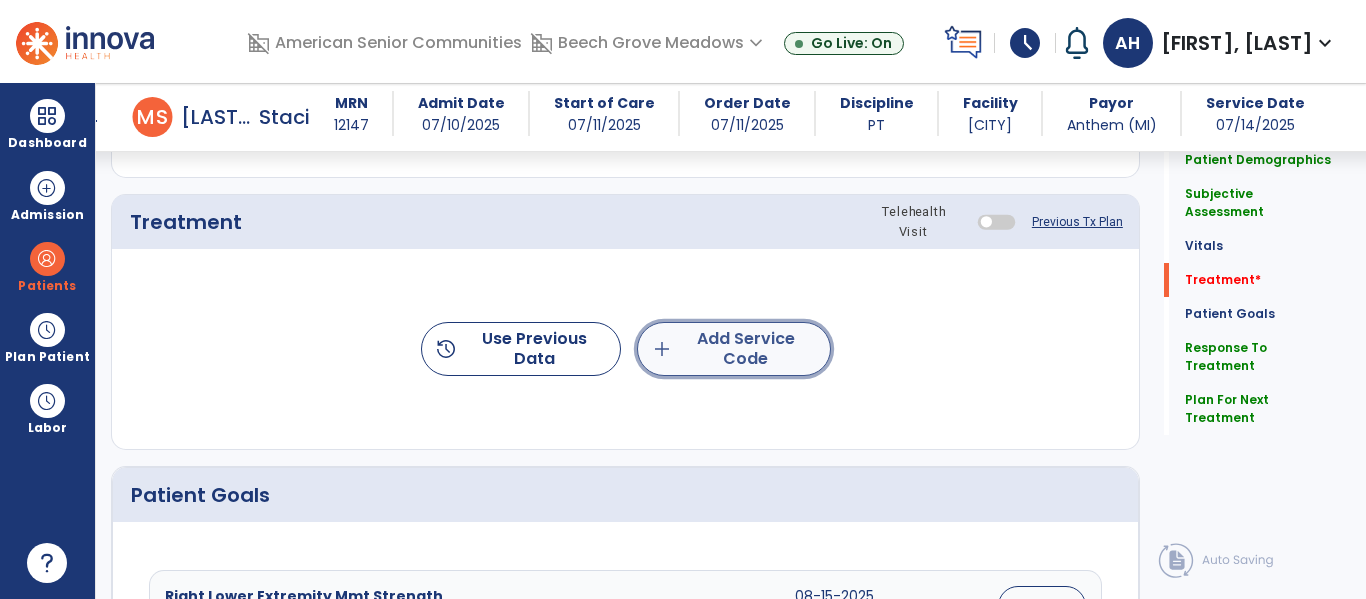 click on "add  Add Service Code" 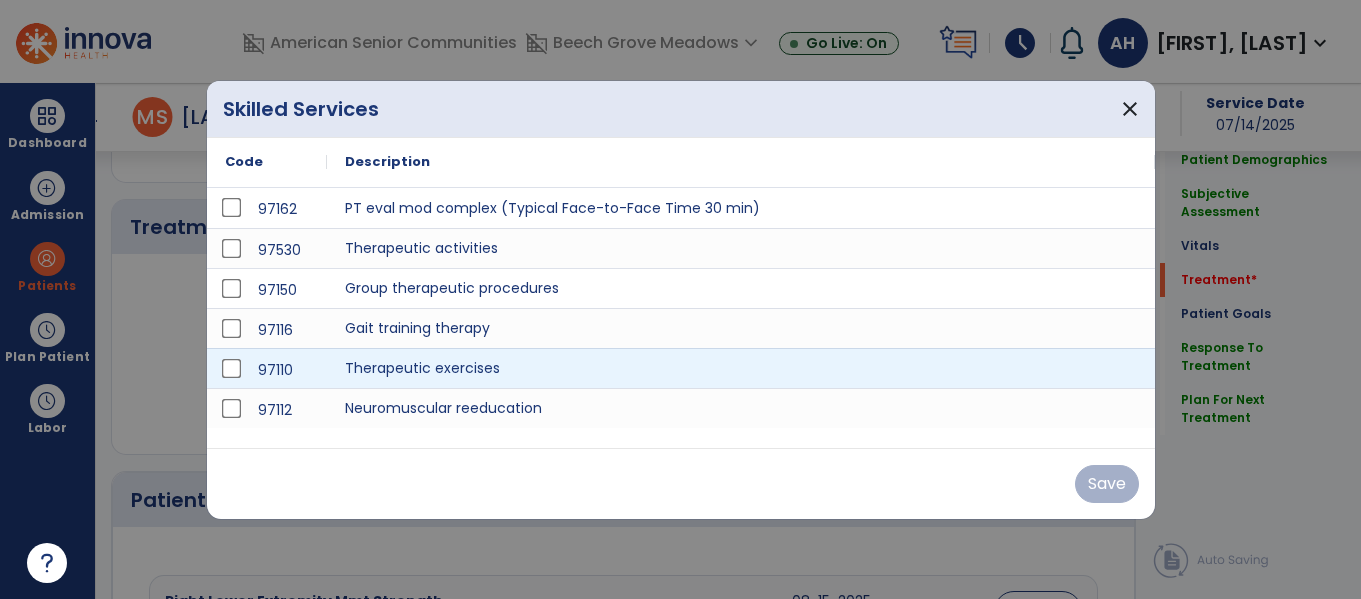scroll, scrollTop: 1165, scrollLeft: 0, axis: vertical 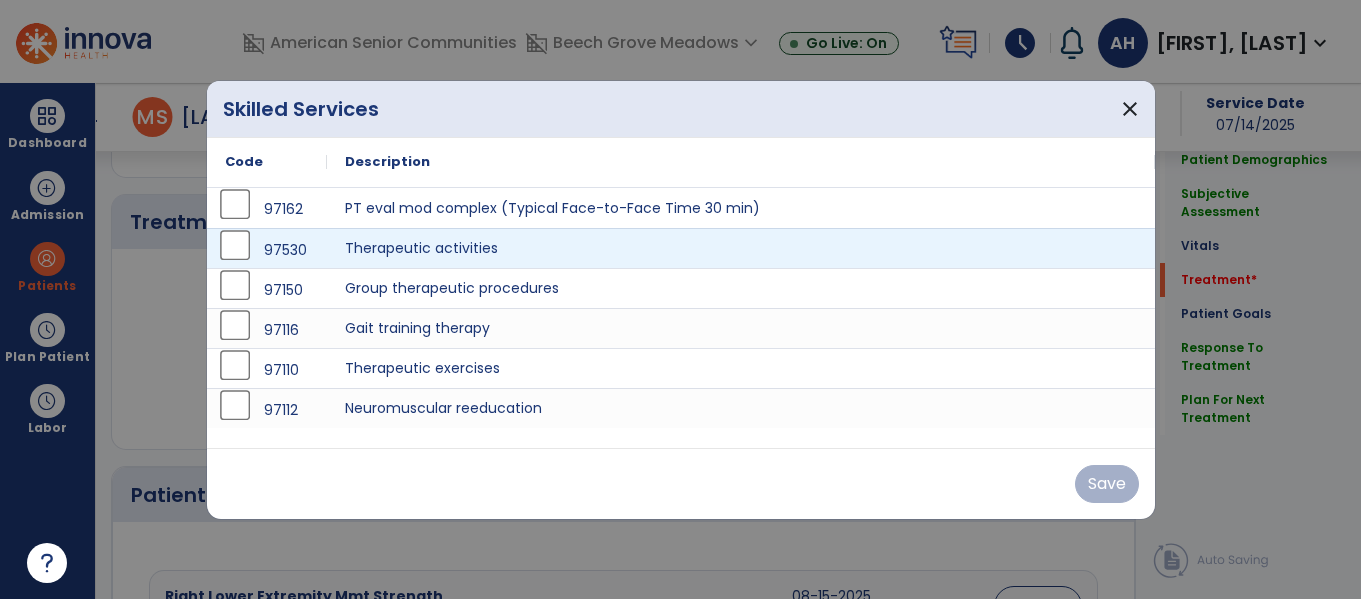 click on "97530" at bounding box center [267, 250] 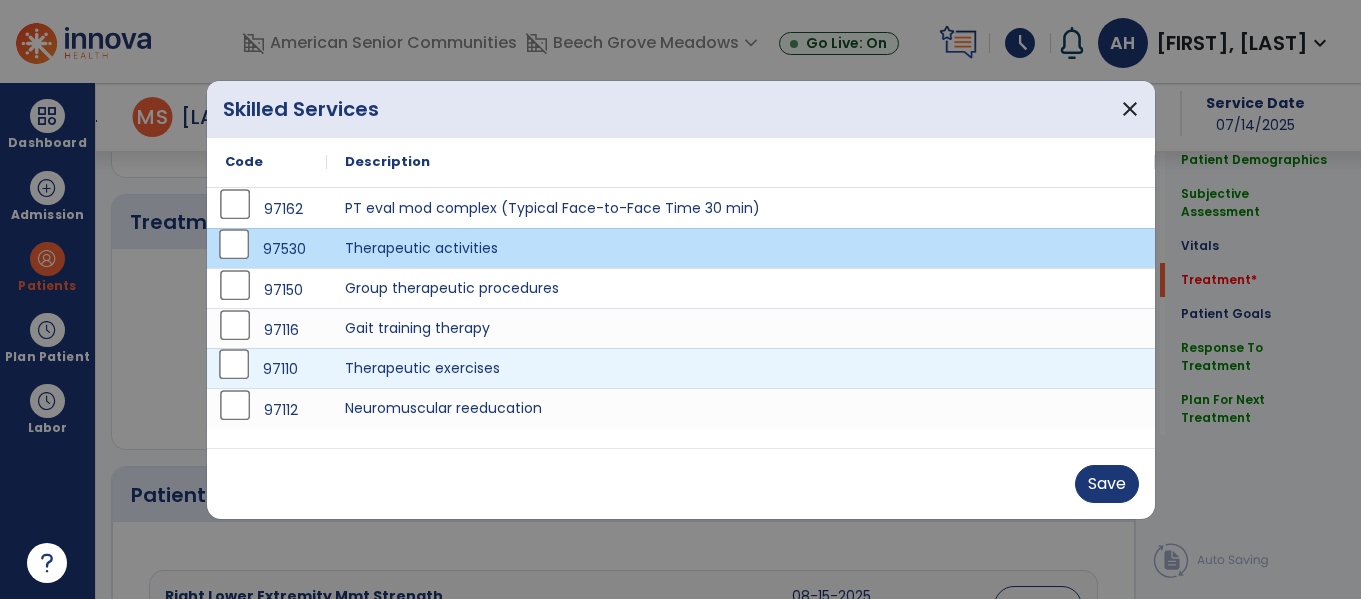 click on "97110" at bounding box center (267, 369) 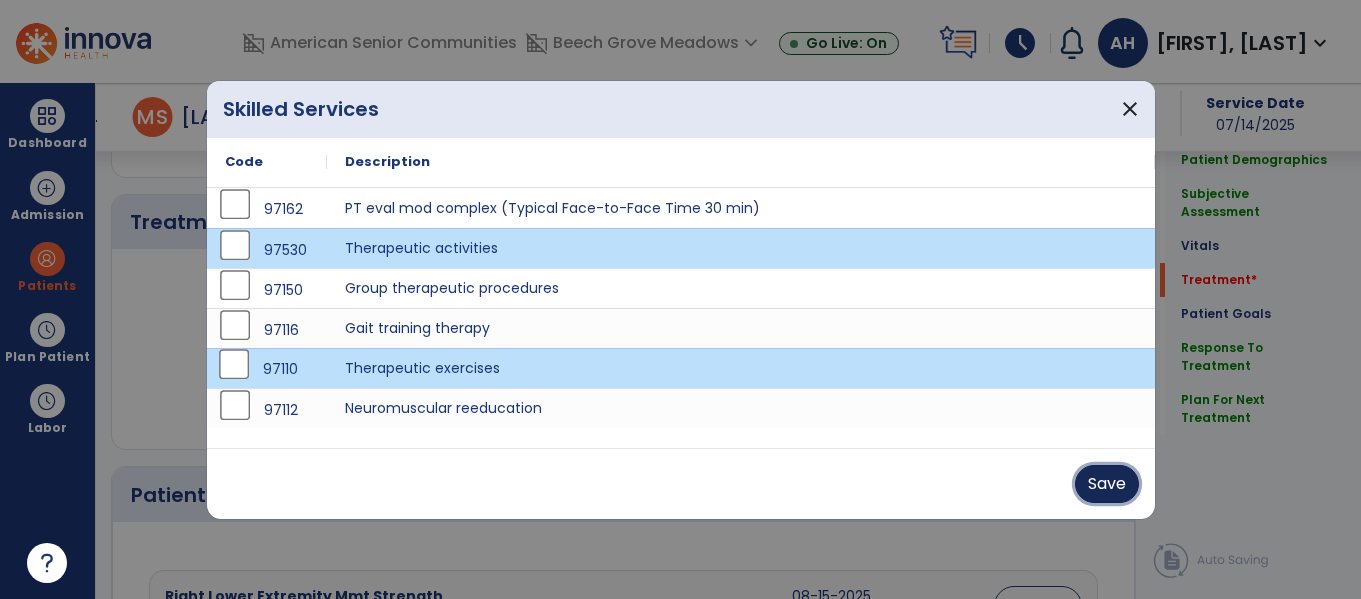 click on "Save" at bounding box center (1107, 484) 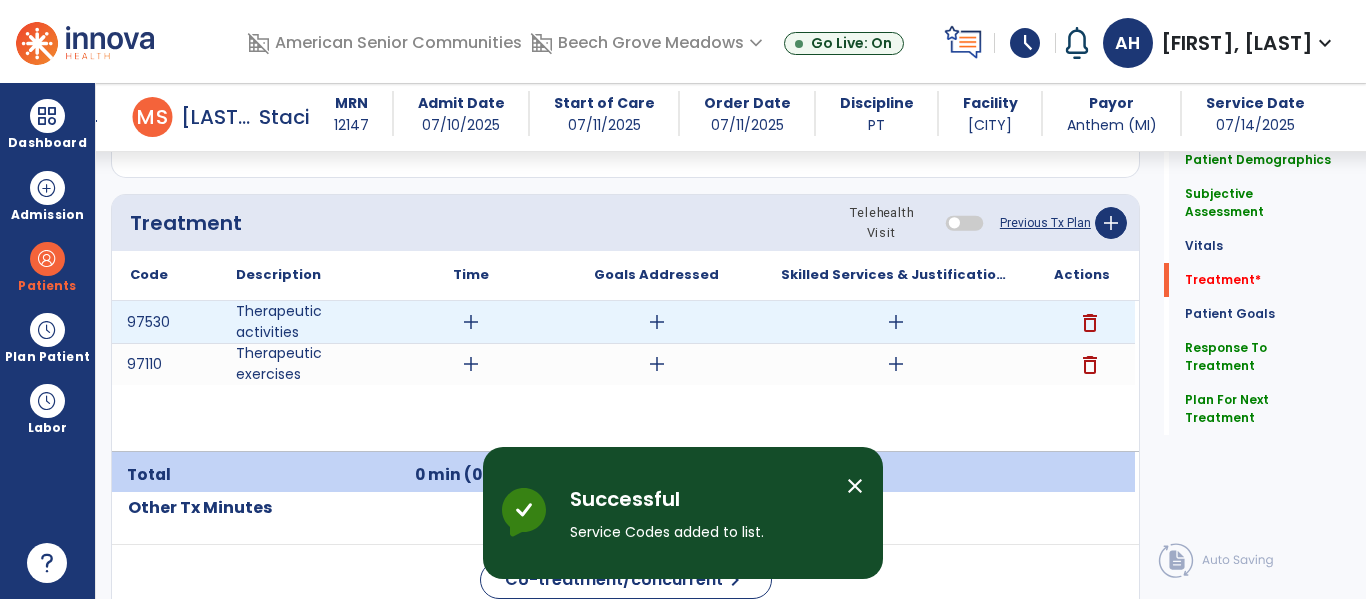 click on "add" at bounding box center [471, 322] 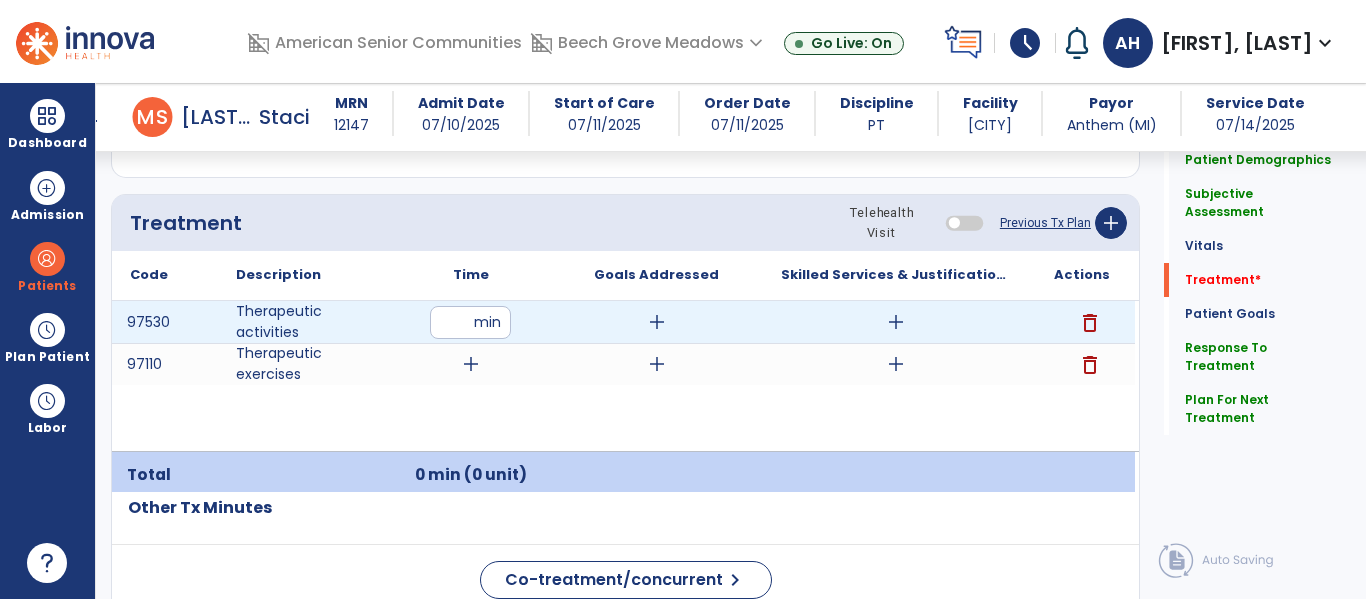 type on "*" 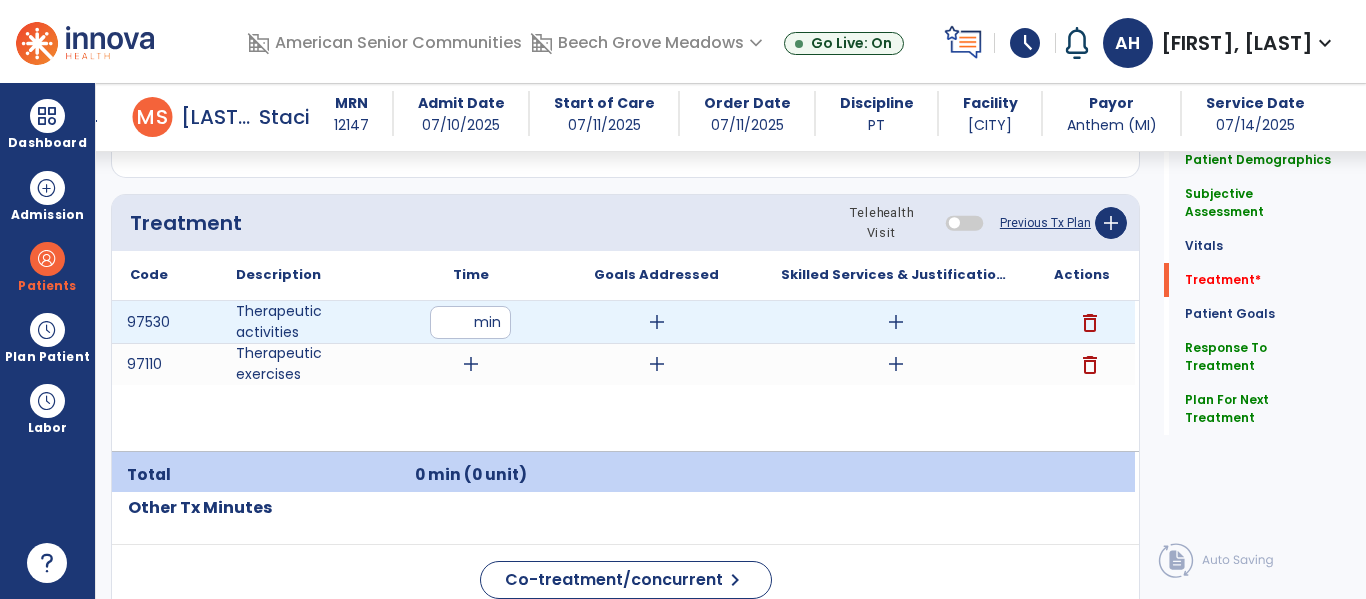 type on "**" 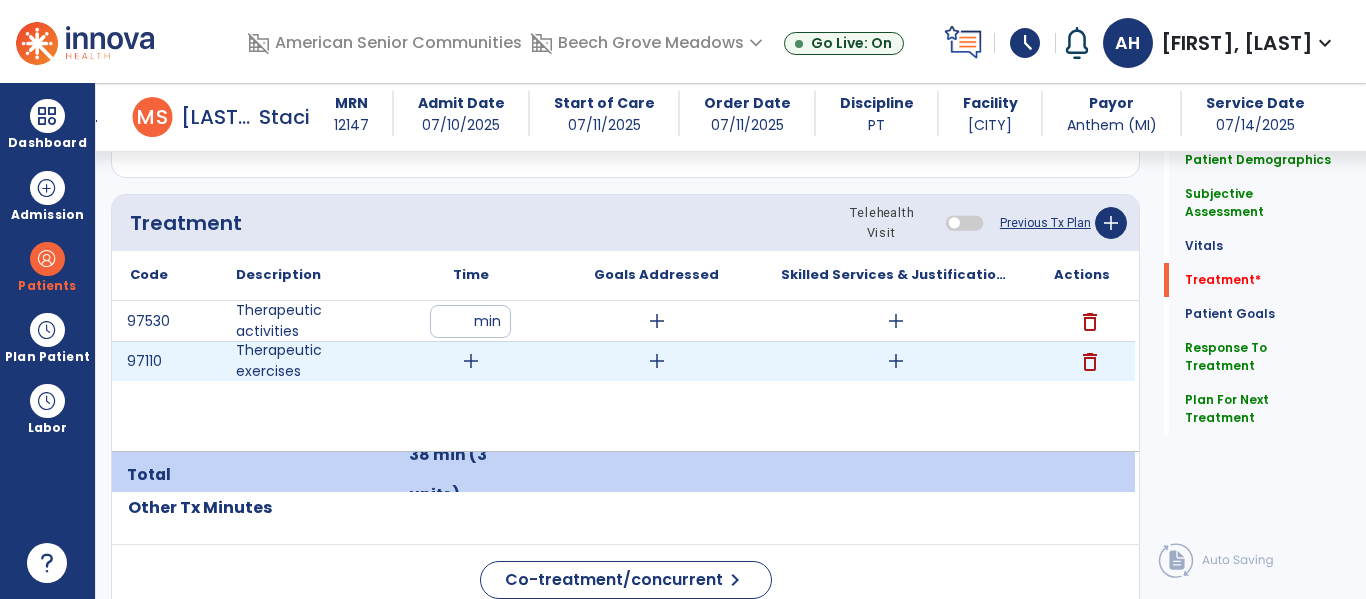 click on "add" at bounding box center (471, 361) 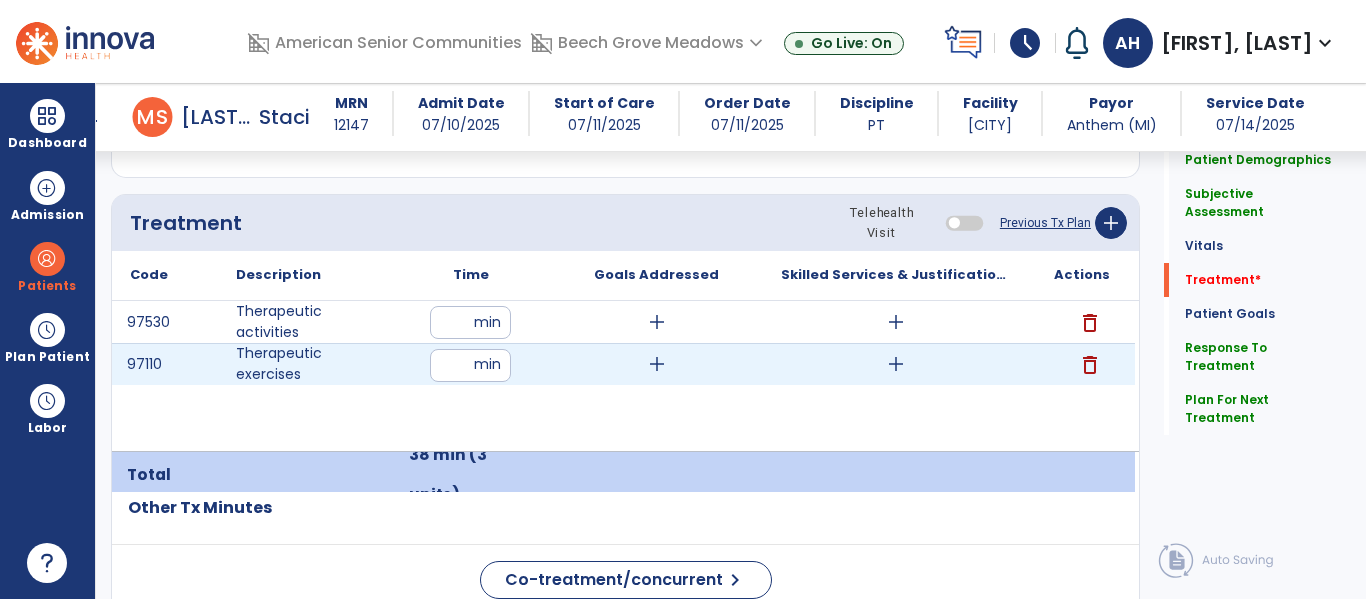 type on "**" 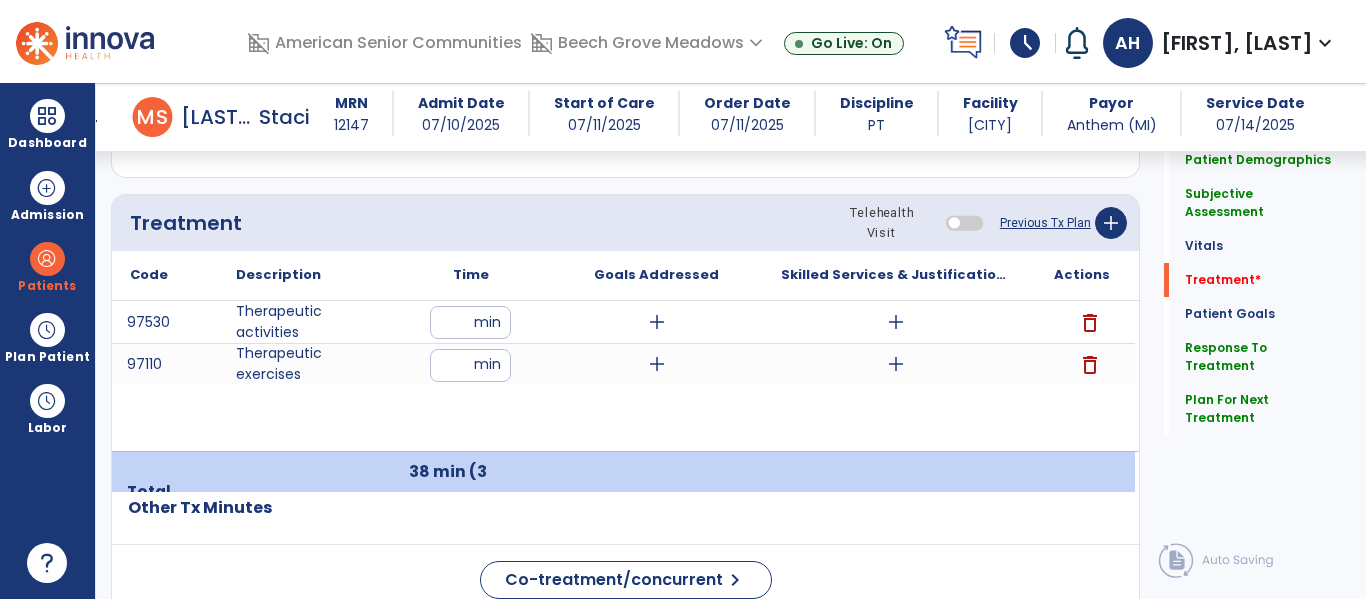 click on "97530  Therapeutic activities  ** min add add delete 97110  Therapeutic exercises  ** min add add delete" at bounding box center (623, 376) 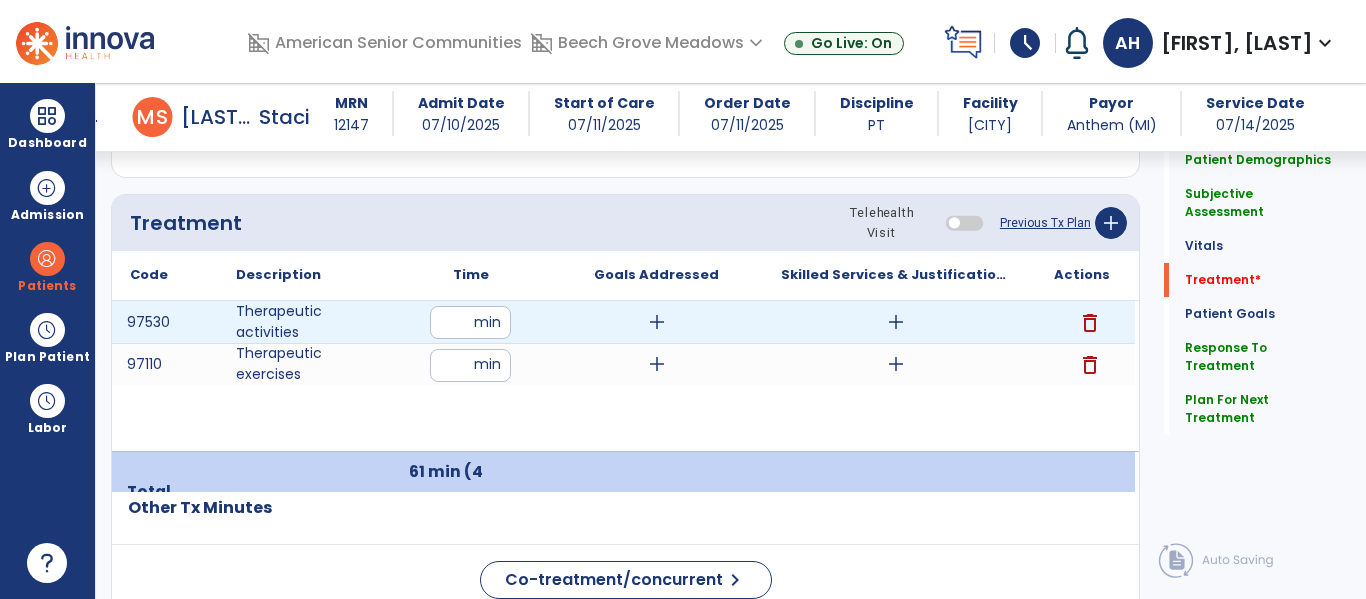 click on "**" at bounding box center (470, 322) 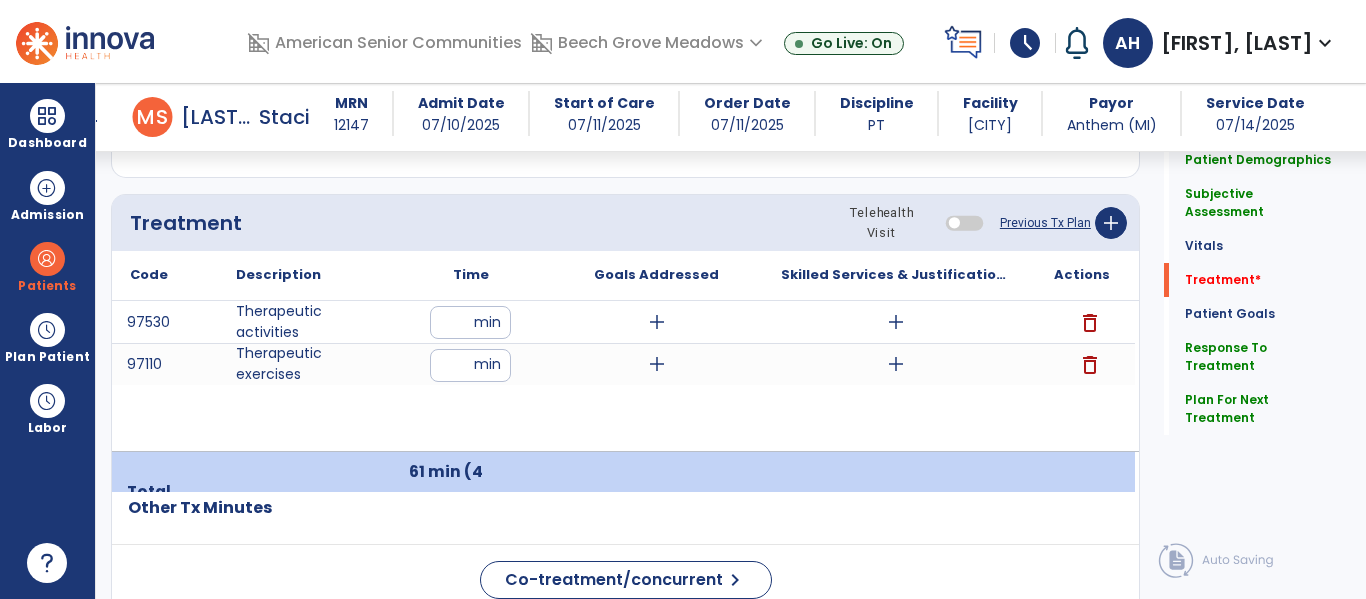 click on "97530  Therapeutic activities  ** min add add delete 97110  Therapeutic exercises  ** min add add delete" at bounding box center (623, 376) 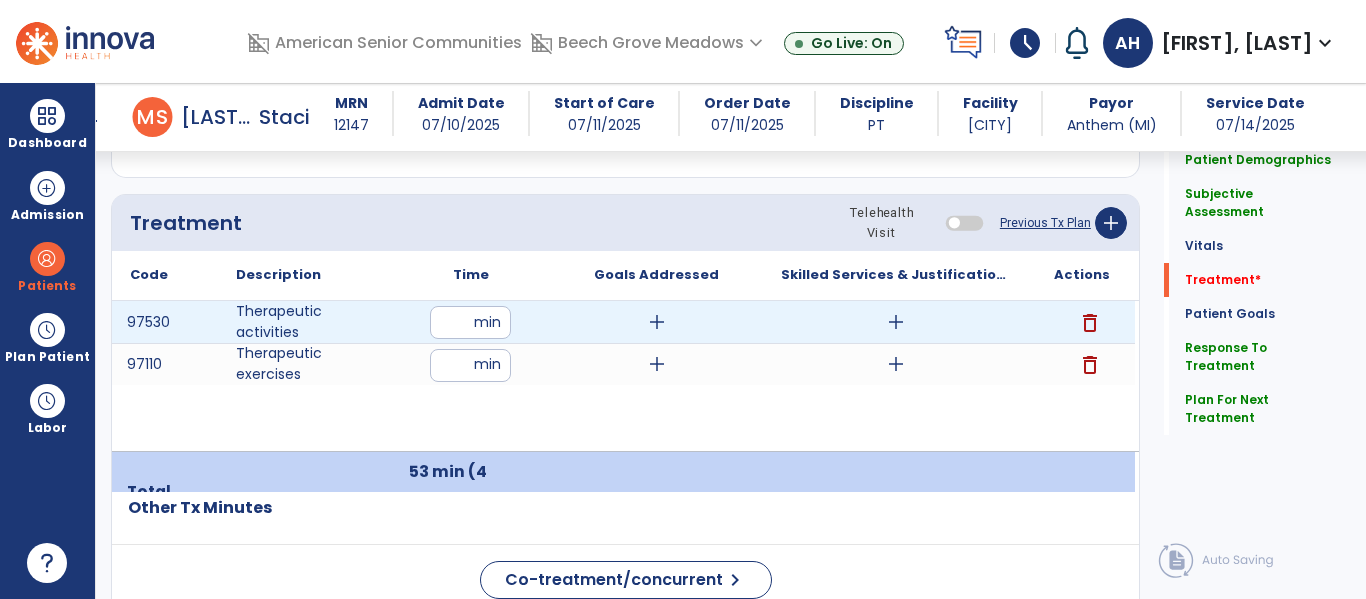 click on "**" at bounding box center [470, 322] 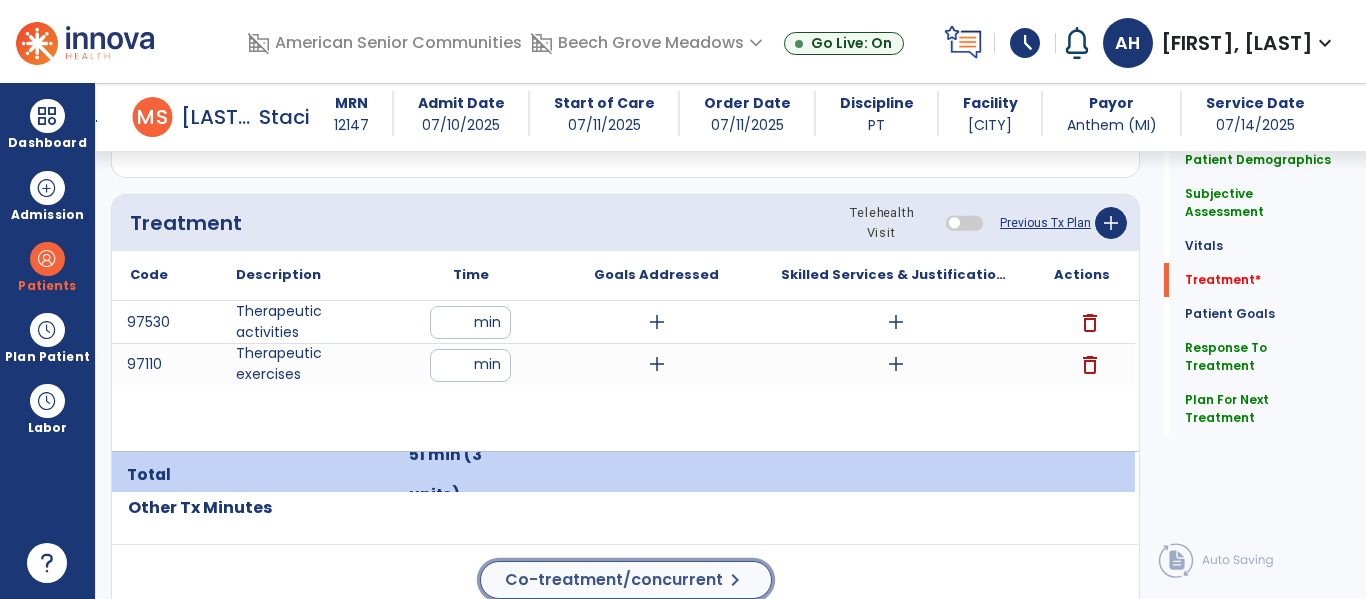 click on "Co-treatment/concurrent" 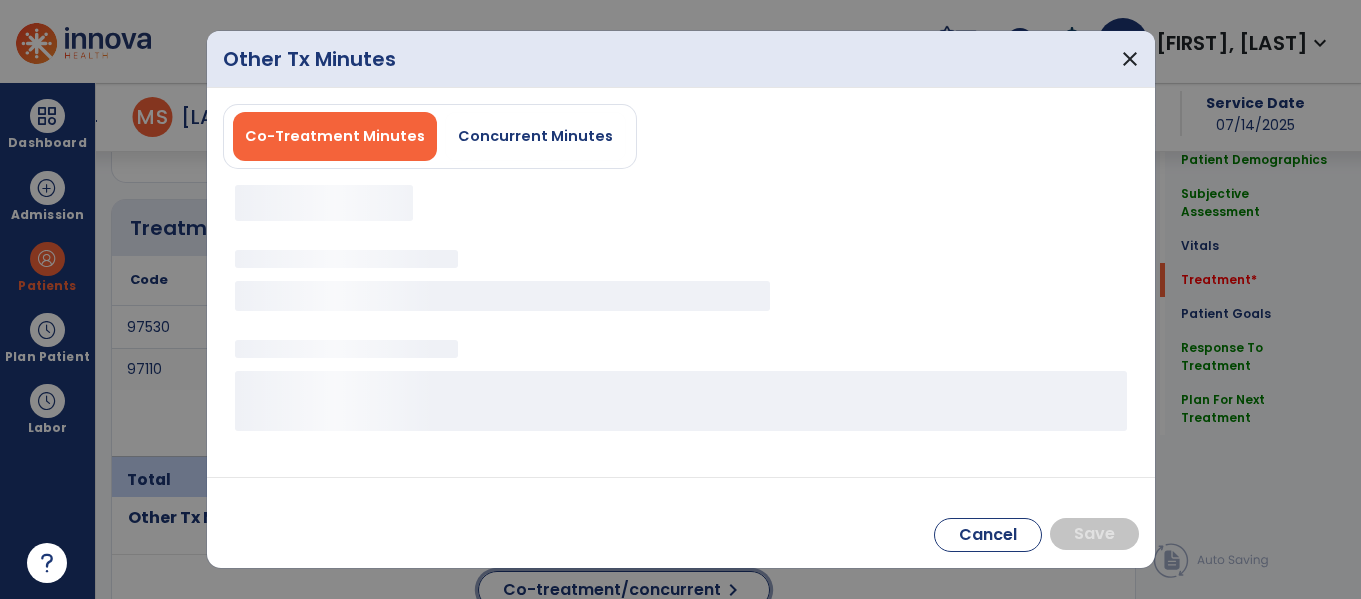 scroll, scrollTop: 1165, scrollLeft: 0, axis: vertical 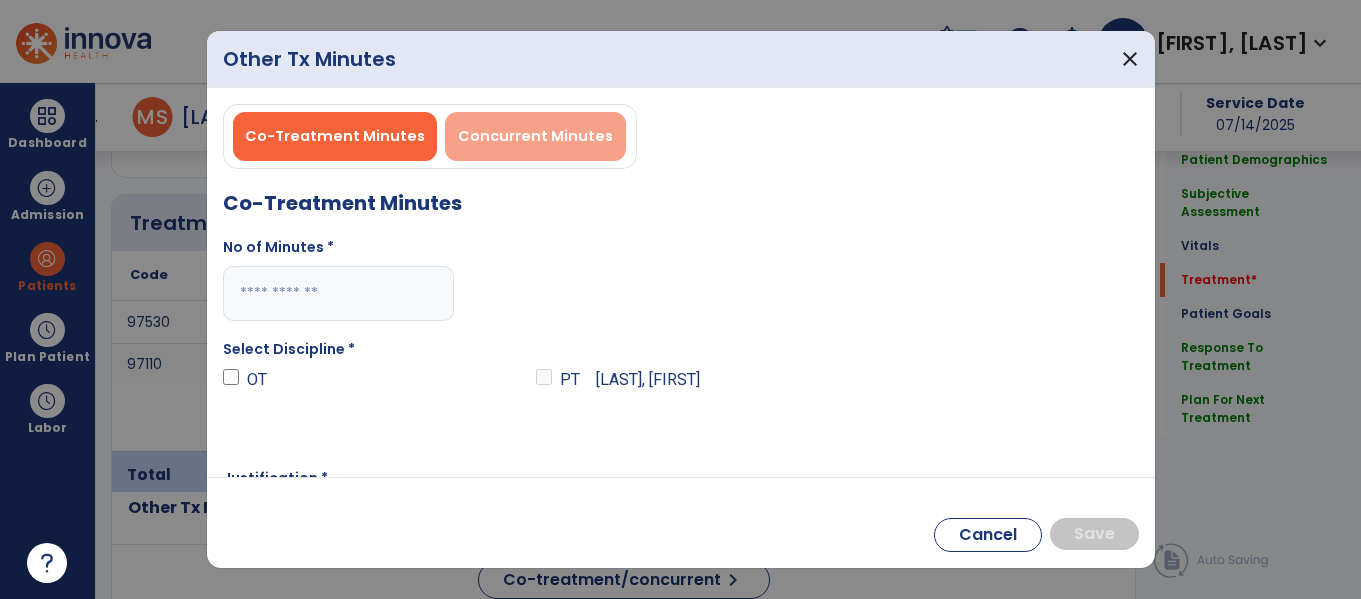 click on "Concurrent Minutes" at bounding box center [535, 136] 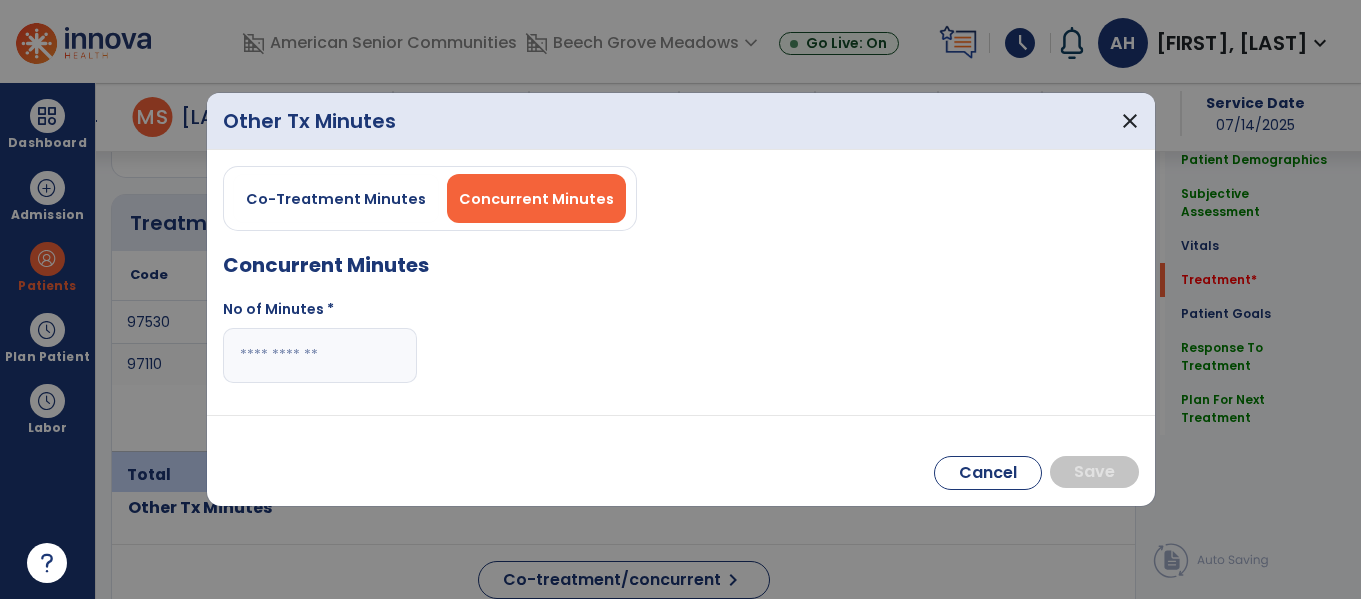 click at bounding box center [320, 355] 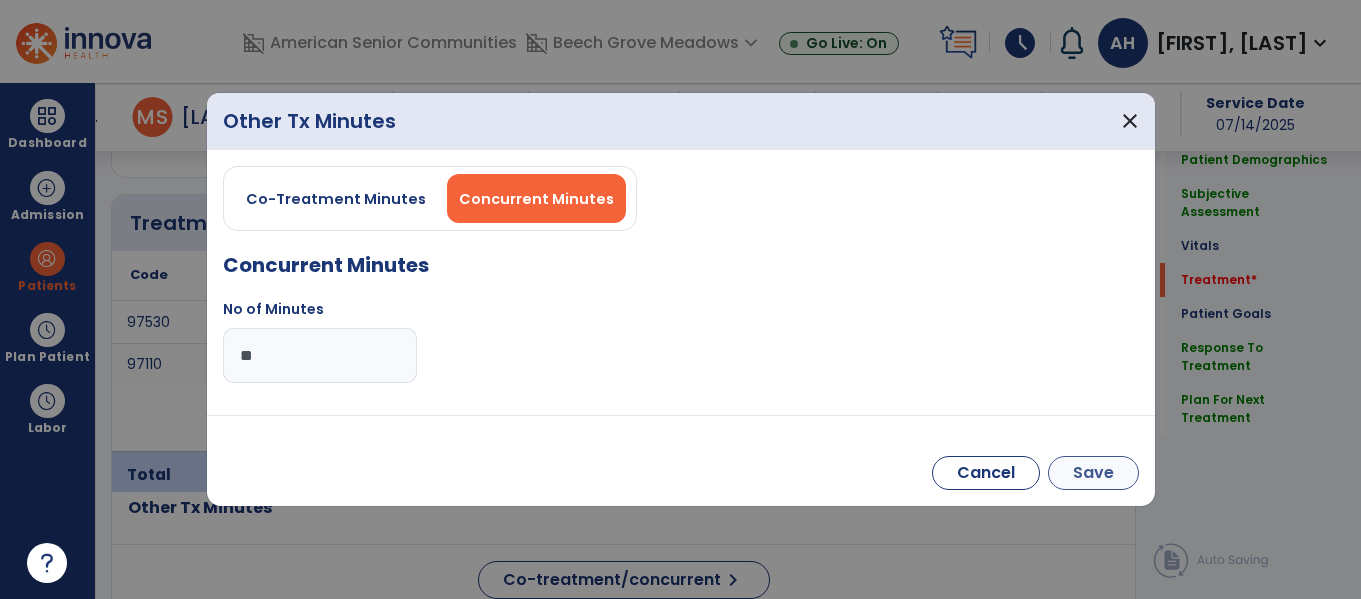 type on "**" 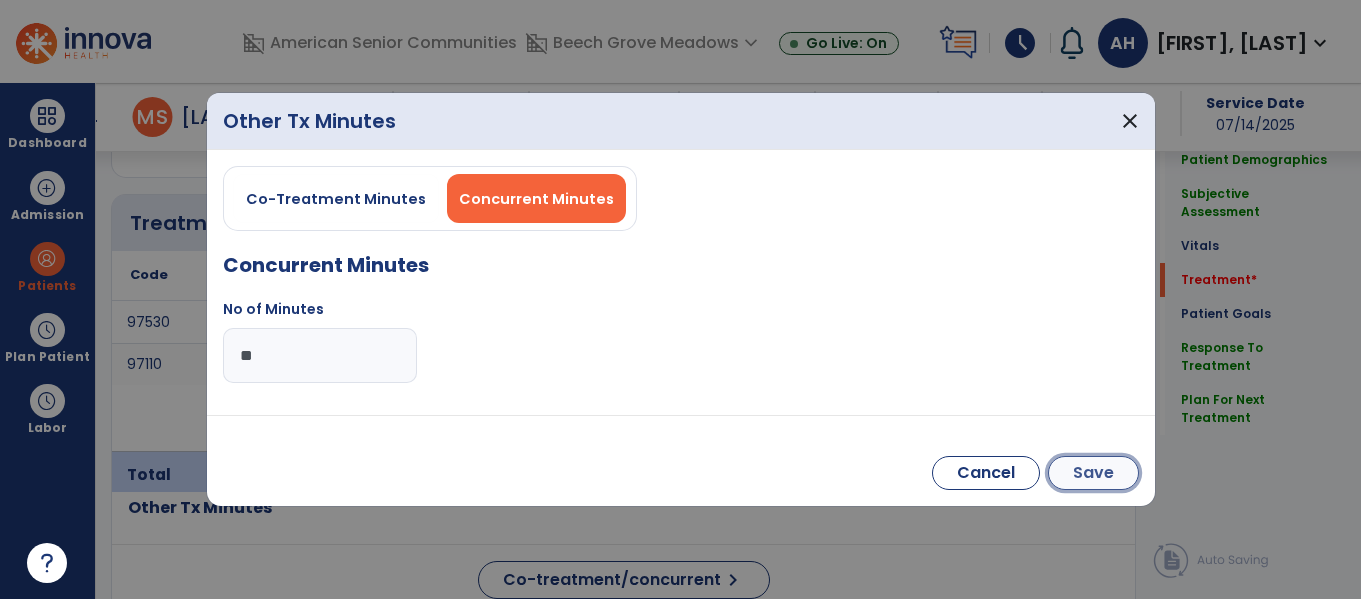 click on "Save" at bounding box center [1093, 473] 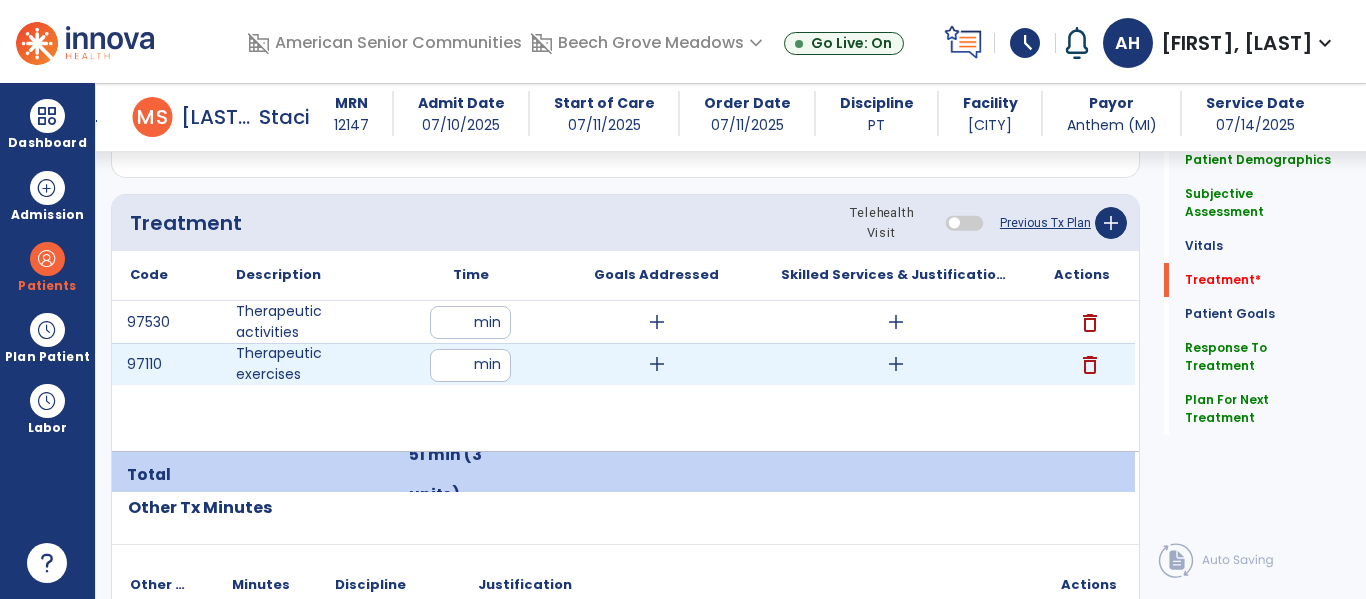 click on "add" at bounding box center [896, 364] 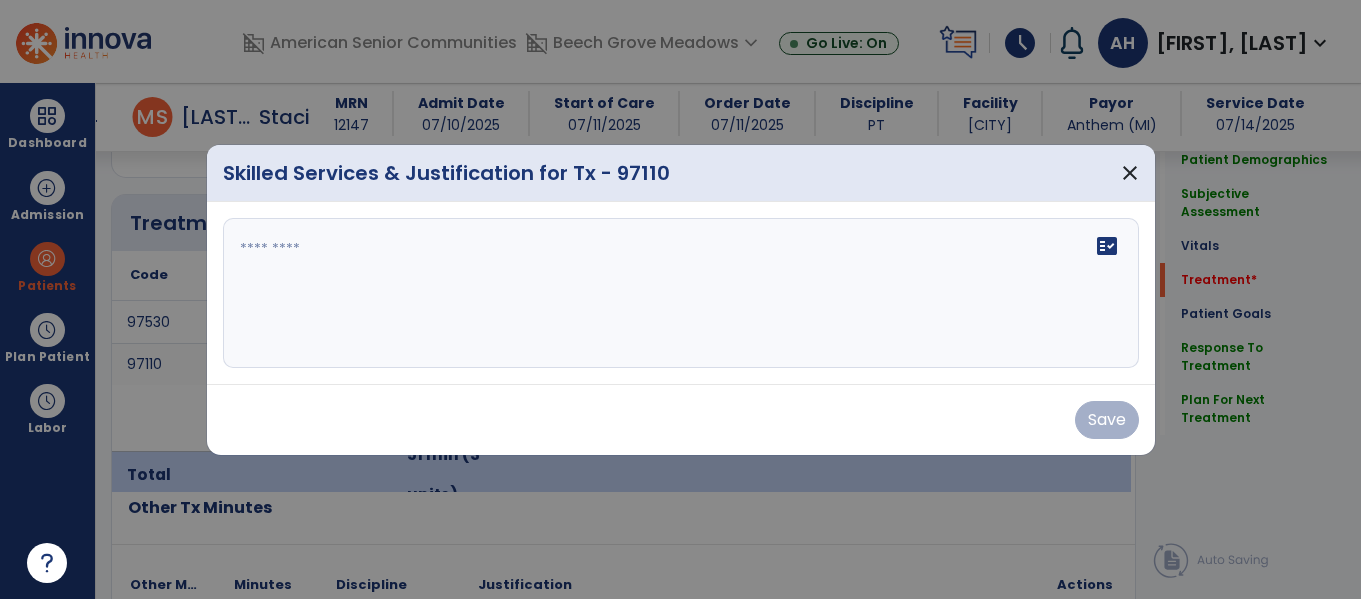 scroll, scrollTop: 1165, scrollLeft: 0, axis: vertical 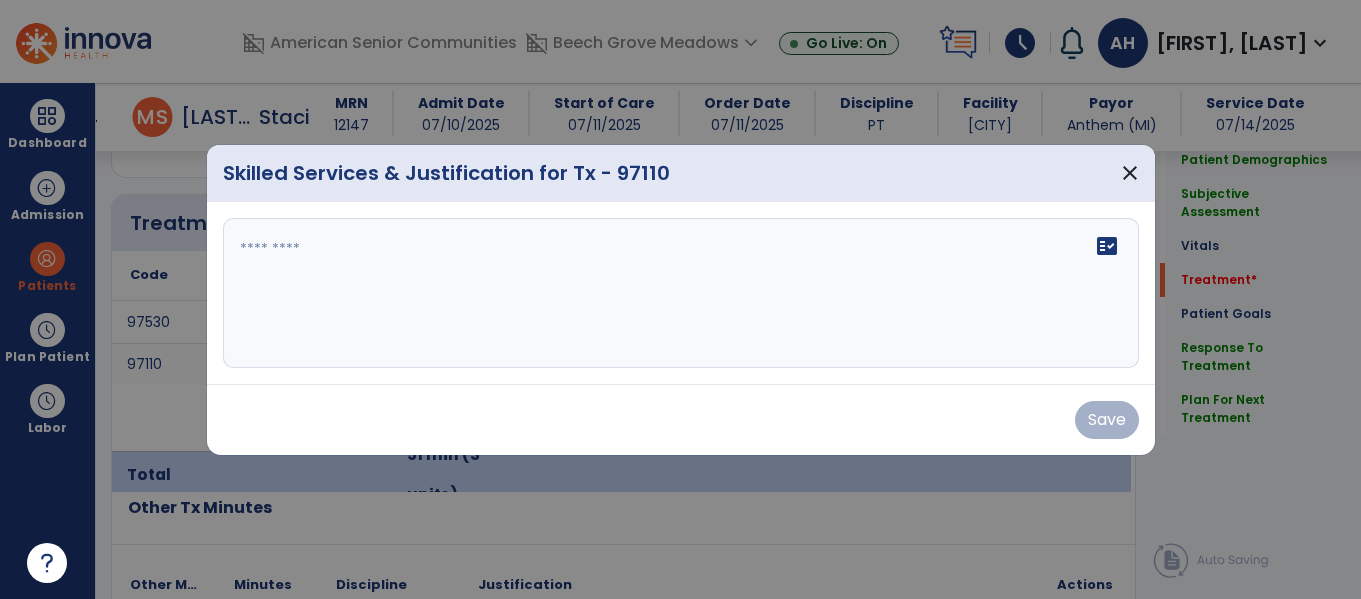 click on "fact_check" at bounding box center (681, 293) 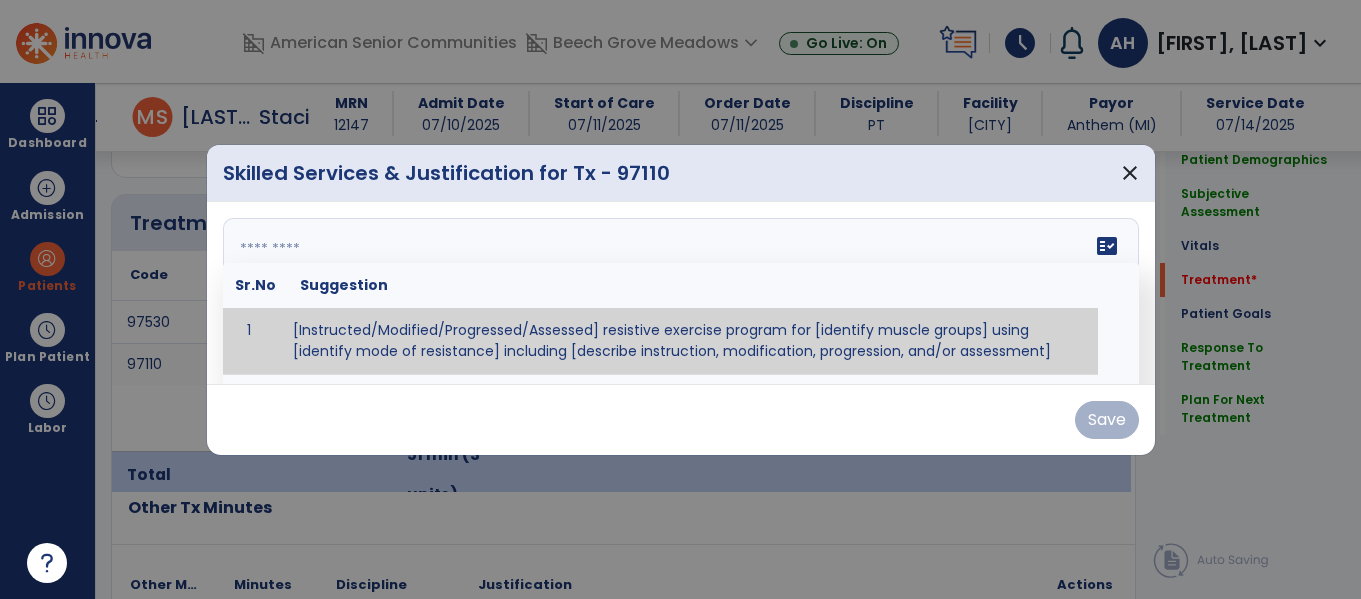 paste on "**********" 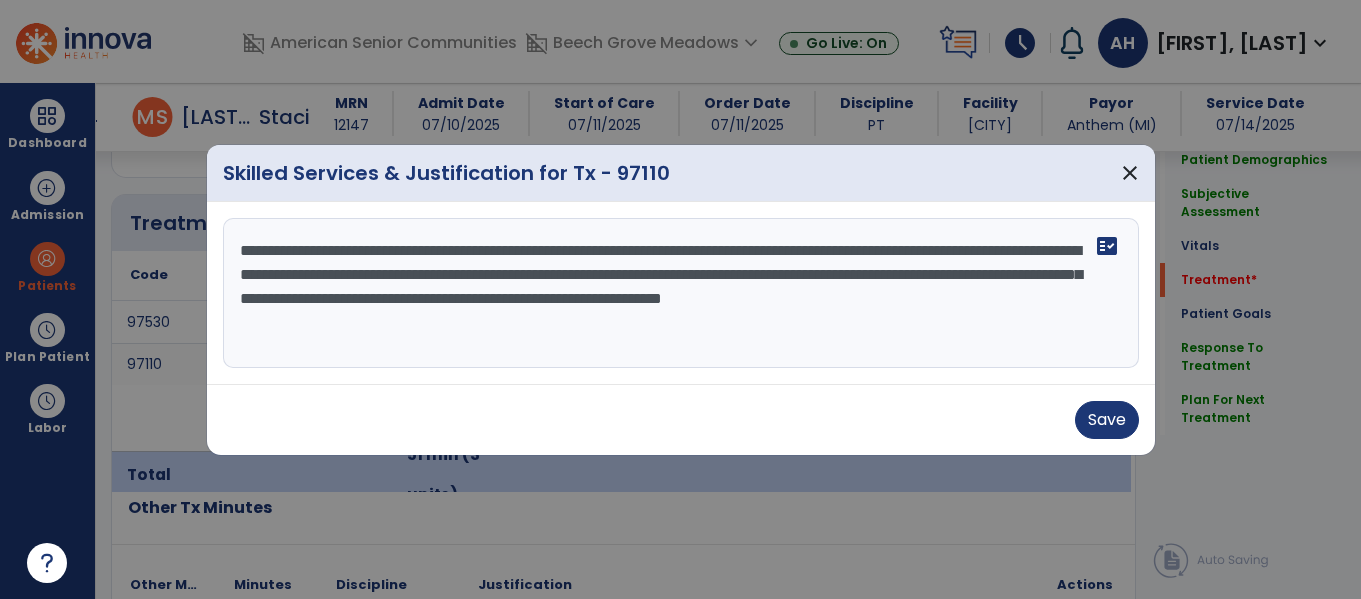 click on "**********" at bounding box center (681, 293) 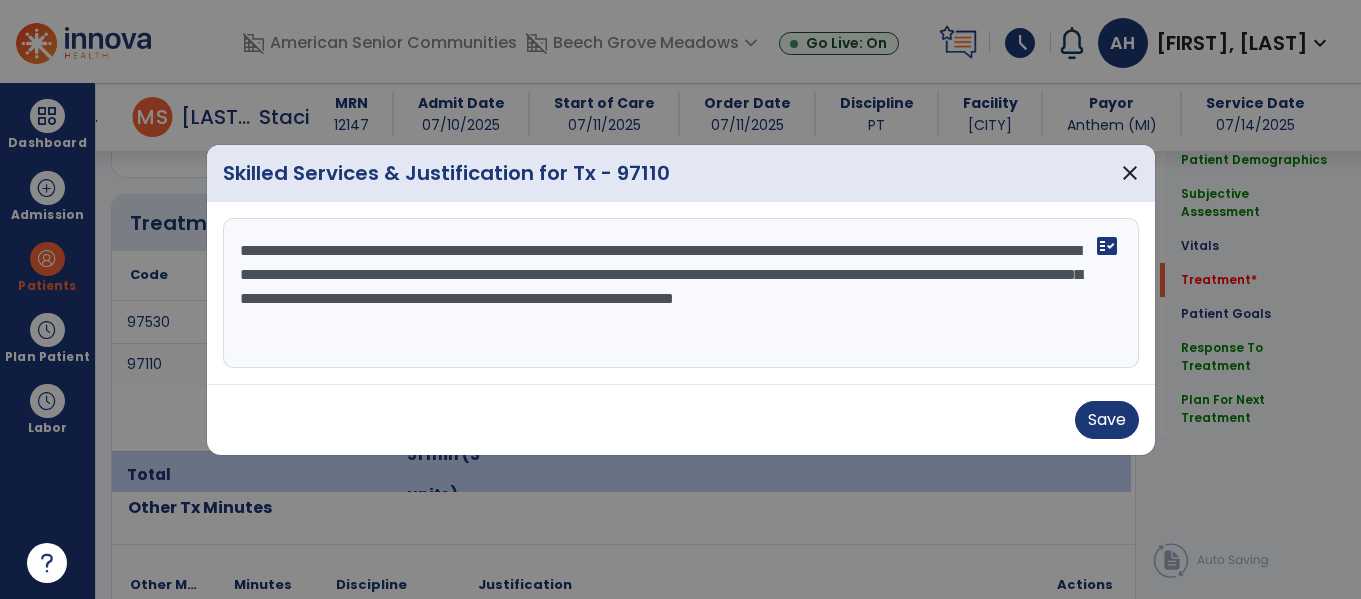 type on "**********" 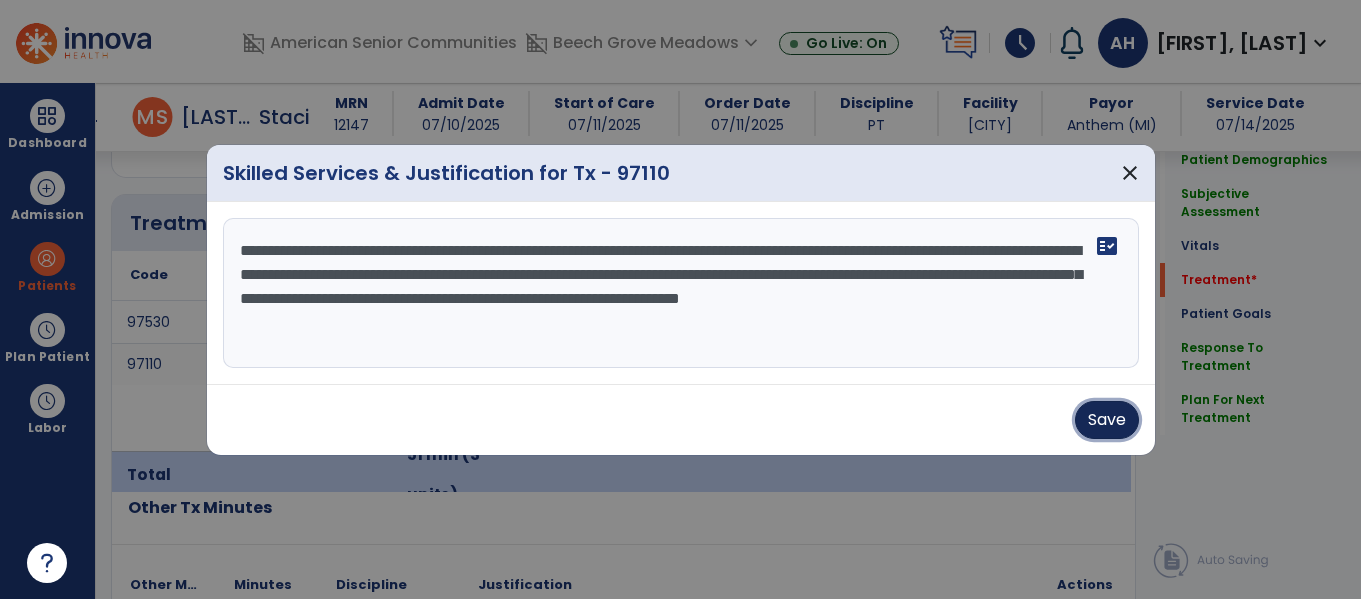 click on "Save" at bounding box center (1107, 420) 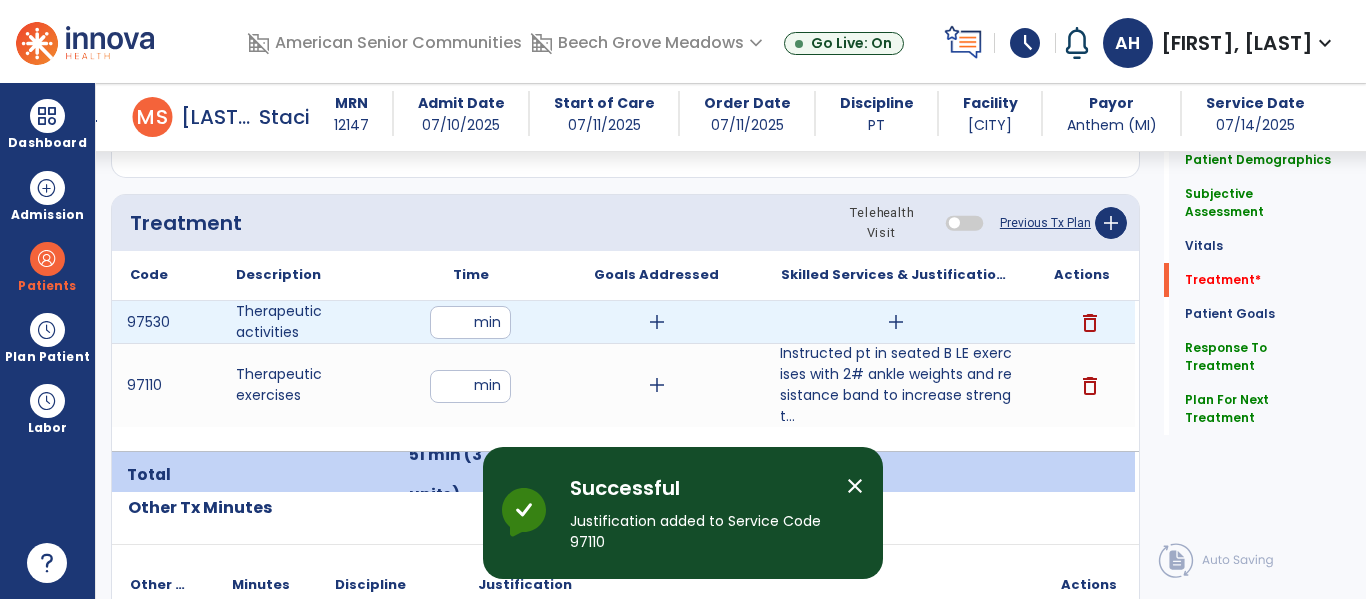 click on "add" at bounding box center (896, 322) 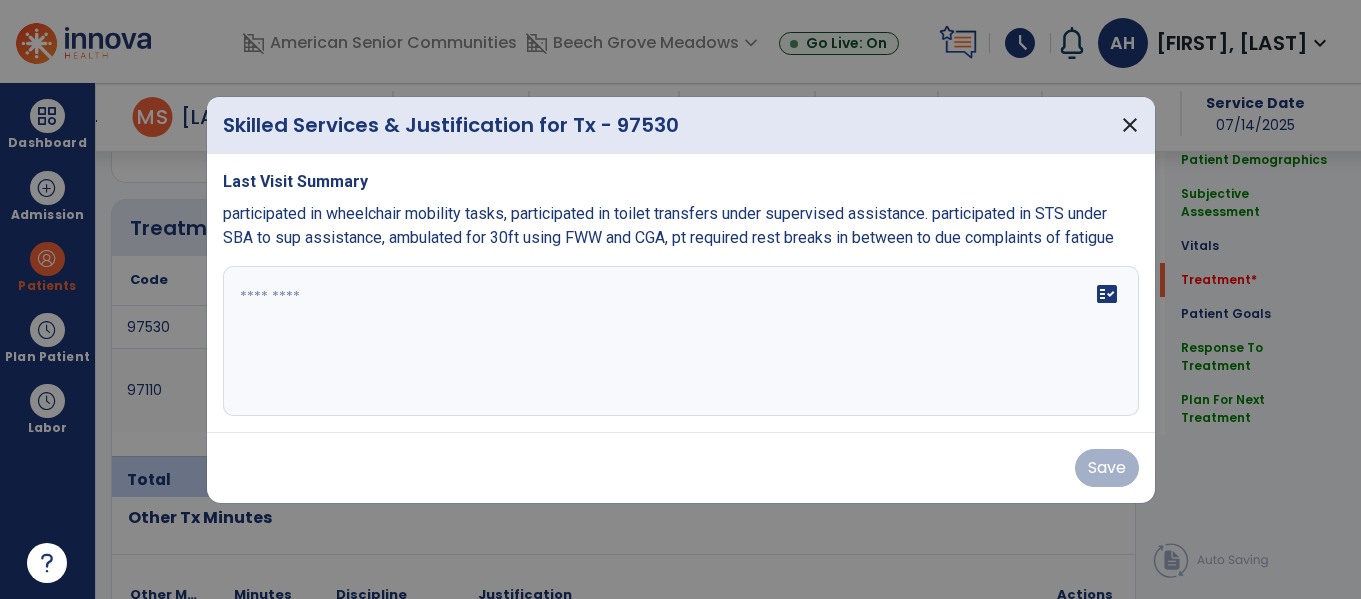 click on "fact_check" at bounding box center [681, 341] 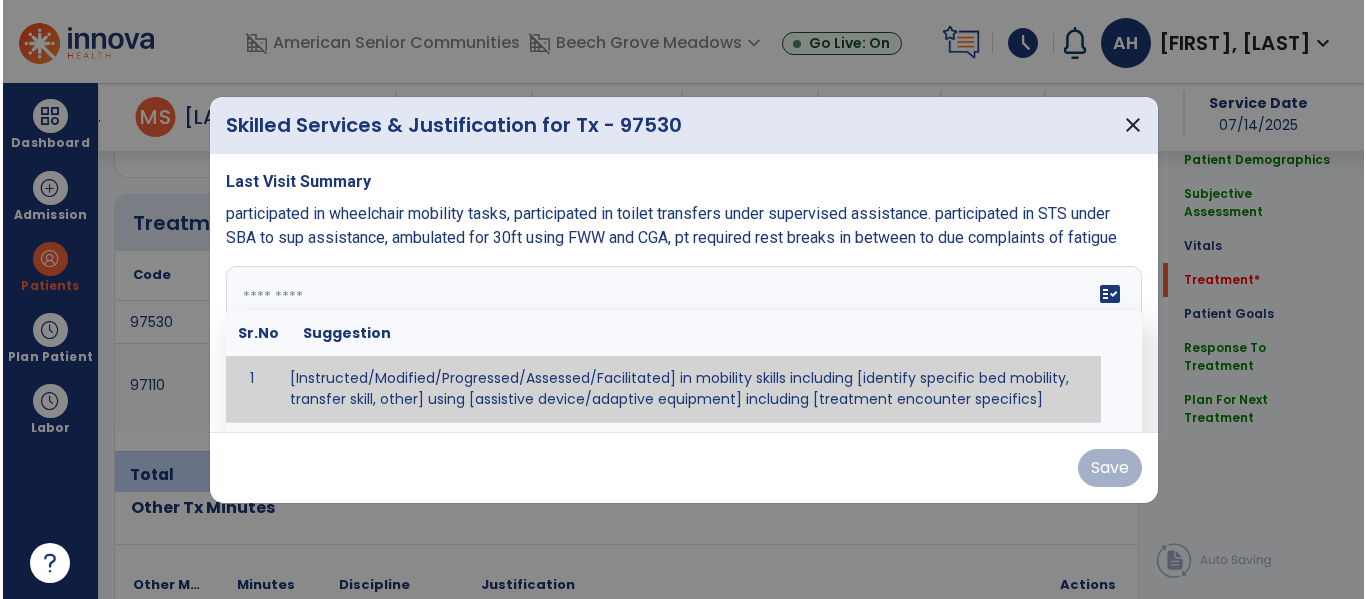 scroll, scrollTop: 1165, scrollLeft: 0, axis: vertical 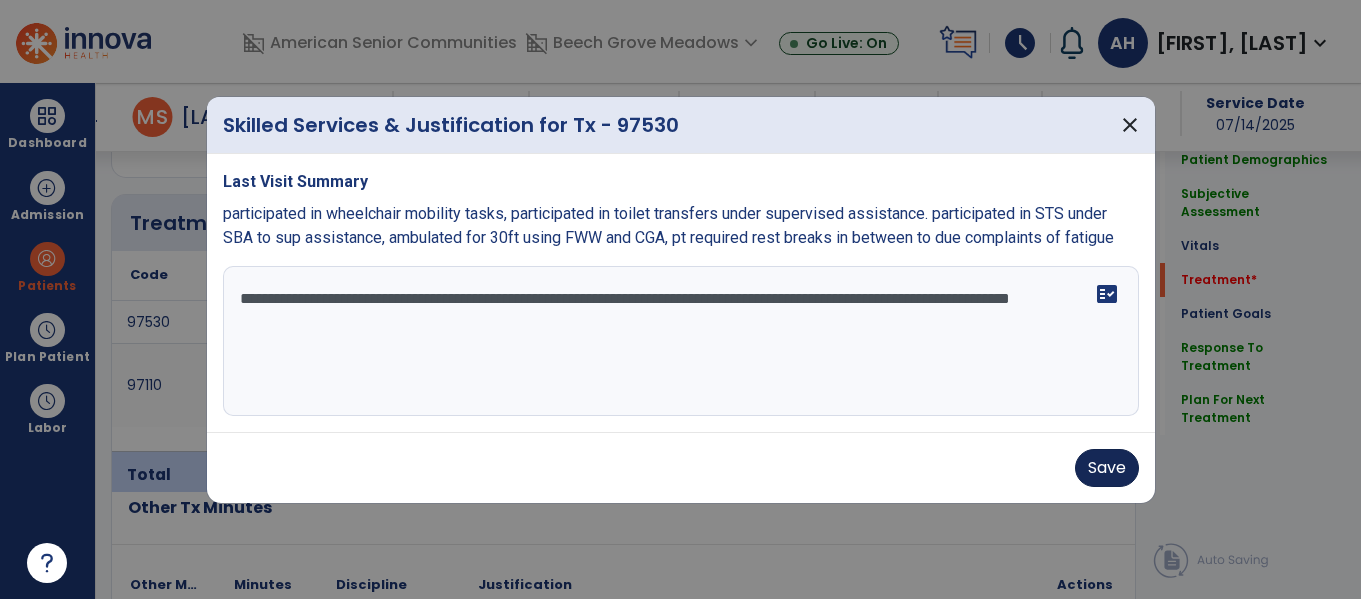 type on "**********" 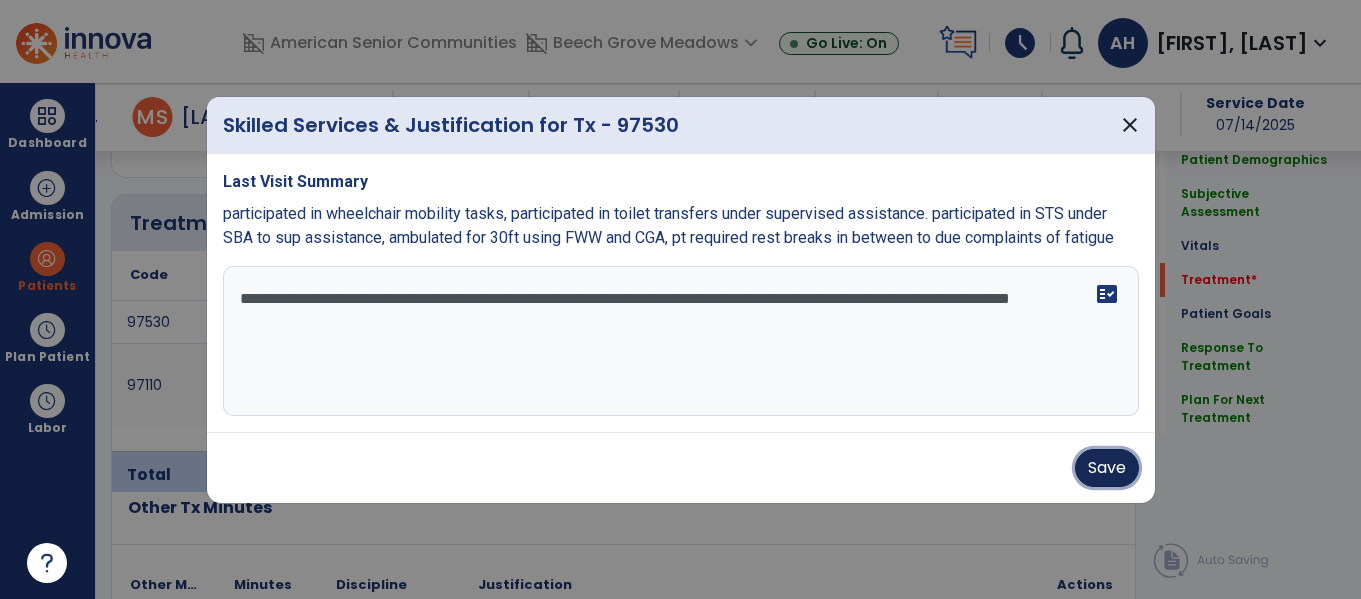 click on "Save" at bounding box center (1107, 468) 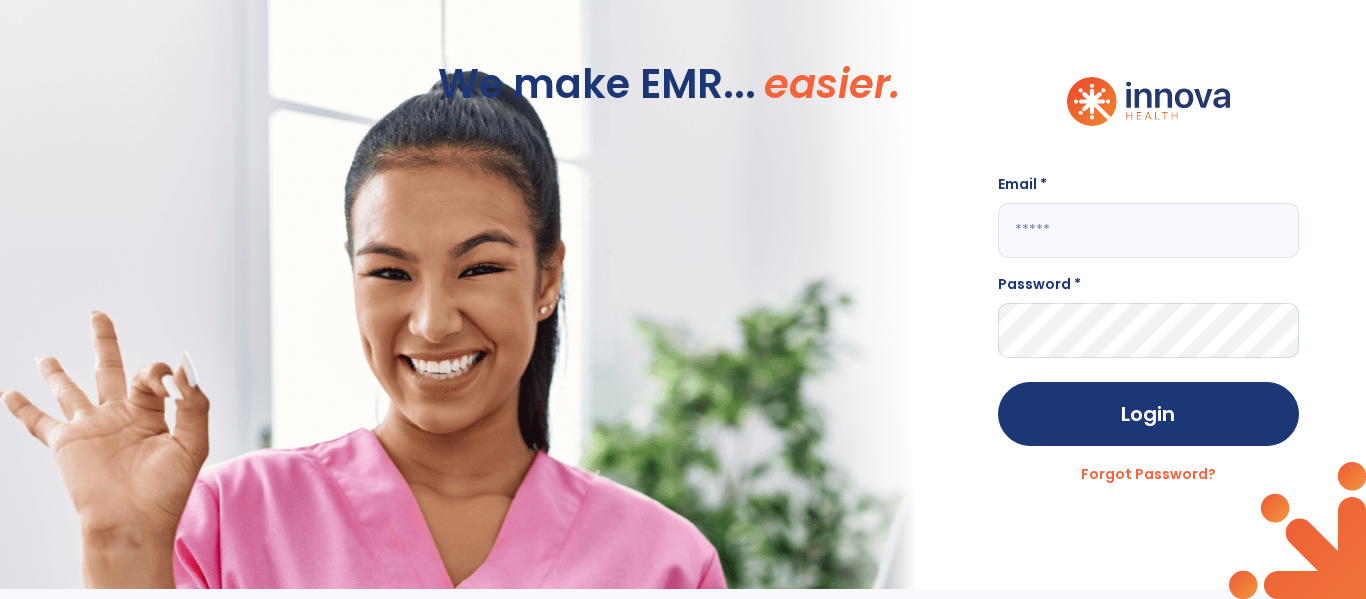 scroll, scrollTop: 0, scrollLeft: 0, axis: both 